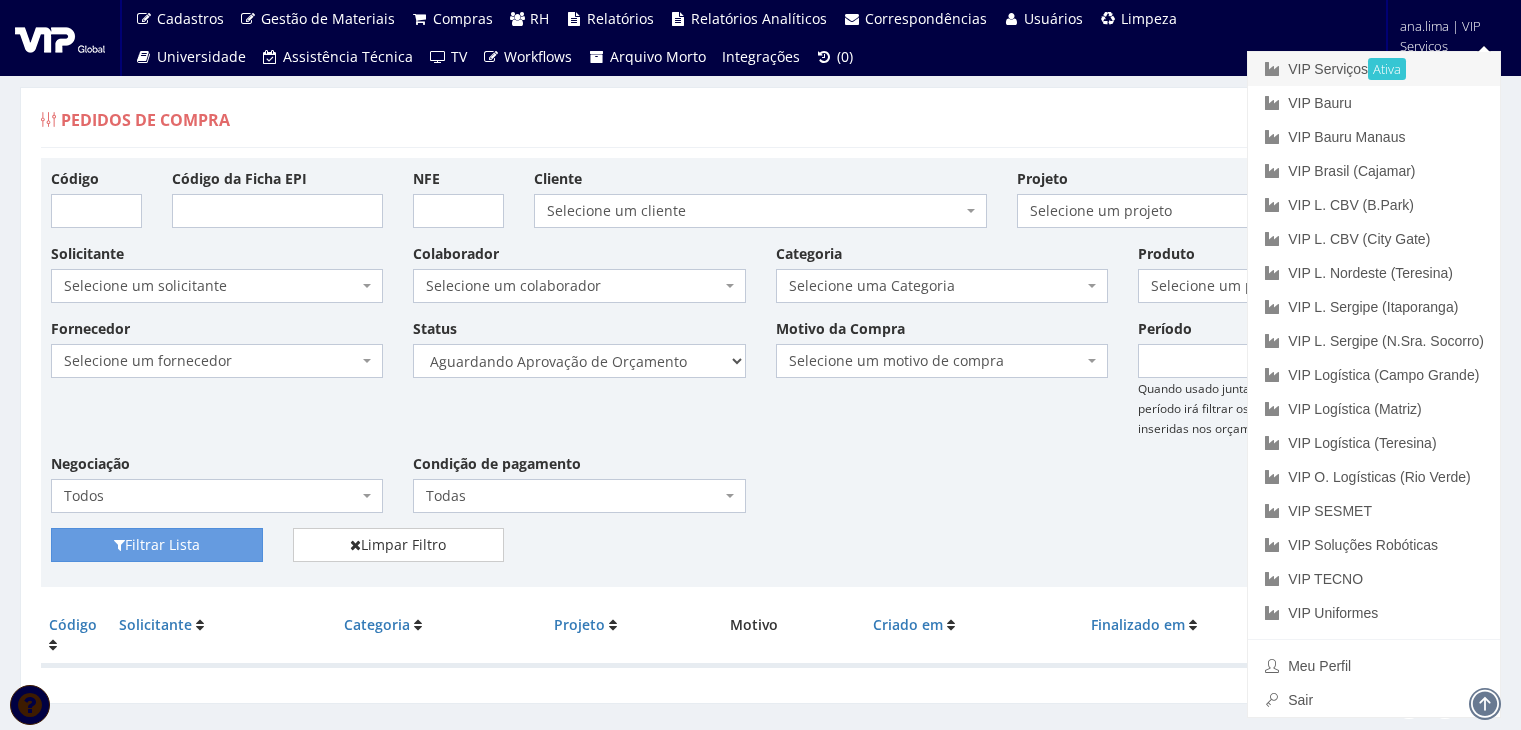 scroll, scrollTop: 0, scrollLeft: 0, axis: both 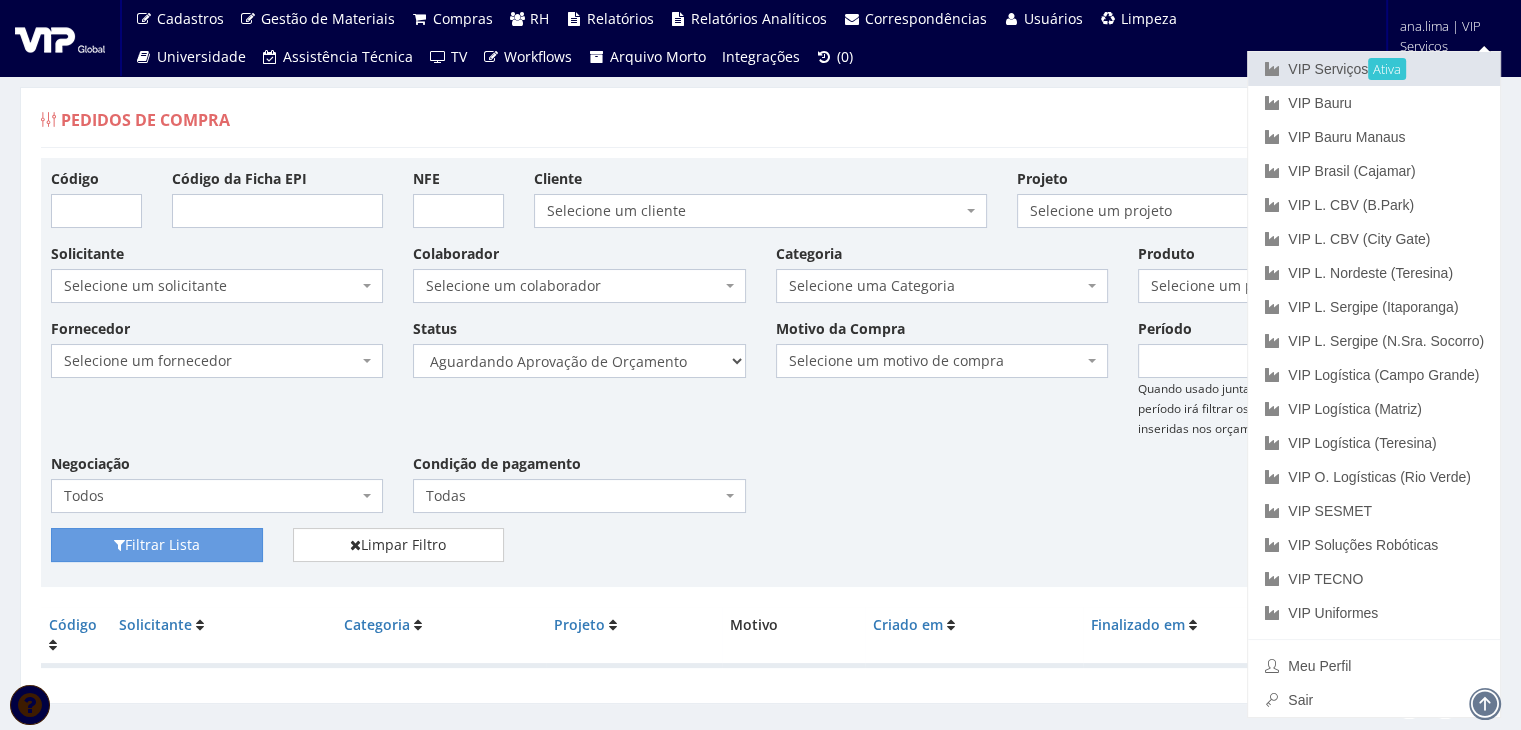 click on "VIP Serviços
Ativa" at bounding box center [1374, 69] 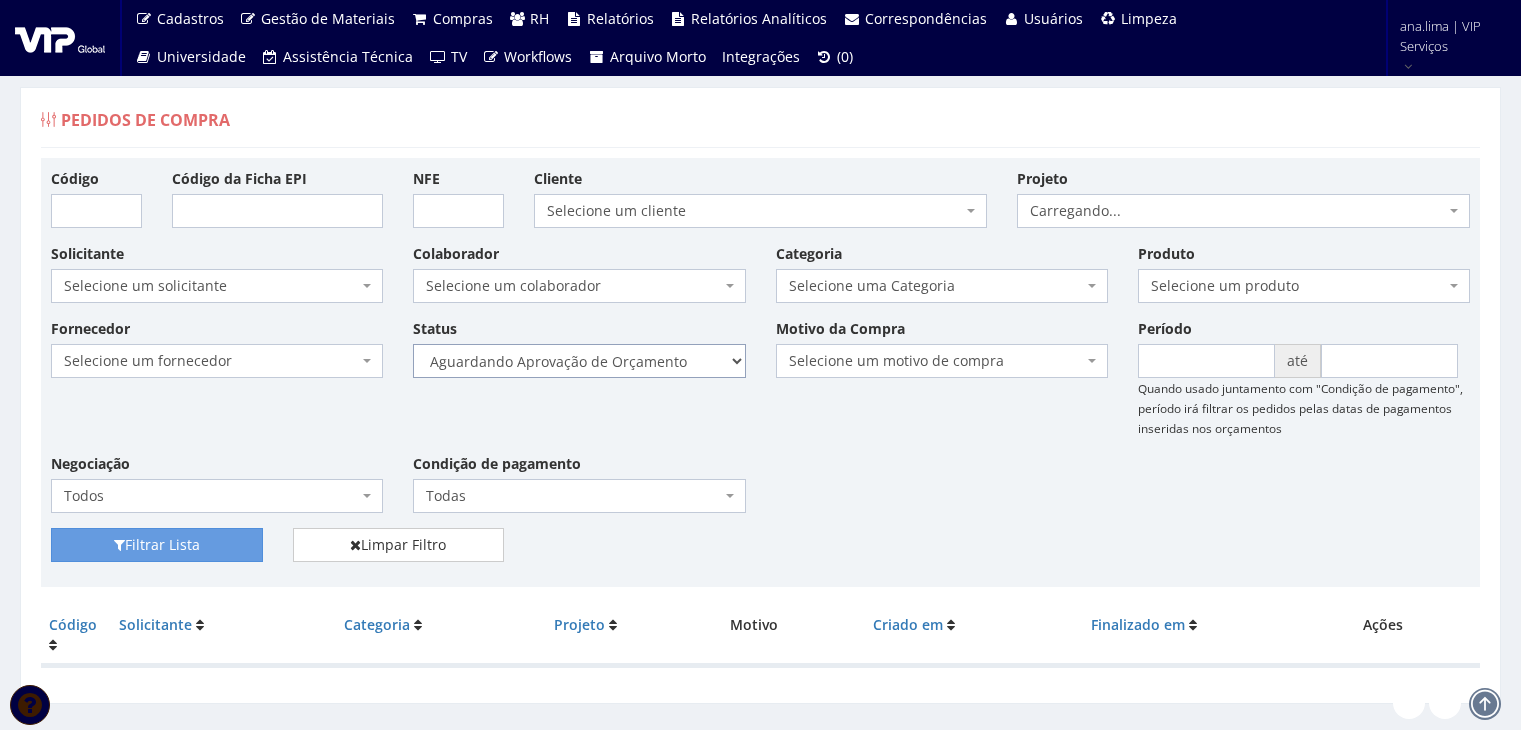 click on "Selecione um status Cancelado Aguardando Aprovação Diretoria Pedido Aprovado Aguardando Aprovação de Orçamento Orçamento Aprovado Compra Efetuada Entrega Efetuada Entrega Registrada" at bounding box center (579, 361) 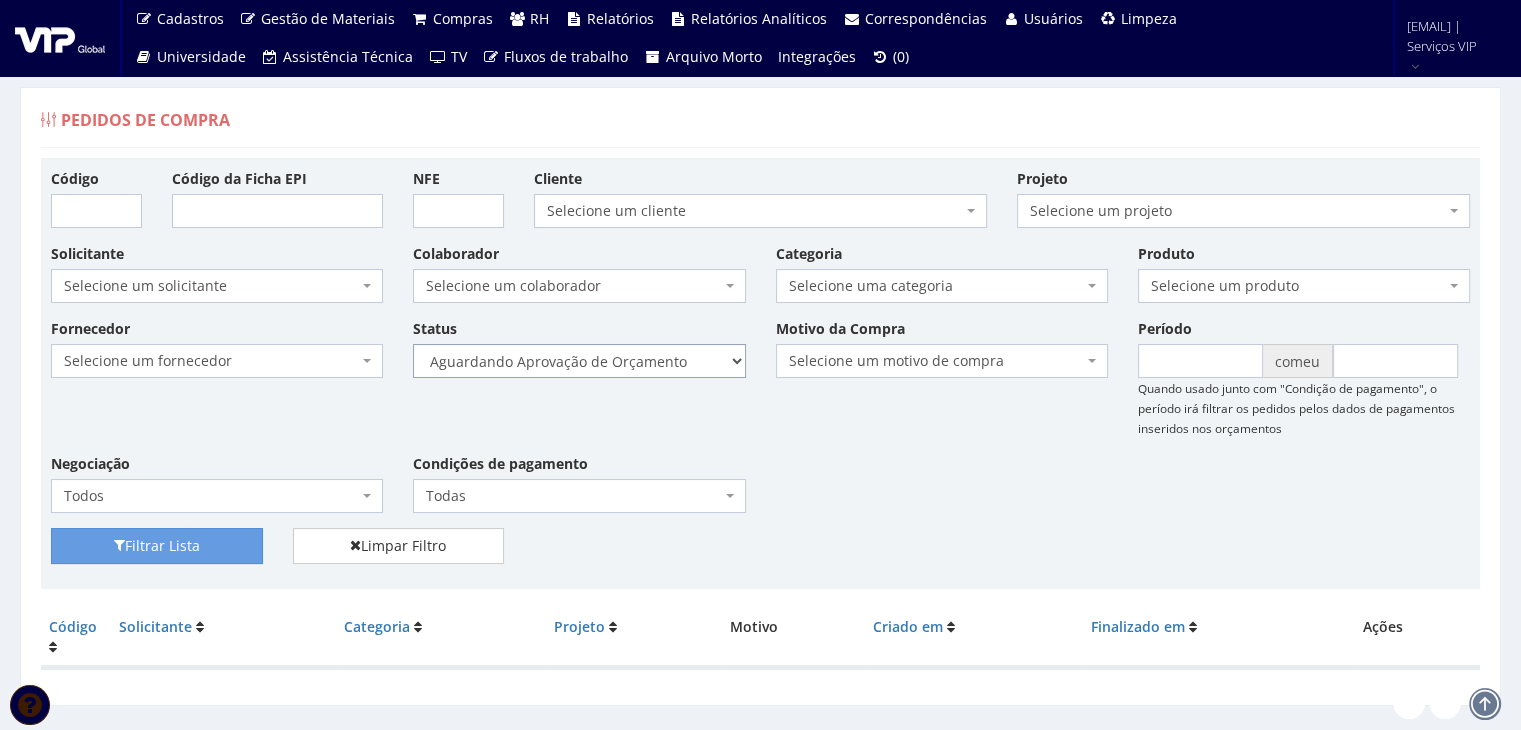 select on "1" 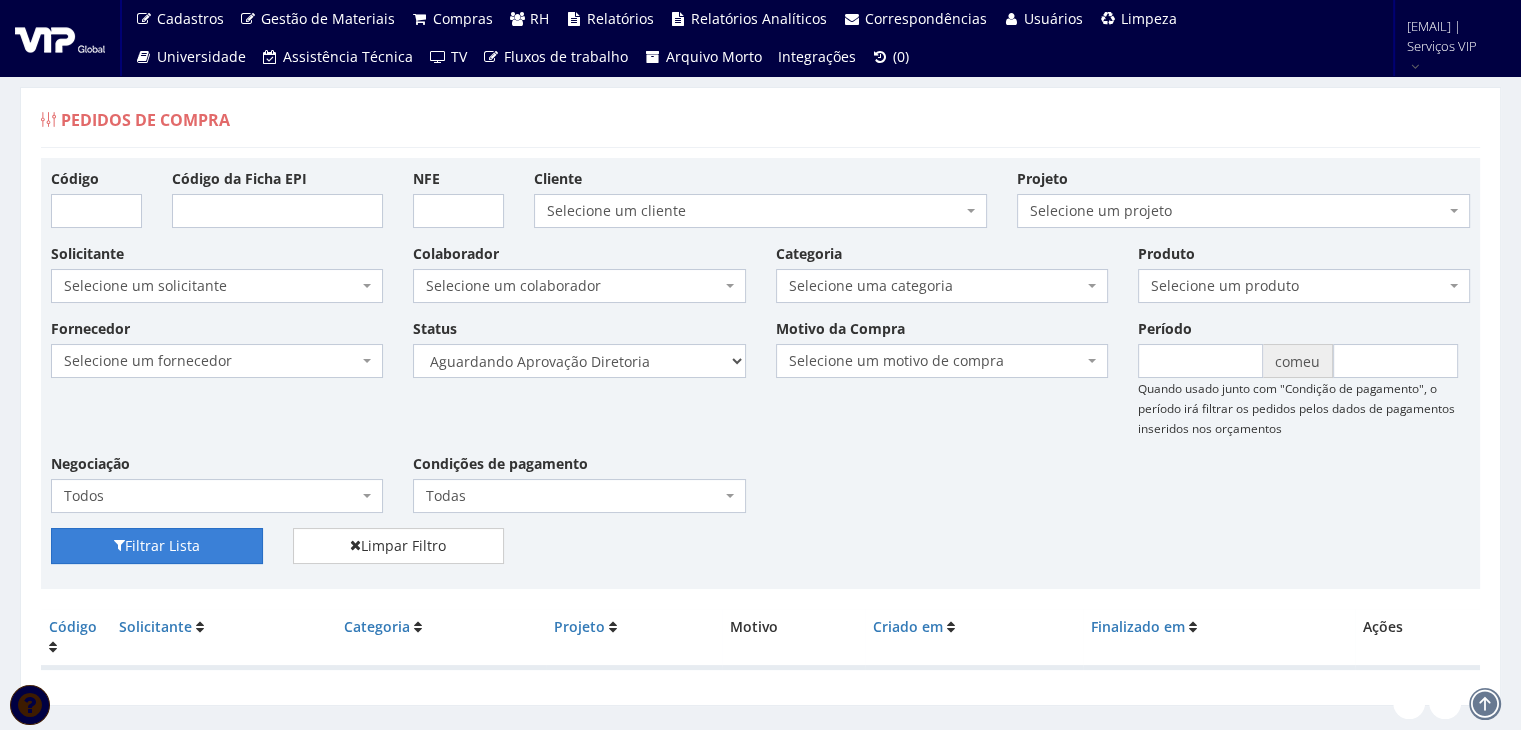 click on "Filtrar Lista" at bounding box center [162, 546] 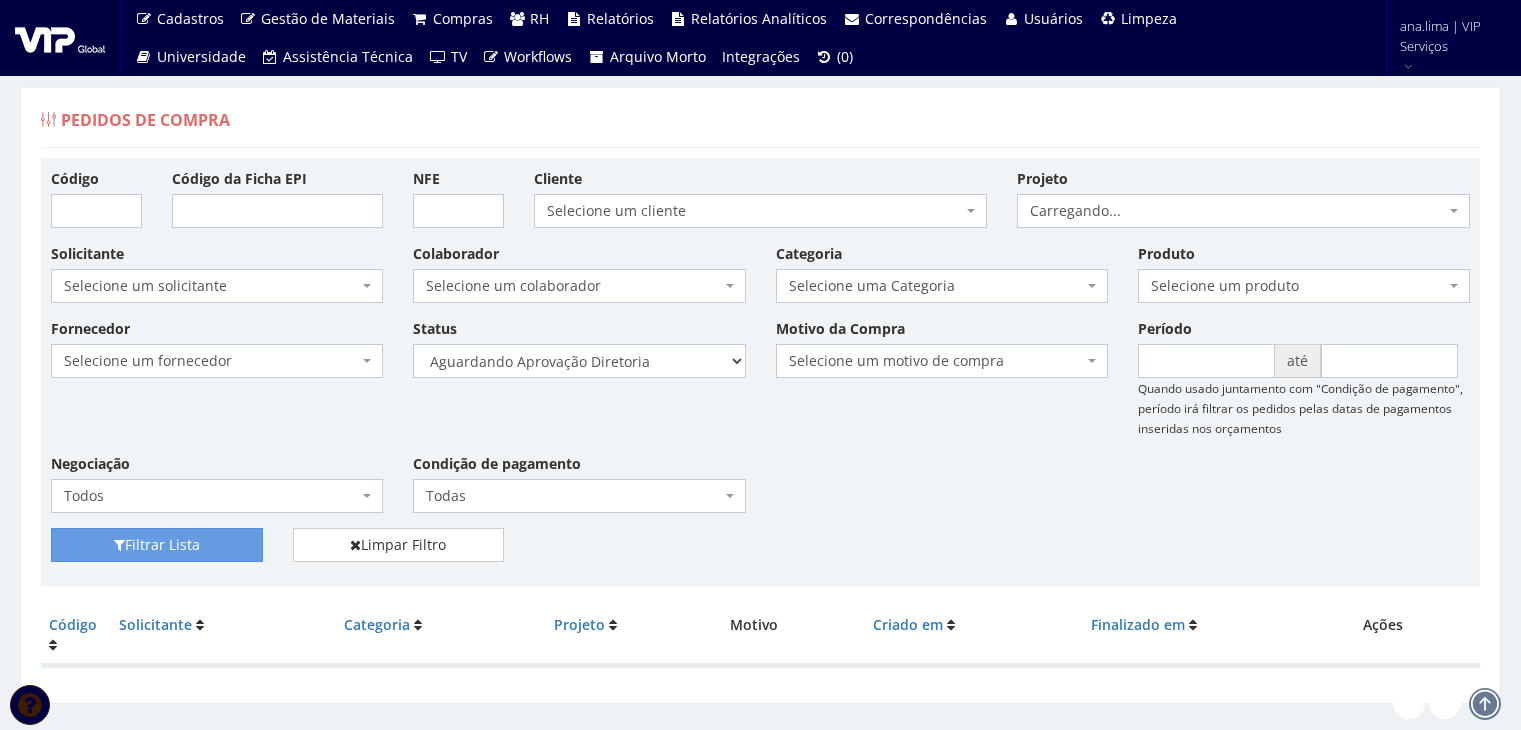 scroll, scrollTop: 0, scrollLeft: 0, axis: both 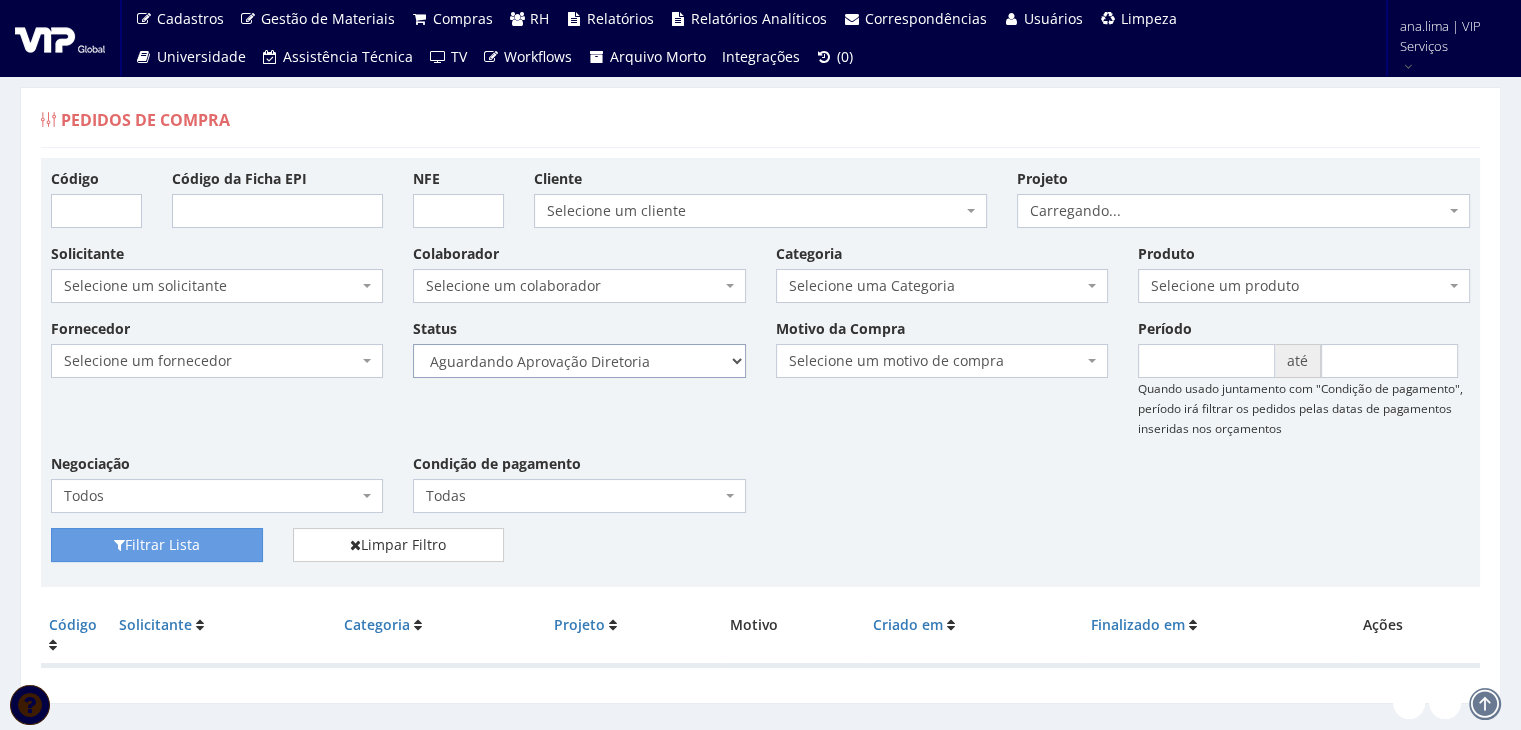 drag, startPoint x: 635, startPoint y: 365, endPoint x: 632, endPoint y: 375, distance: 10.440307 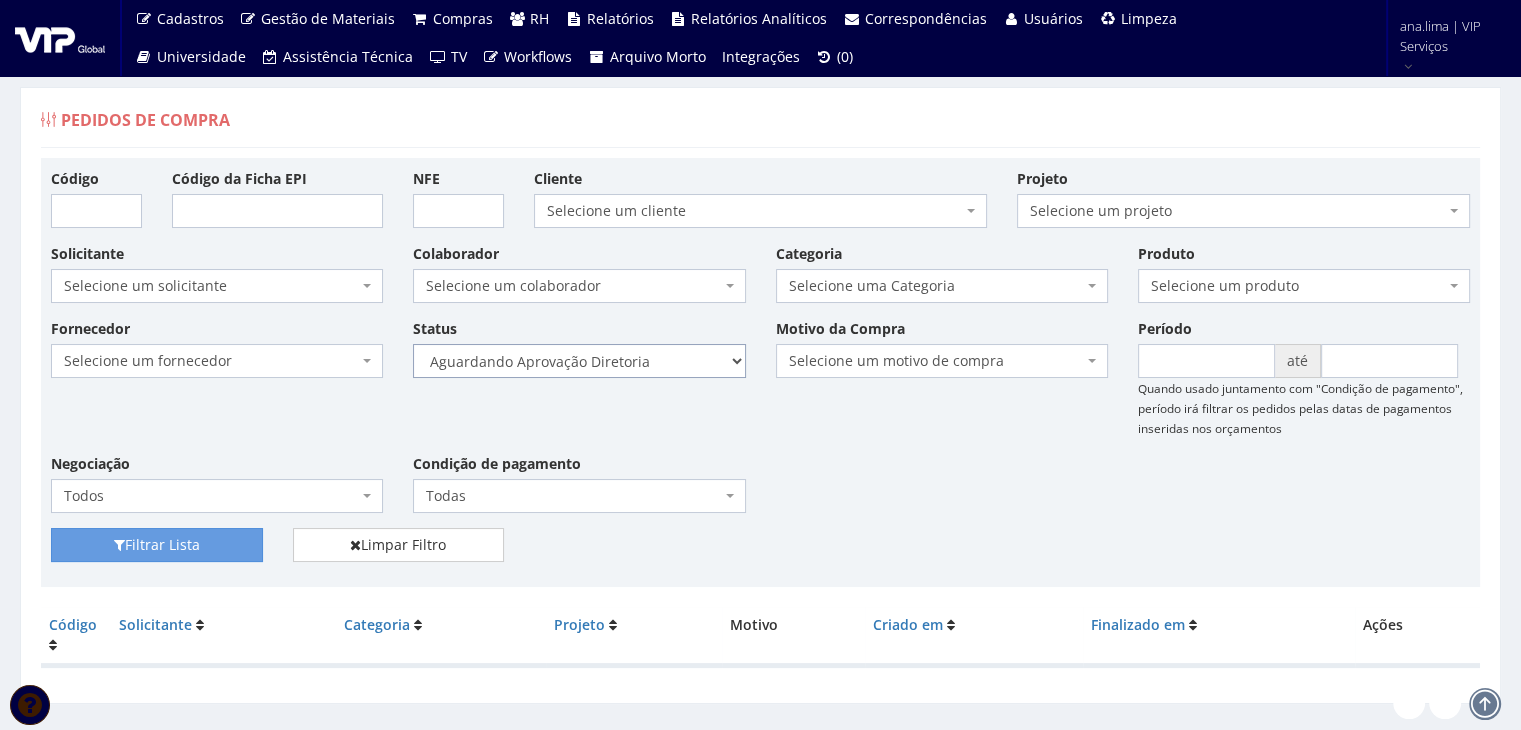 select on "4" 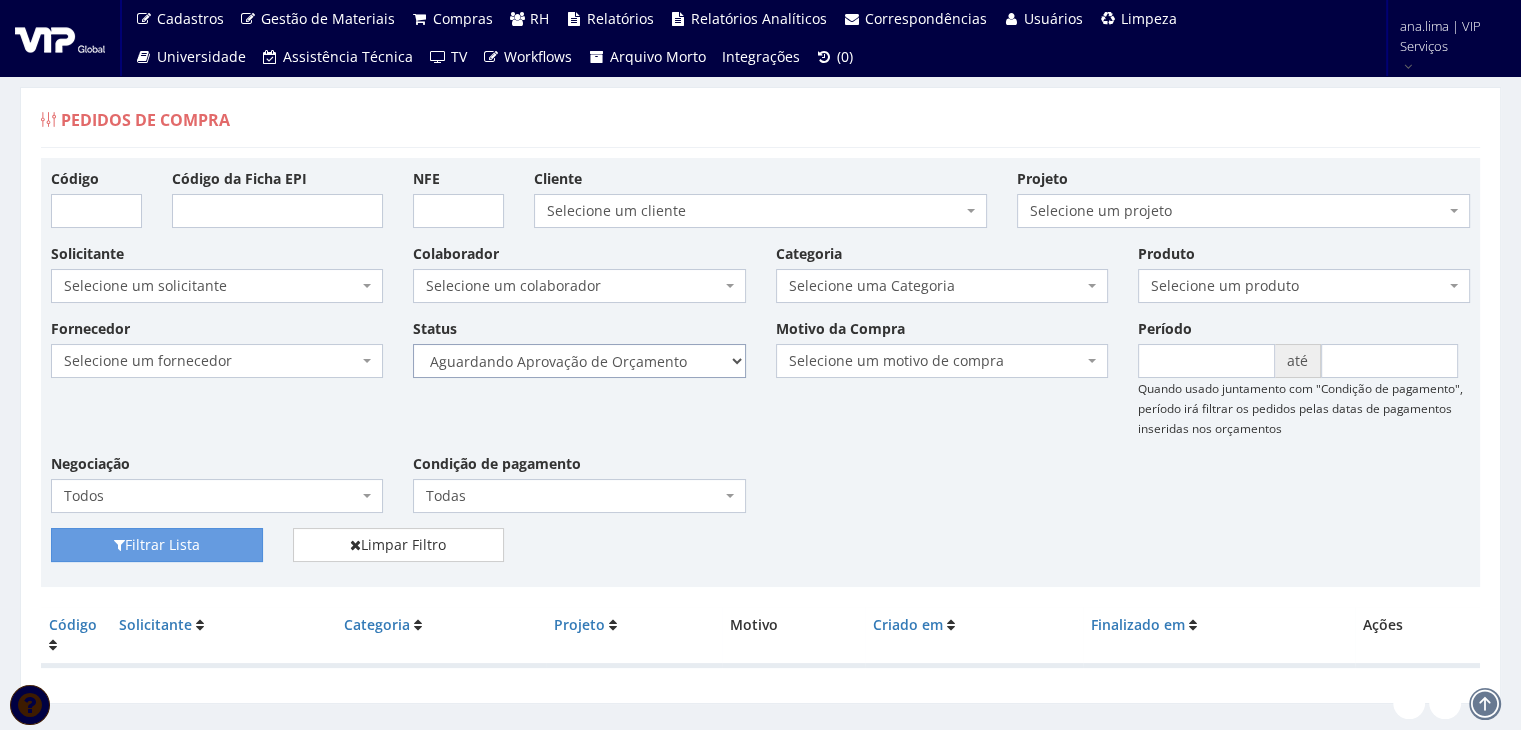 click on "Selecione um status Cancelado Aguardando Aprovação Diretoria Pedido Aprovado Aguardando Aprovação de Orçamento Orçamento Aprovado Compra Efetuada Entrega Efetuada Entrega Registrada" at bounding box center [579, 361] 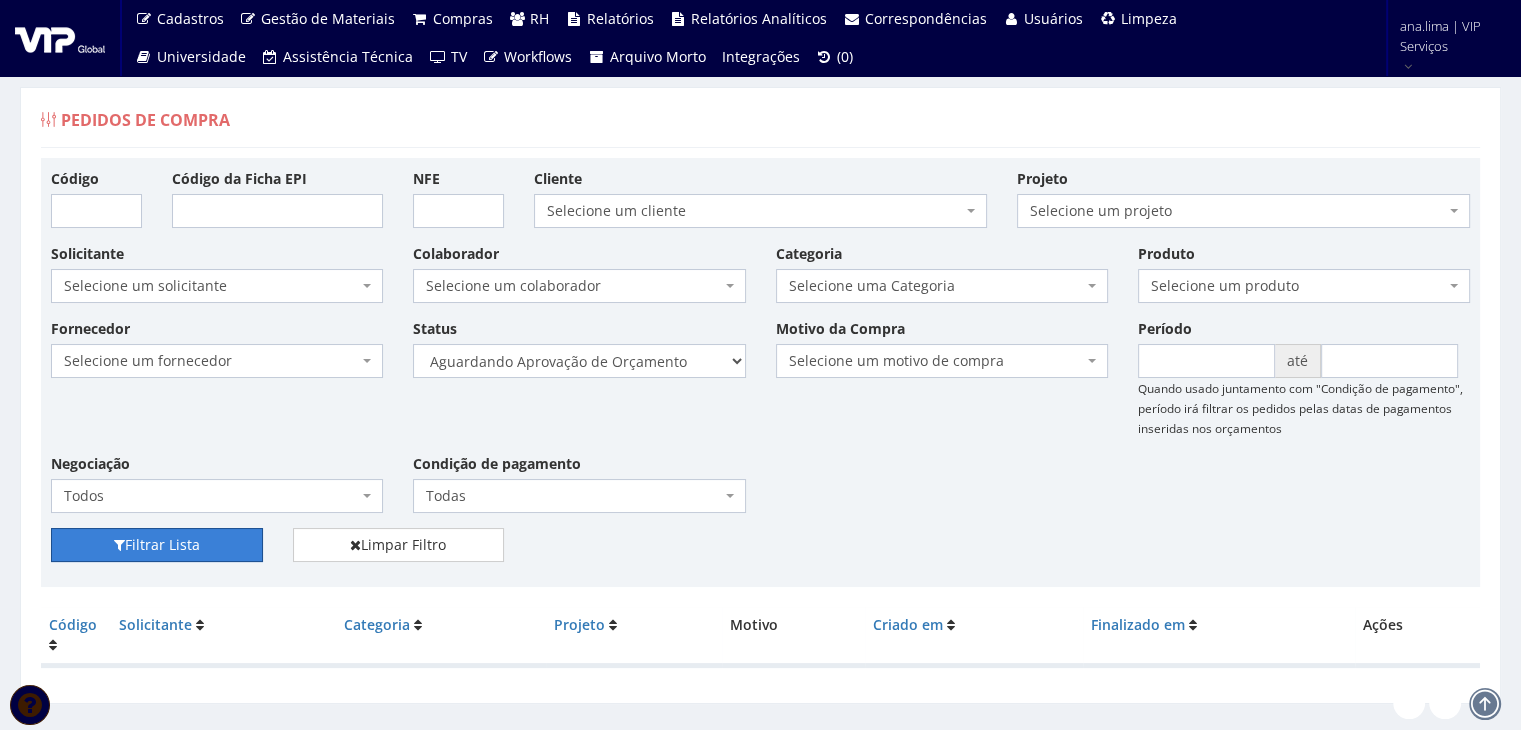 drag, startPoint x: 231, startPoint y: 540, endPoint x: 272, endPoint y: 519, distance: 46.06517 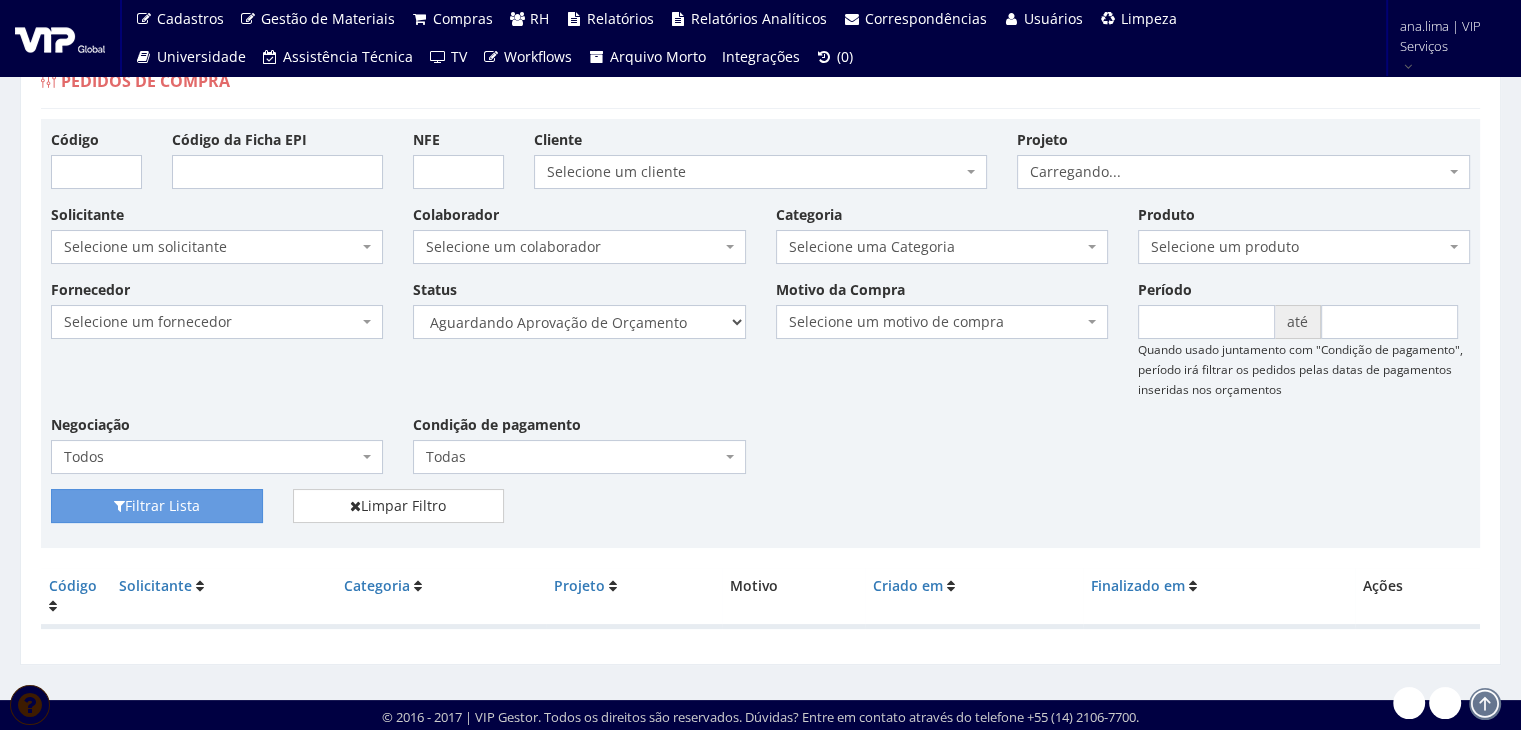 scroll, scrollTop: 40, scrollLeft: 0, axis: vertical 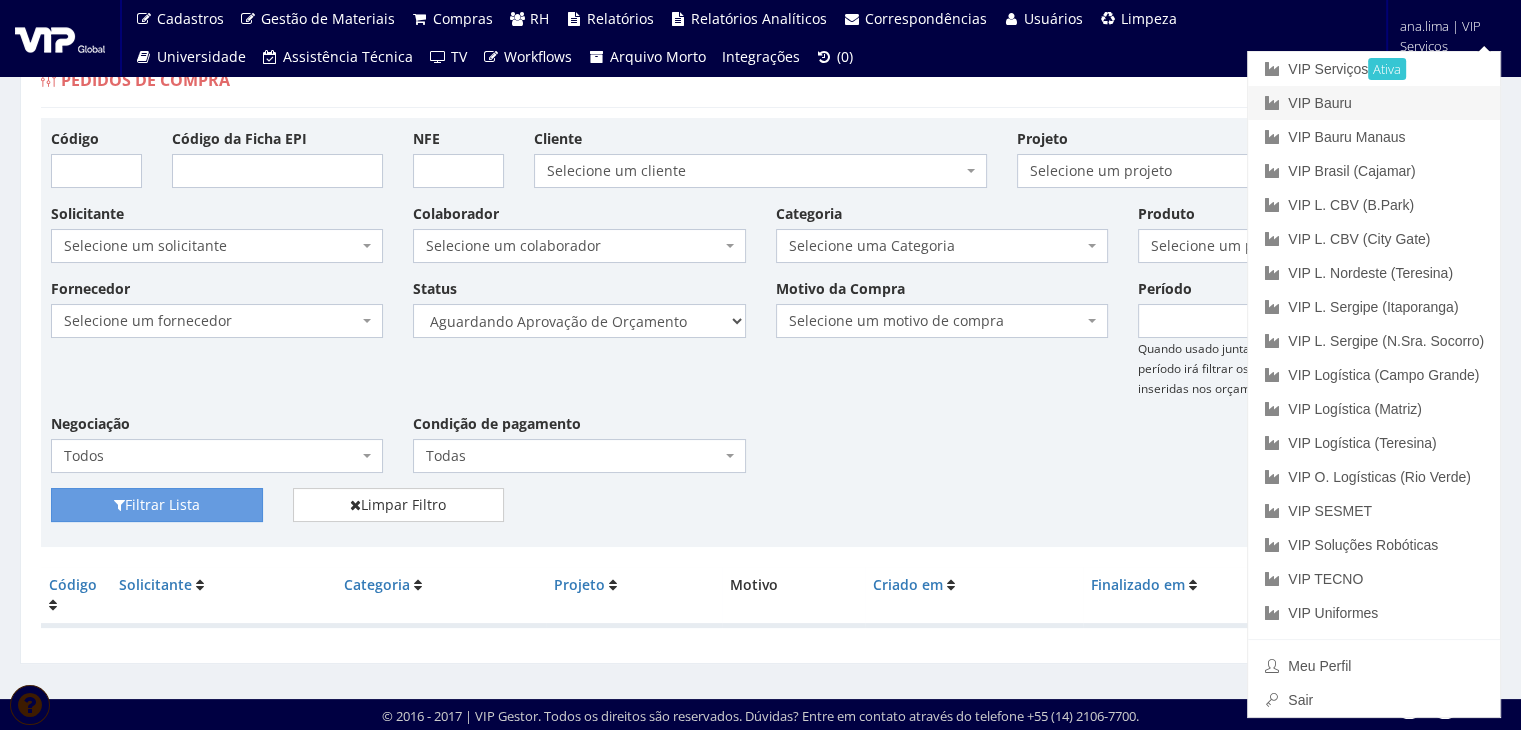 click on "VIP Bauru" at bounding box center [1374, 103] 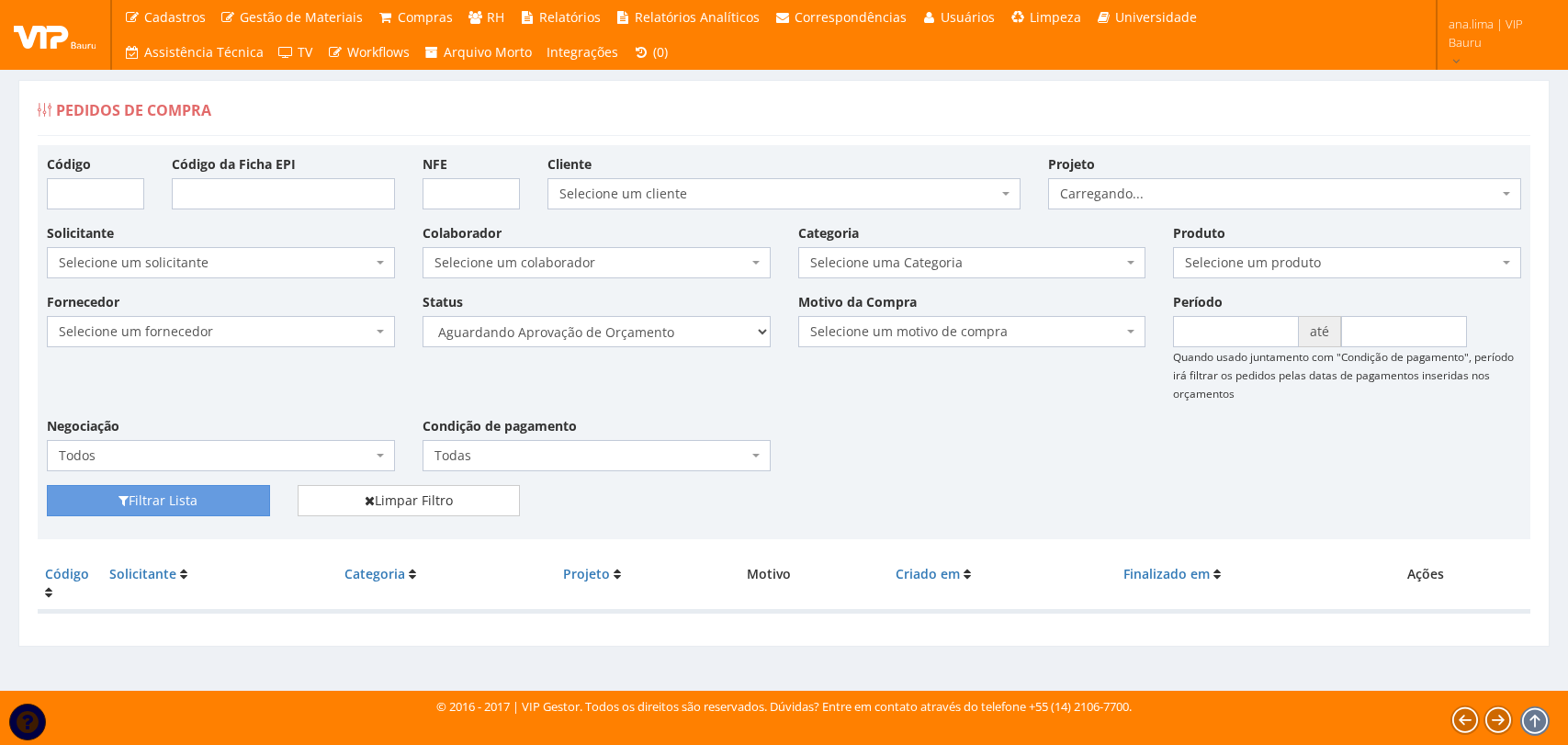 scroll, scrollTop: 0, scrollLeft: 0, axis: both 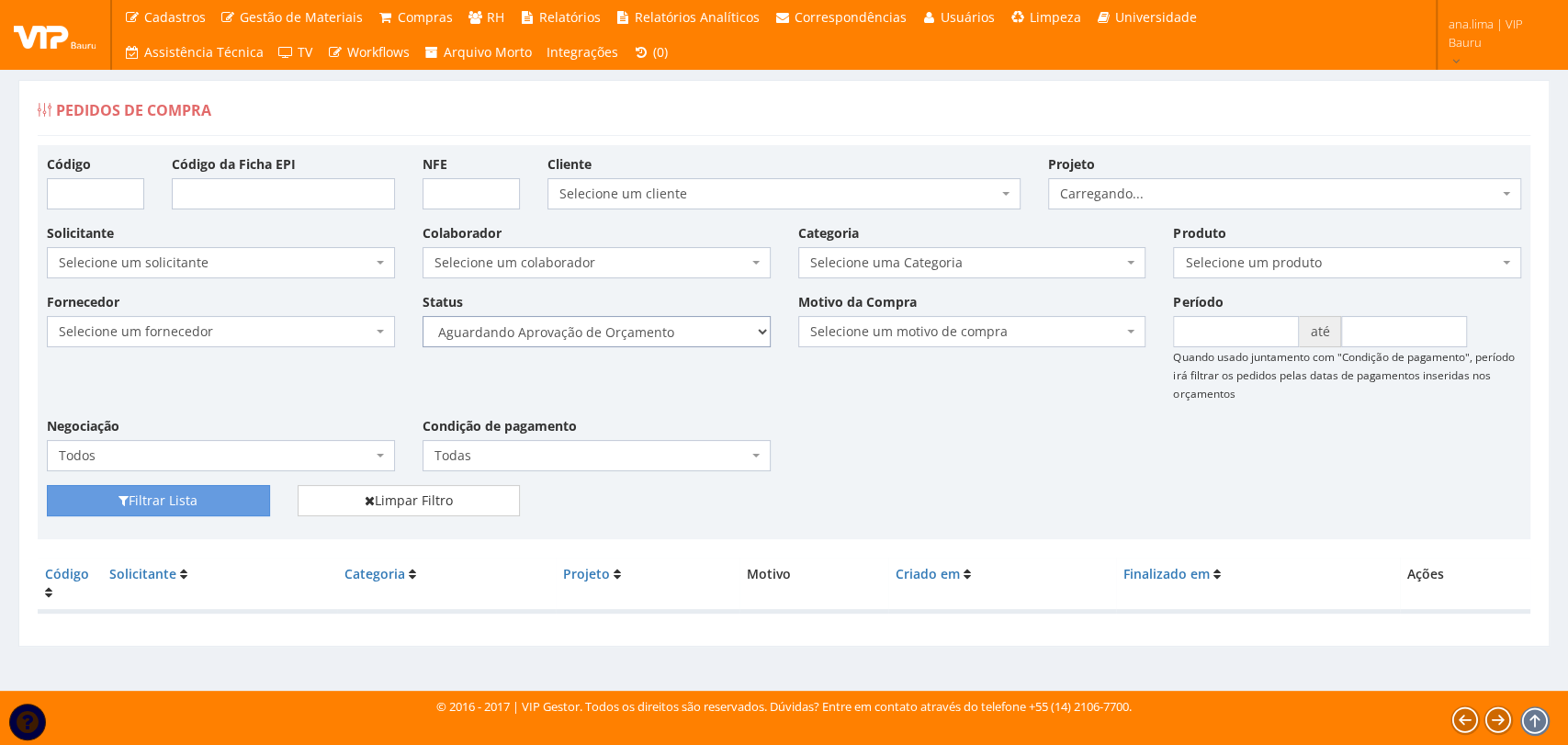 drag, startPoint x: 0, startPoint y: 0, endPoint x: 592, endPoint y: 343, distance: 684.18784 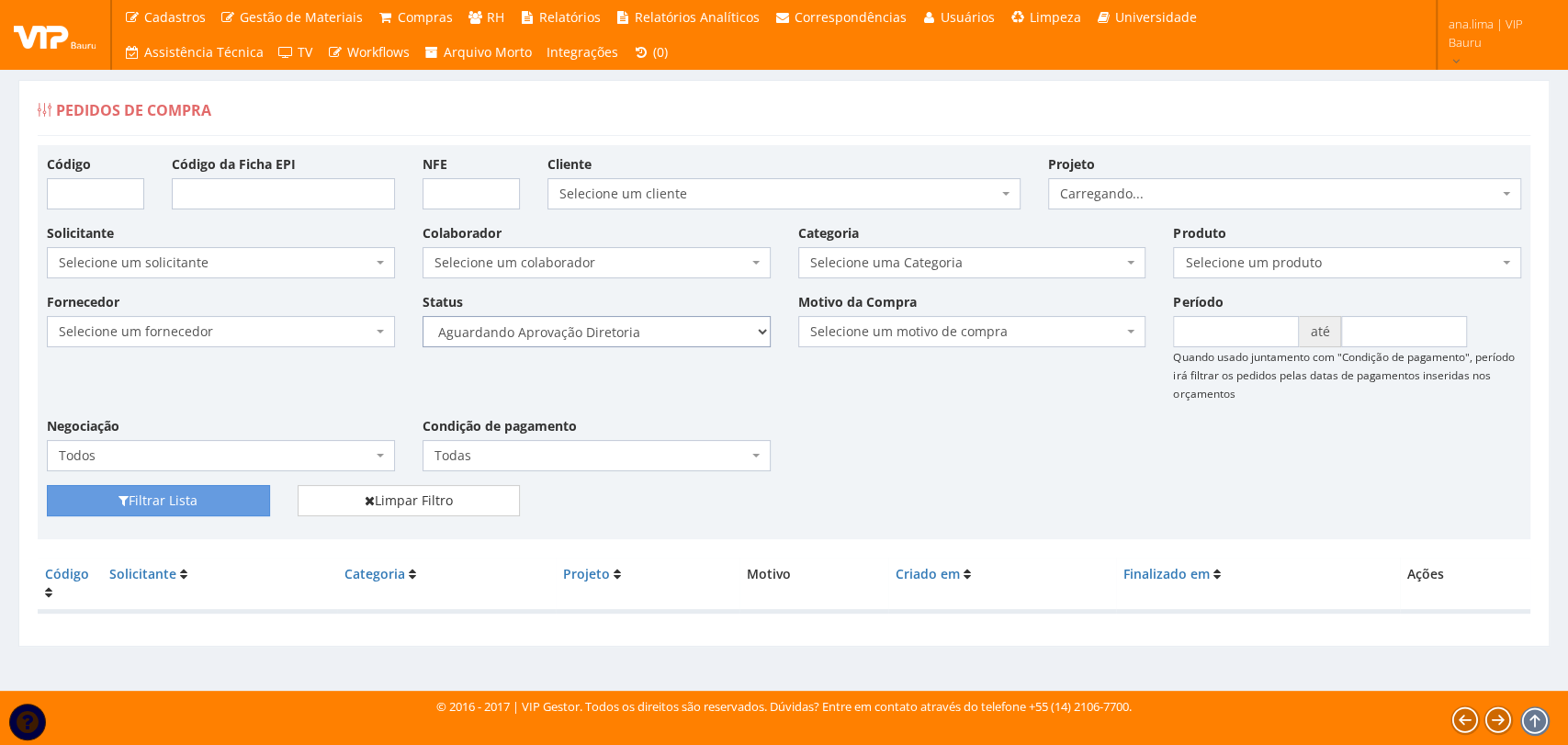 click on "Selecione um status Cancelado Aguardando Aprovação Diretoria Pedido Aprovado Aguardando Aprovação de Orçamento Orçamento Aprovado Compra Efetuada Entrega Efetuada Entrega Registrada" at bounding box center [596, 332] 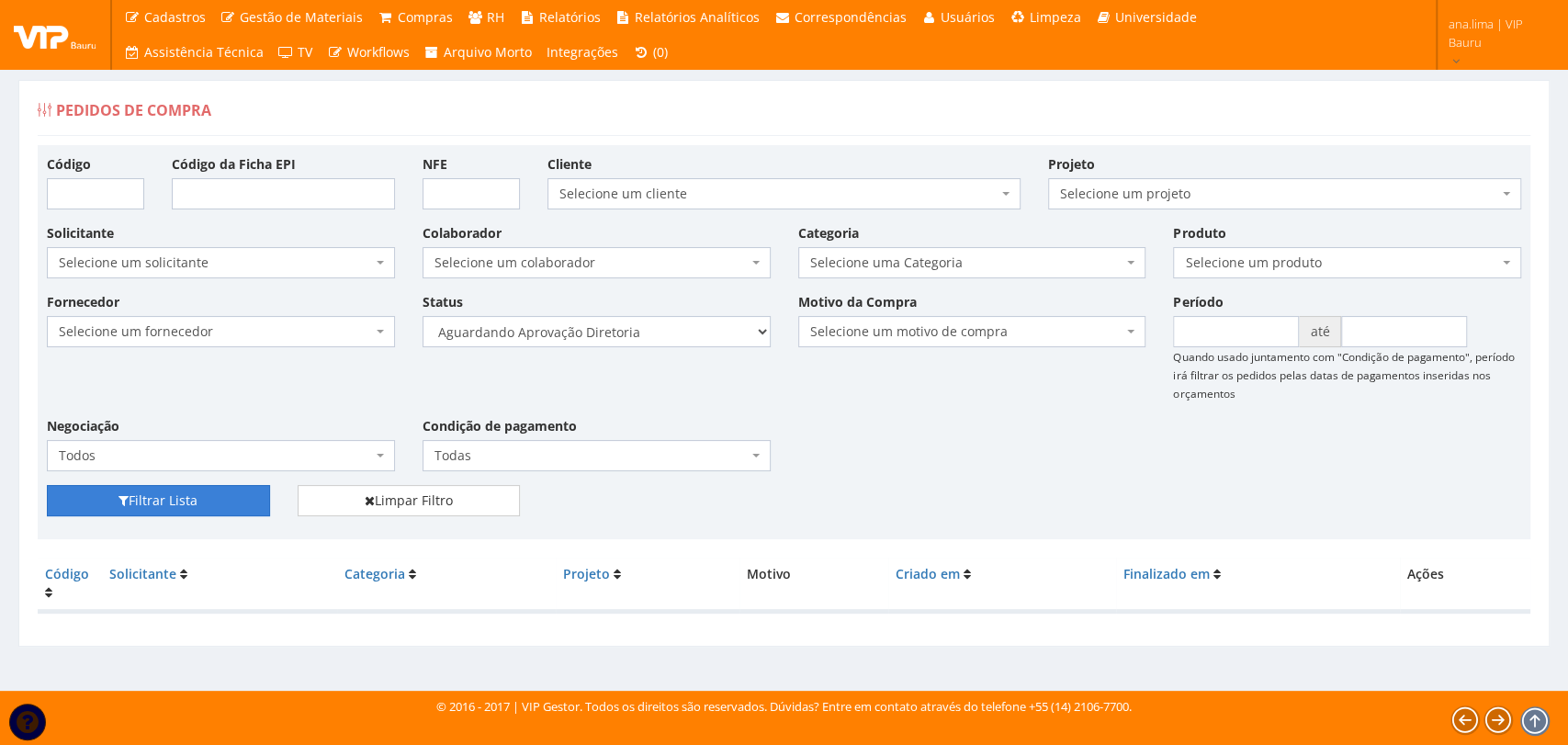 click on "Filtrar Lista" at bounding box center [158, 501] 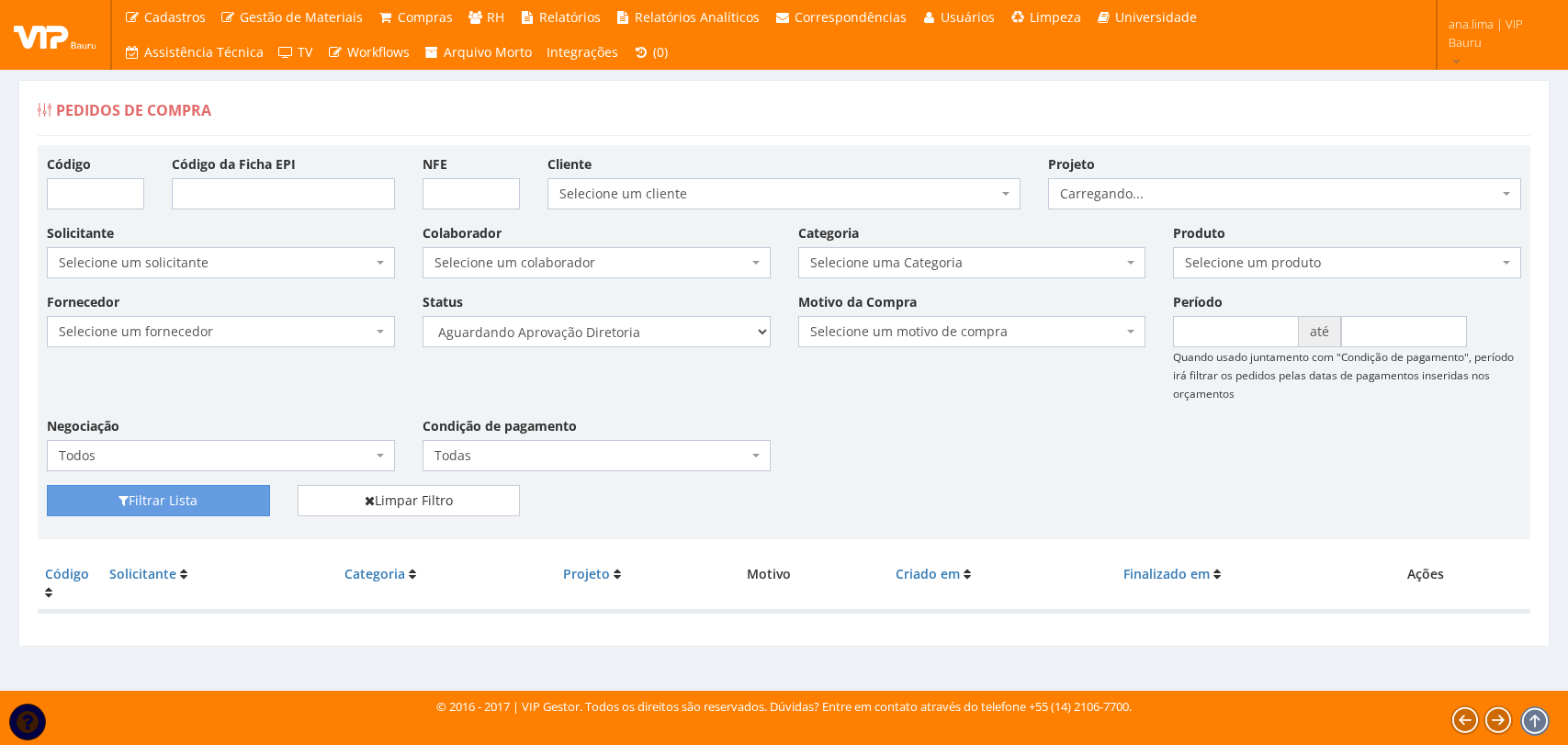 scroll, scrollTop: 0, scrollLeft: 0, axis: both 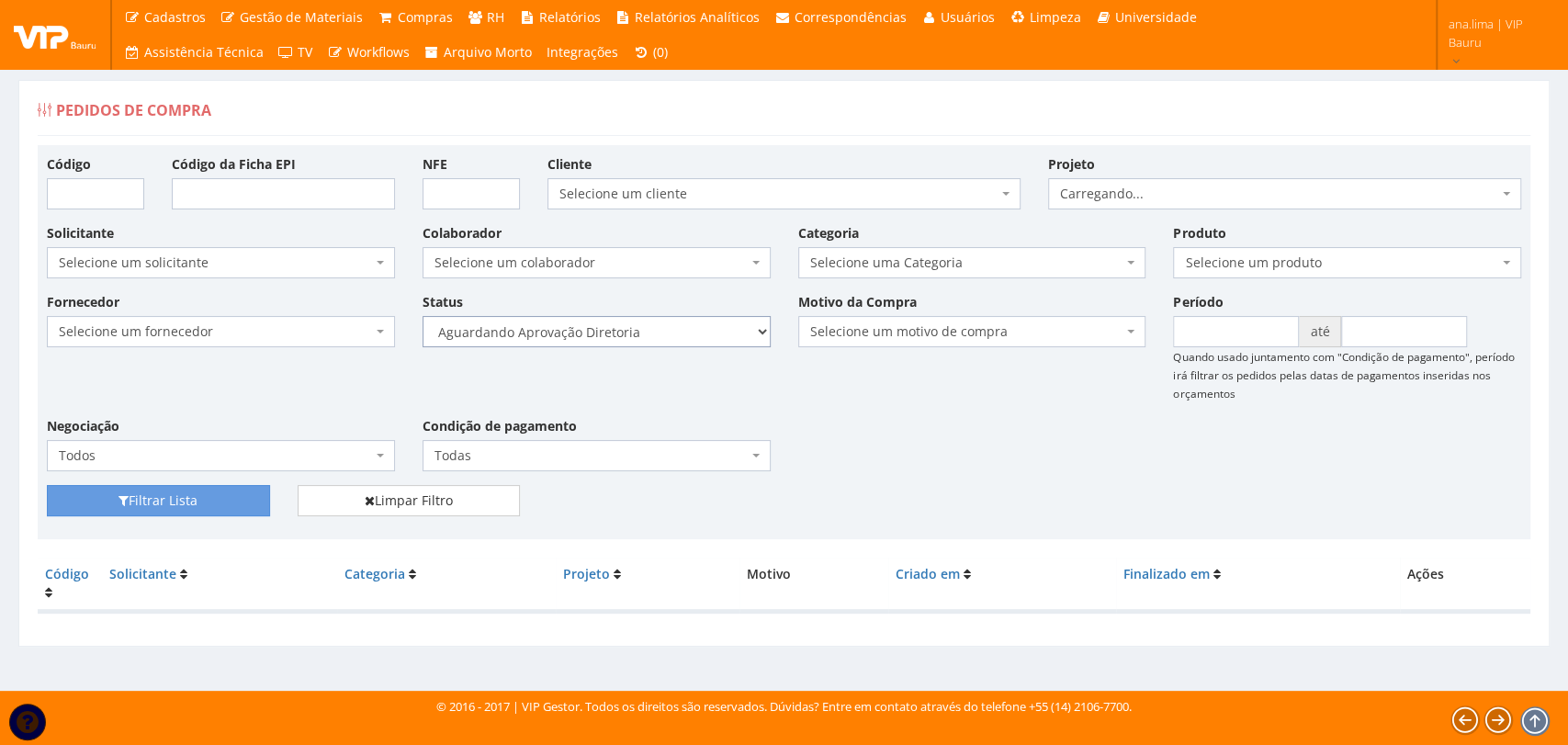 click on "Selecione um status Cancelado Aguardando Aprovação Diretoria Pedido Aprovado Aguardando Aprovação de Orçamento Orçamento Aprovado Compra Efetuada Entrega Efetuada Entrega Registrada" at bounding box center (596, 332) 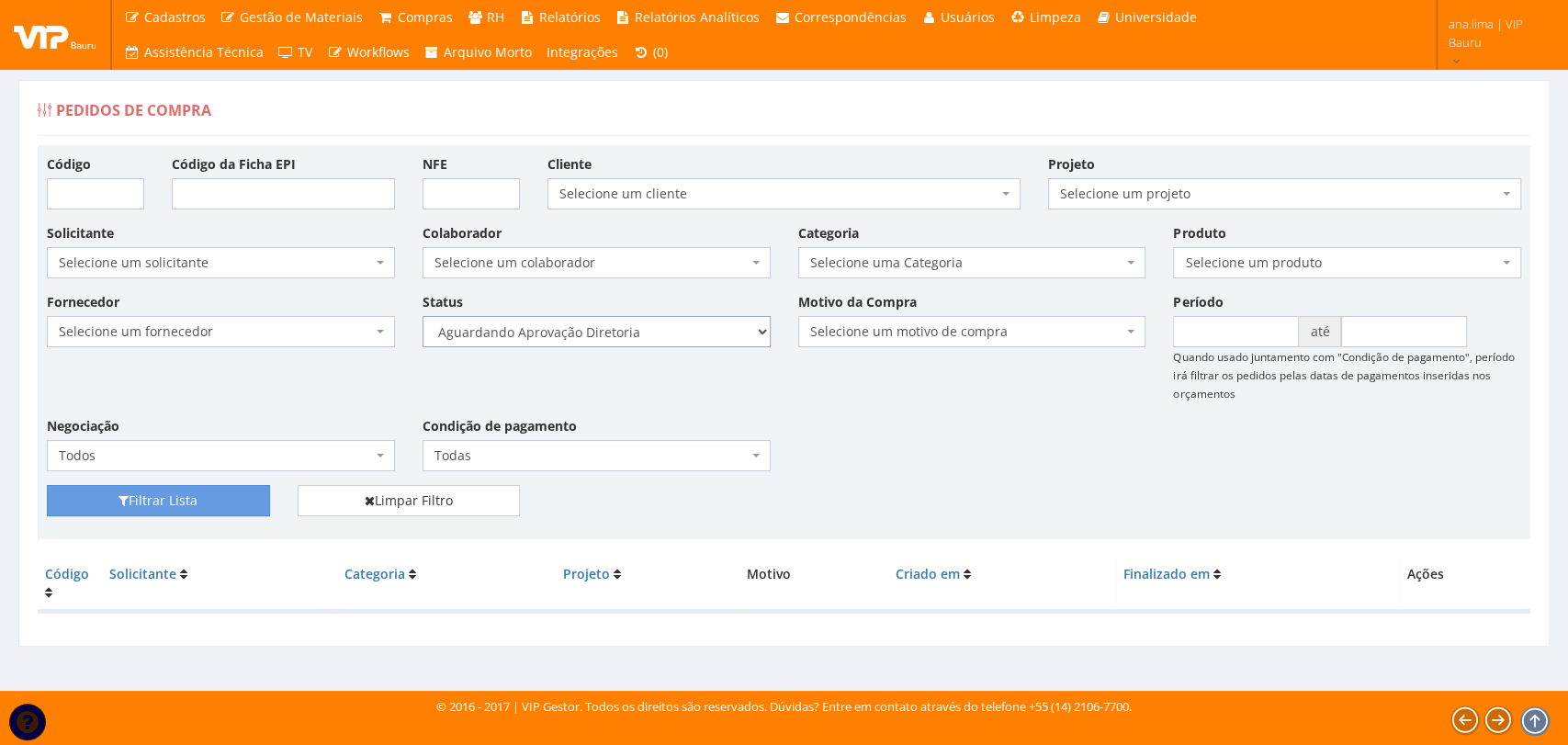 select on "4" 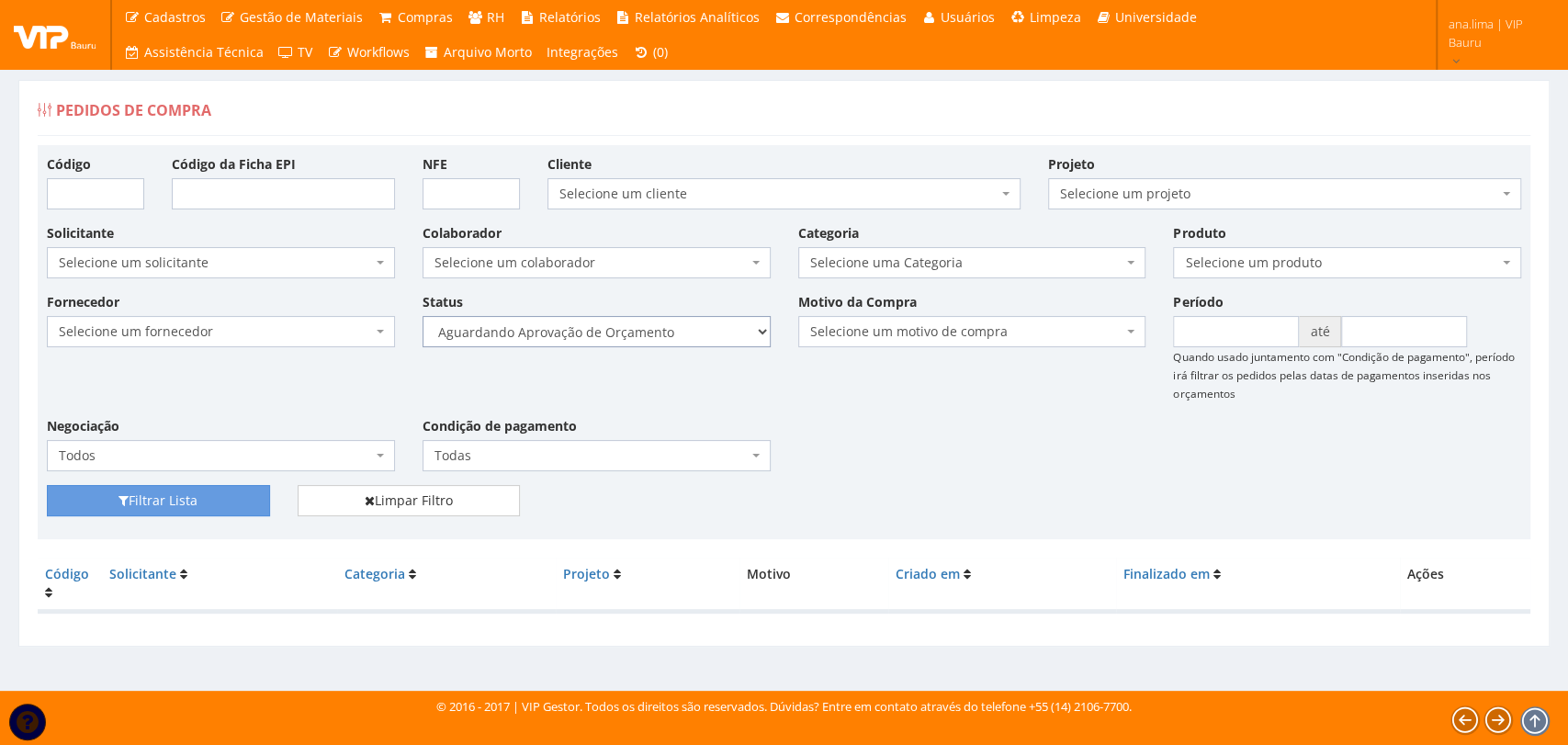 click on "Selecione um status Cancelado Aguardando Aprovação Diretoria Pedido Aprovado Aguardando Aprovação de Orçamento Orçamento Aprovado Compra Efetuada Entrega Efetuada Entrega Registrada" at bounding box center (596, 332) 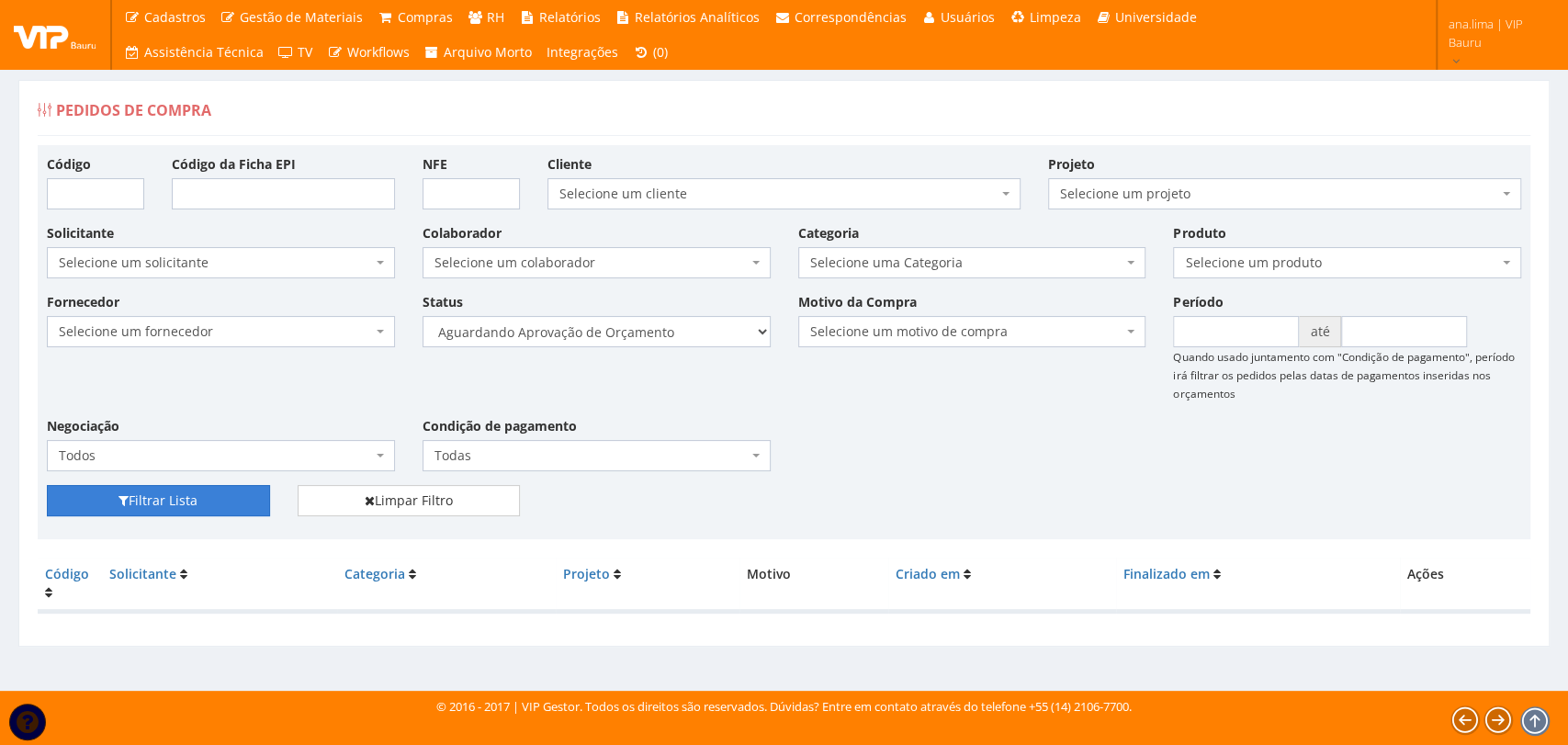 click on "Filtrar Lista" at bounding box center [158, 501] 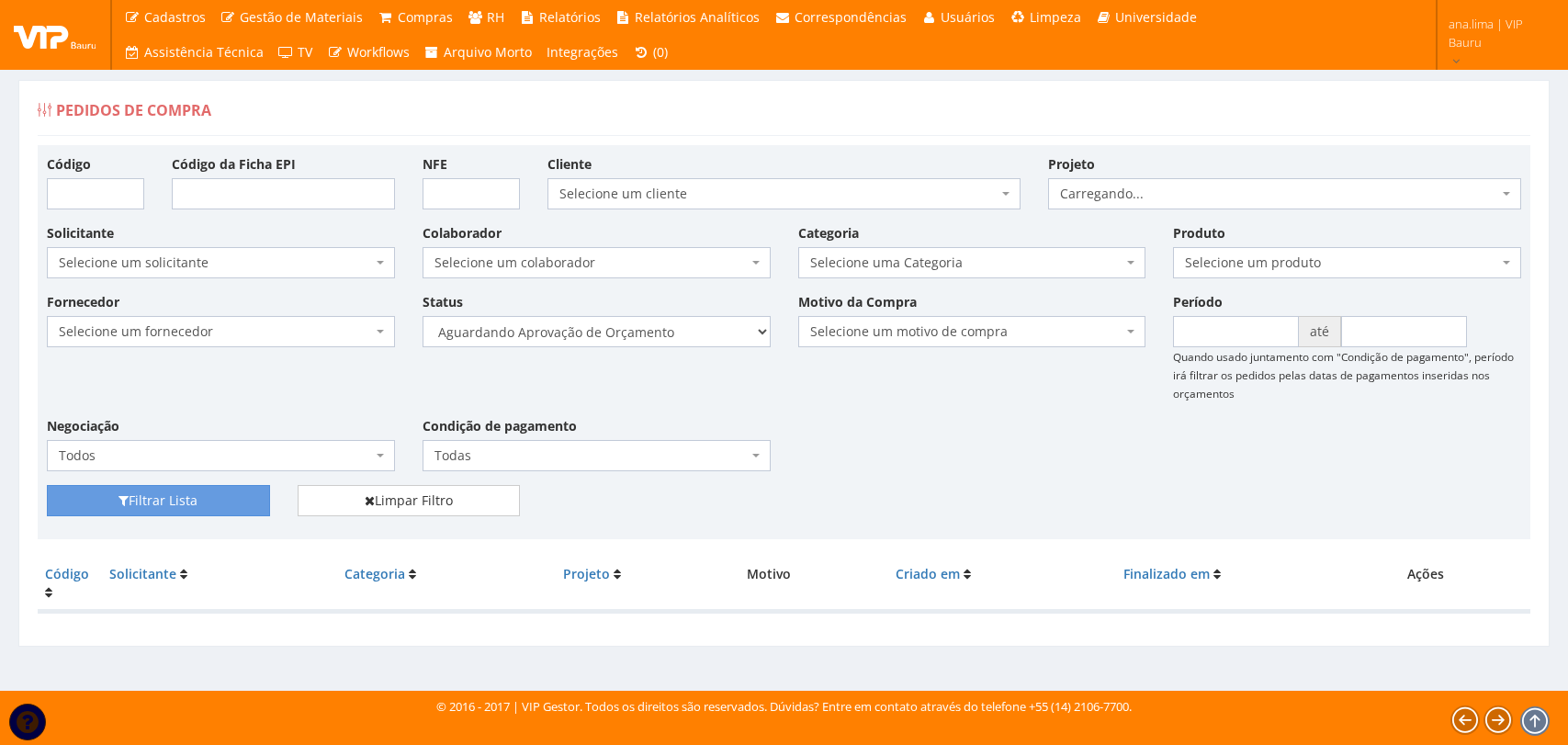 scroll, scrollTop: 0, scrollLeft: 0, axis: both 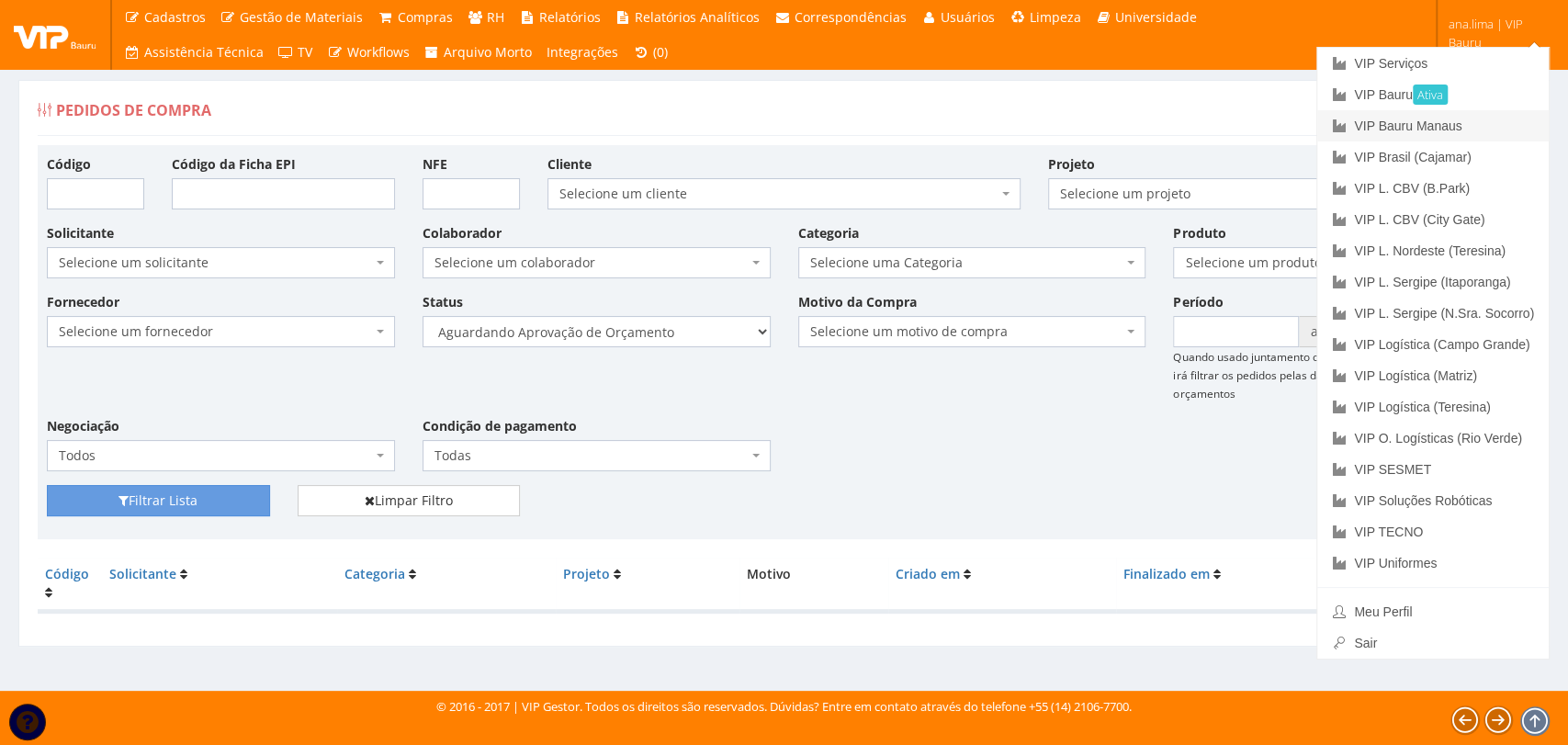 click on "VIP Bauru Manaus" at bounding box center (1433, 126) 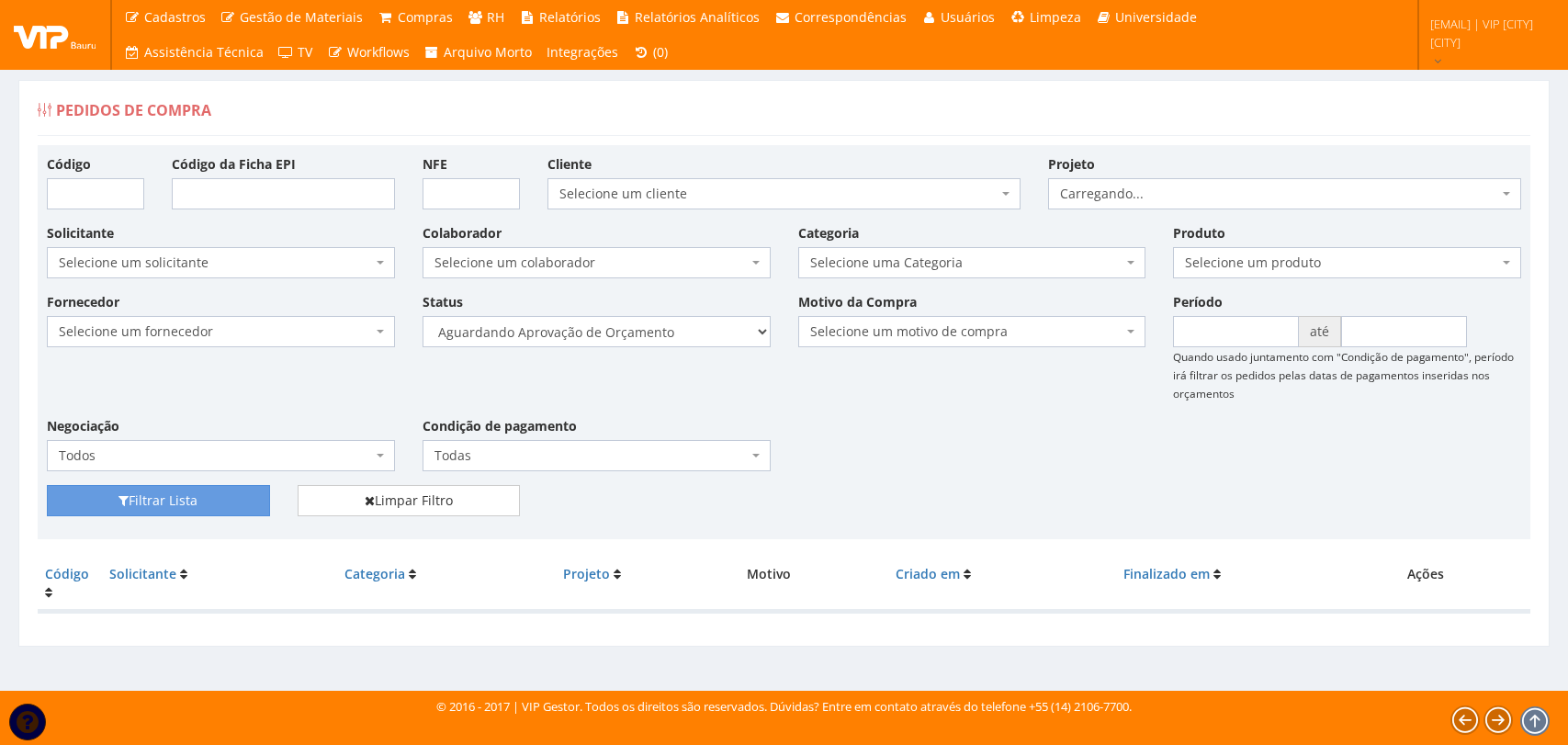 scroll, scrollTop: 0, scrollLeft: 0, axis: both 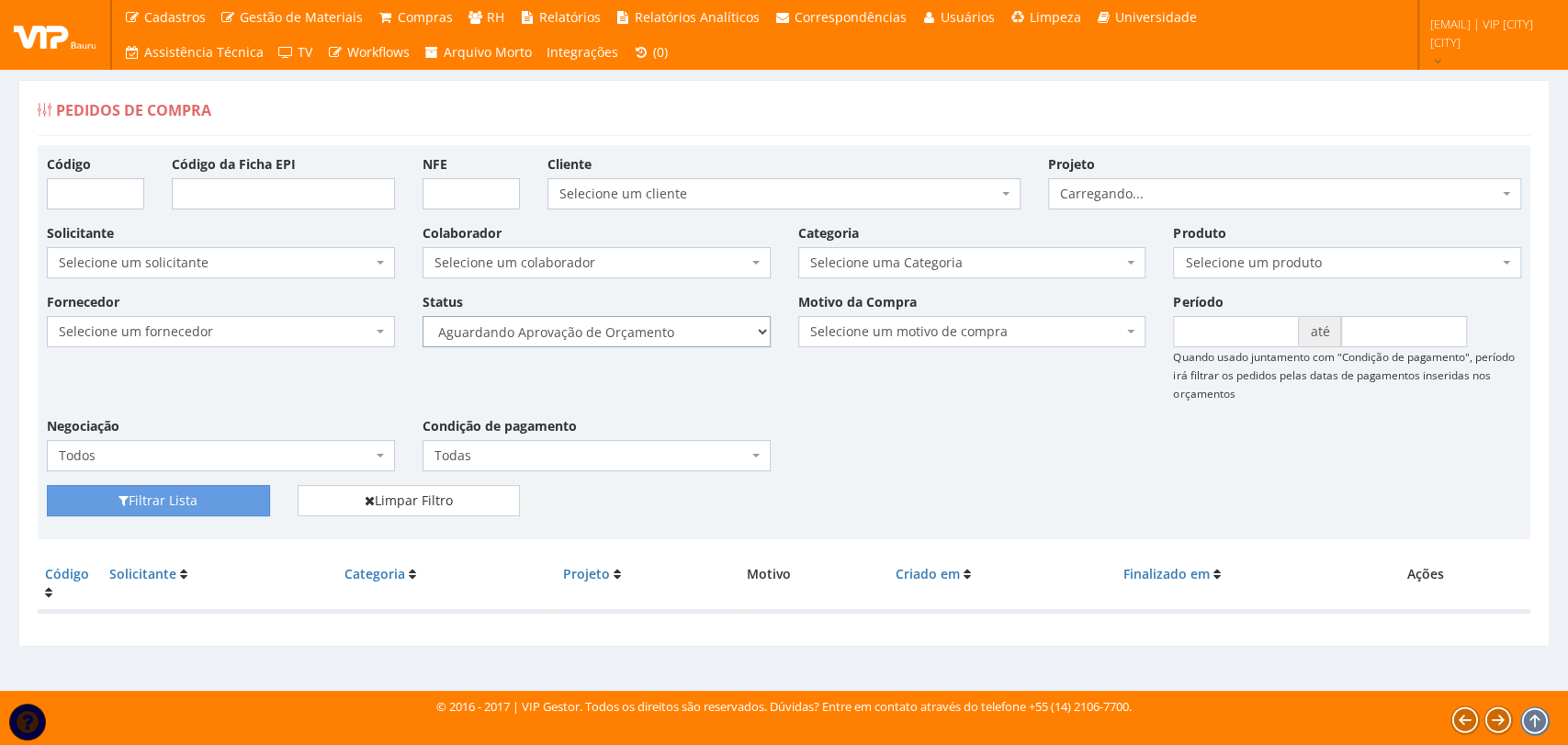 click on "Selecione um status Cancelado Aguardando Aprovação Diretoria Pedido Aprovado Aguardando Aprovação de Orçamento Orçamento Aprovado Compra Efetuada Entrega Efetuada Entrega Registrada" at bounding box center [596, 332] 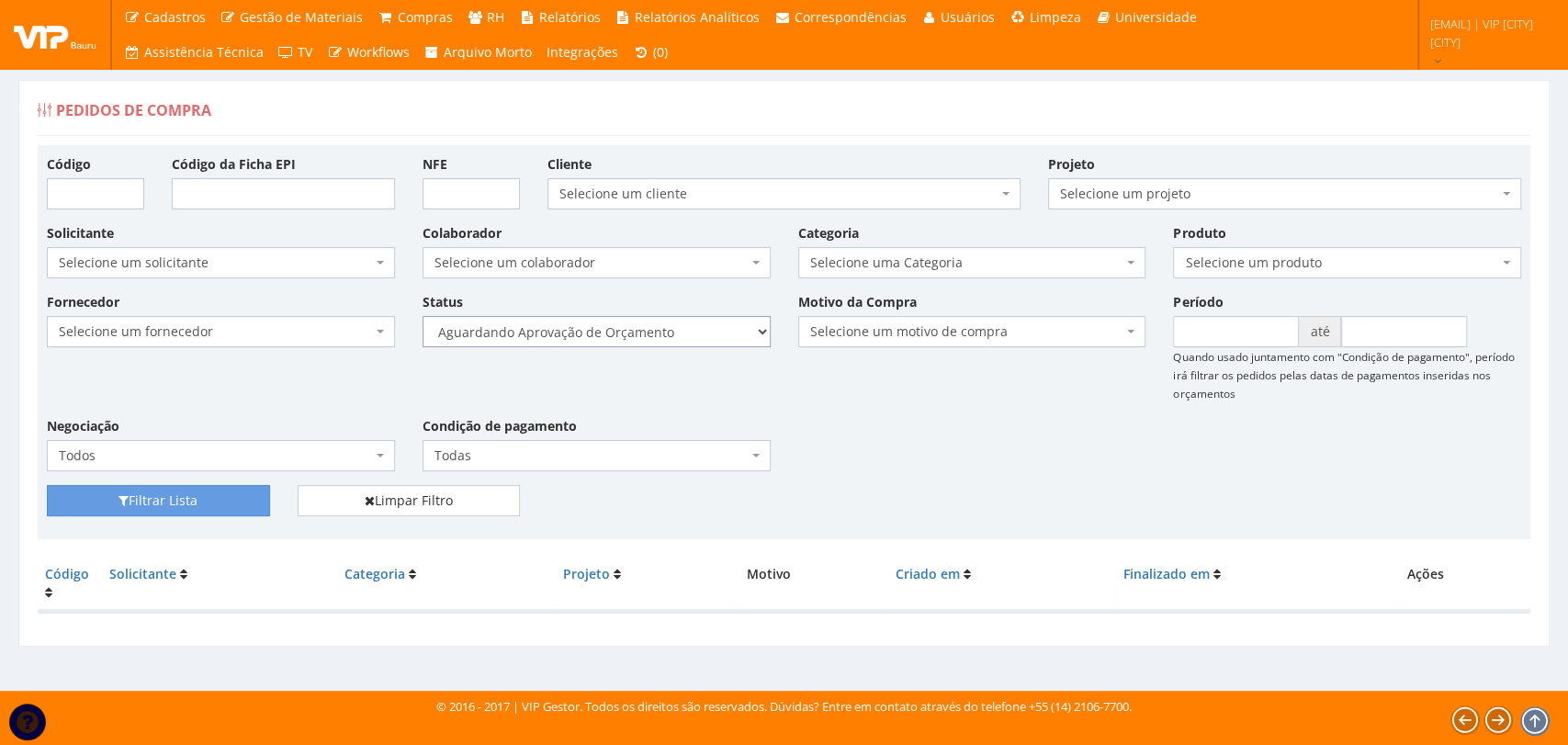 select on "1" 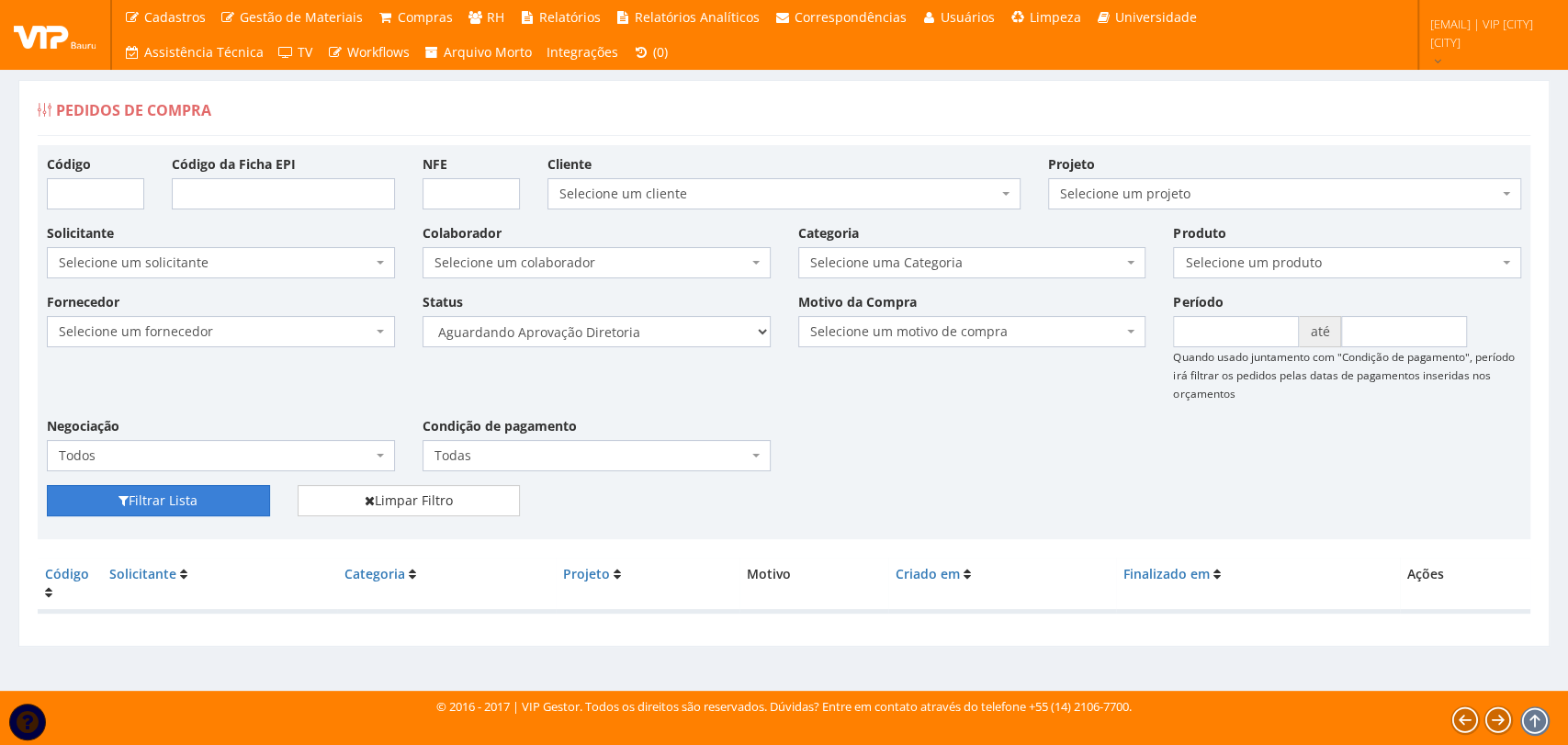 click on "Filtrar Lista" at bounding box center (158, 501) 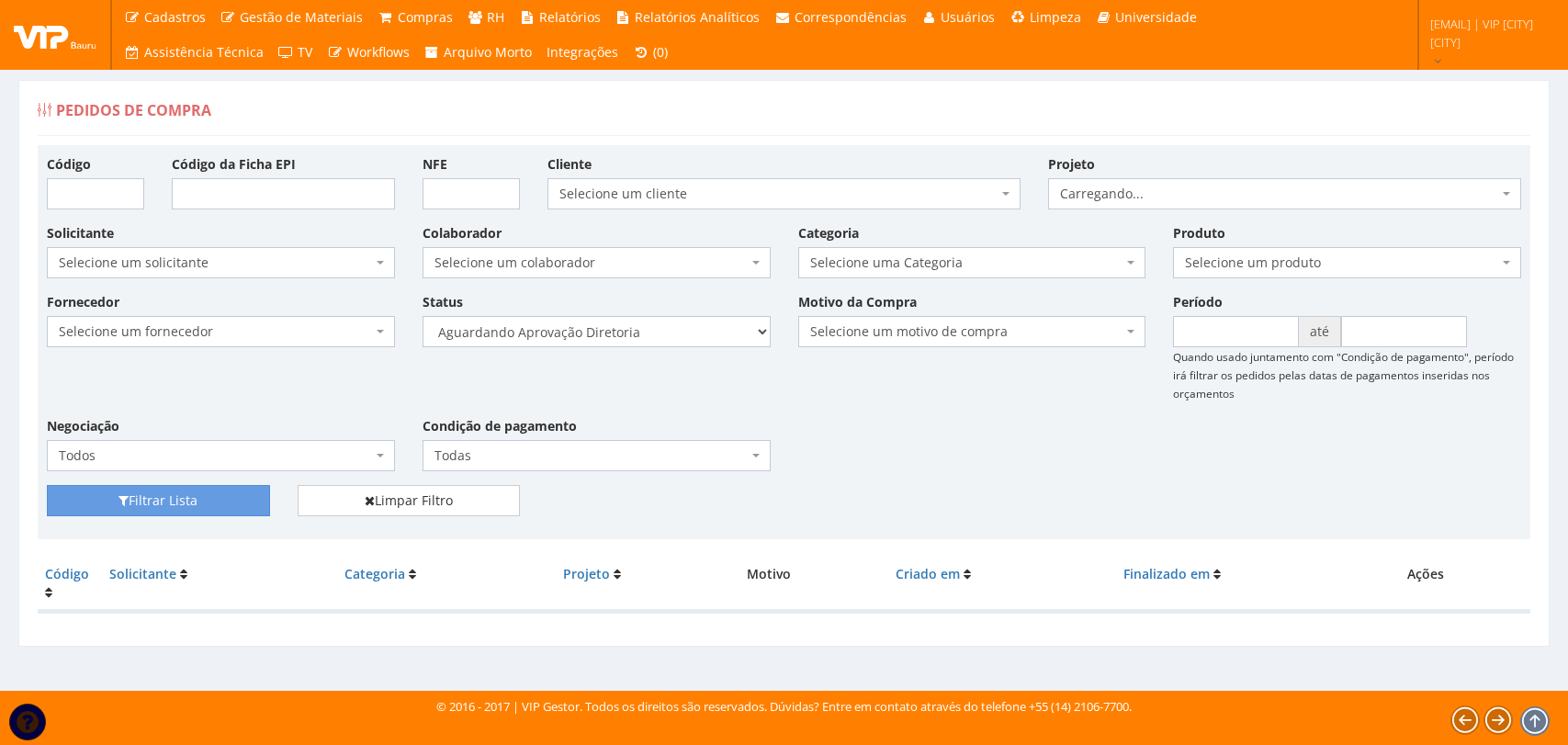 scroll, scrollTop: 0, scrollLeft: 0, axis: both 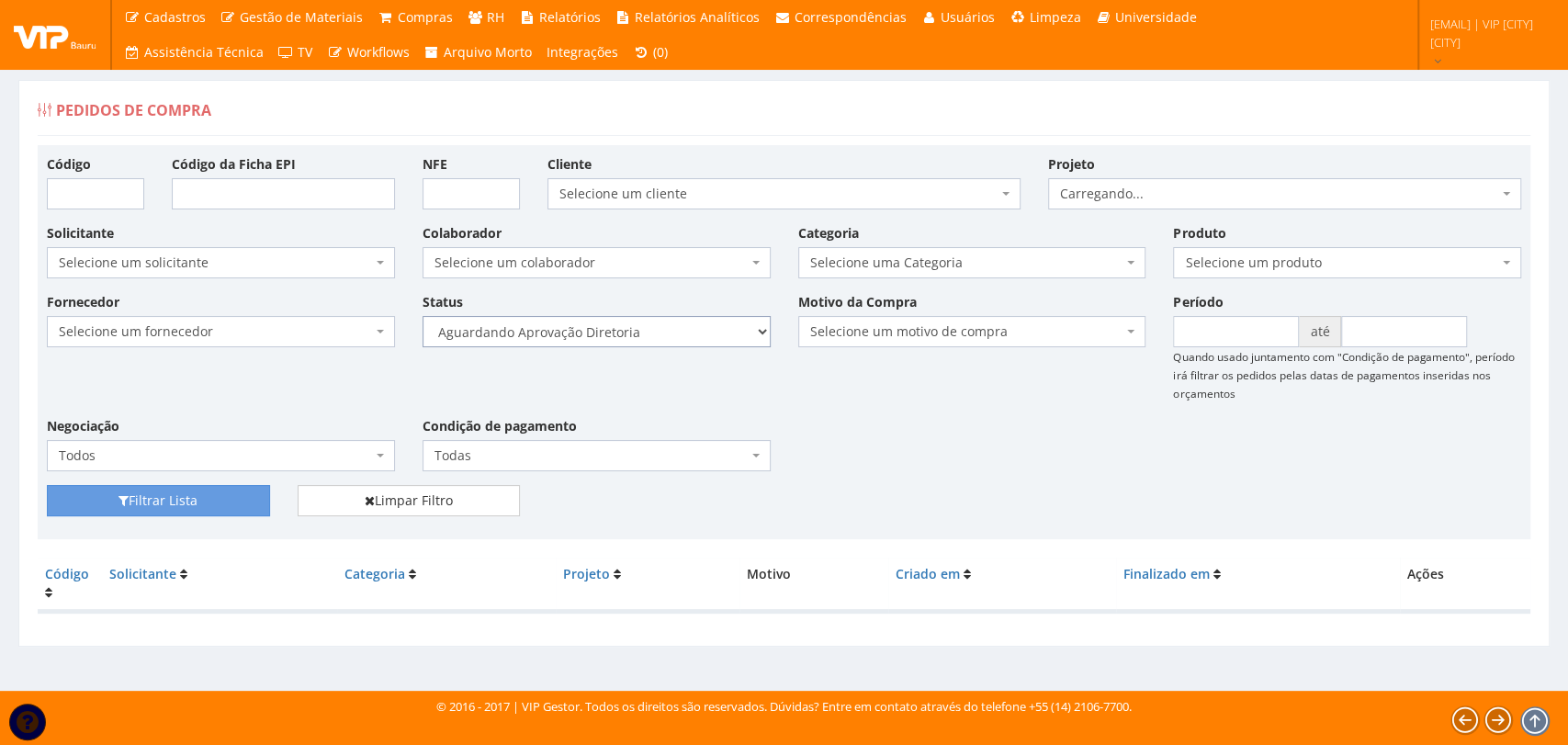 click on "Selecione um status Cancelado Aguardando Aprovação Diretoria Pedido Aprovado Aguardando Aprovação de Orçamento Orçamento Aprovado Compra Efetuada Entrega Efetuada Entrega Registrada" at bounding box center [596, 332] 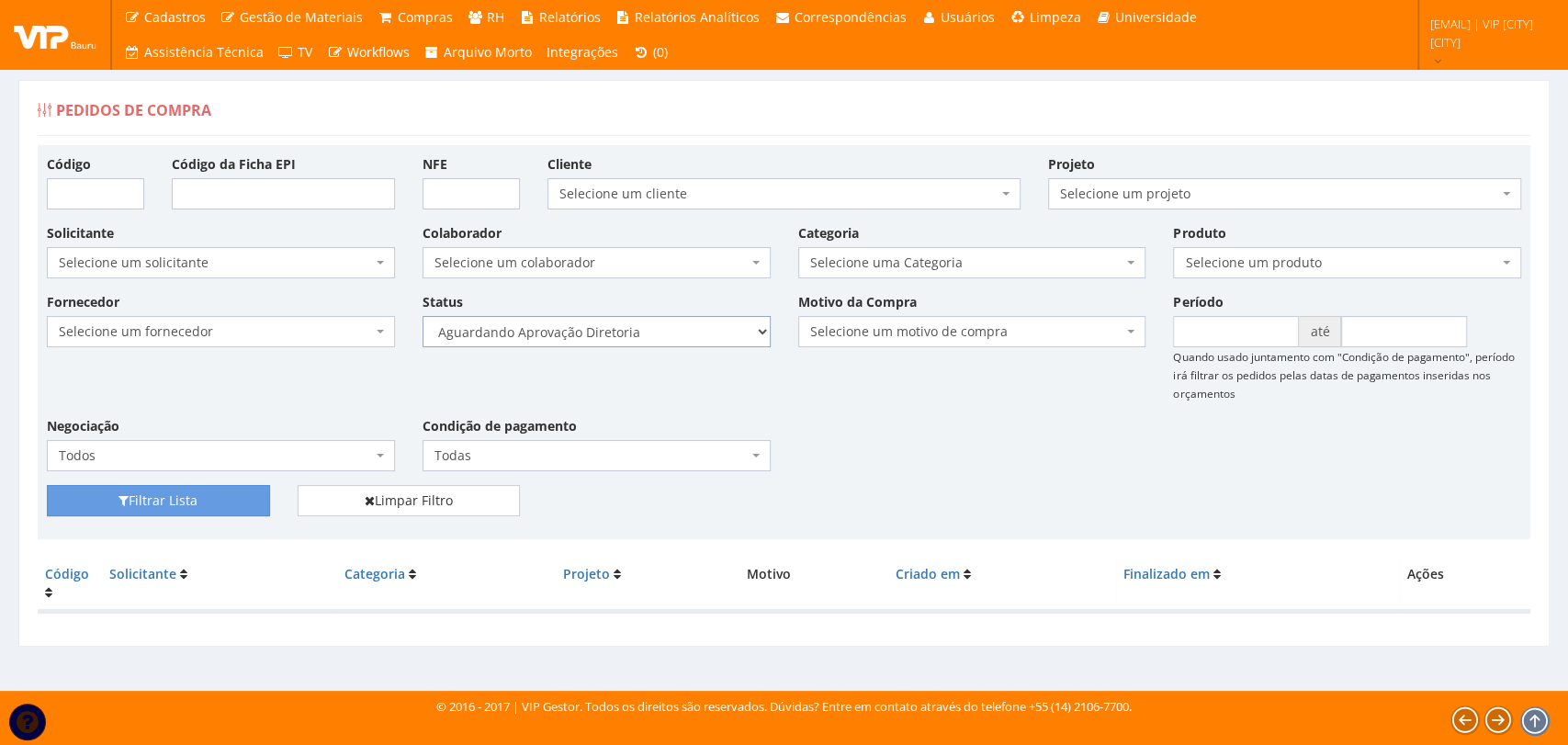 select on "4" 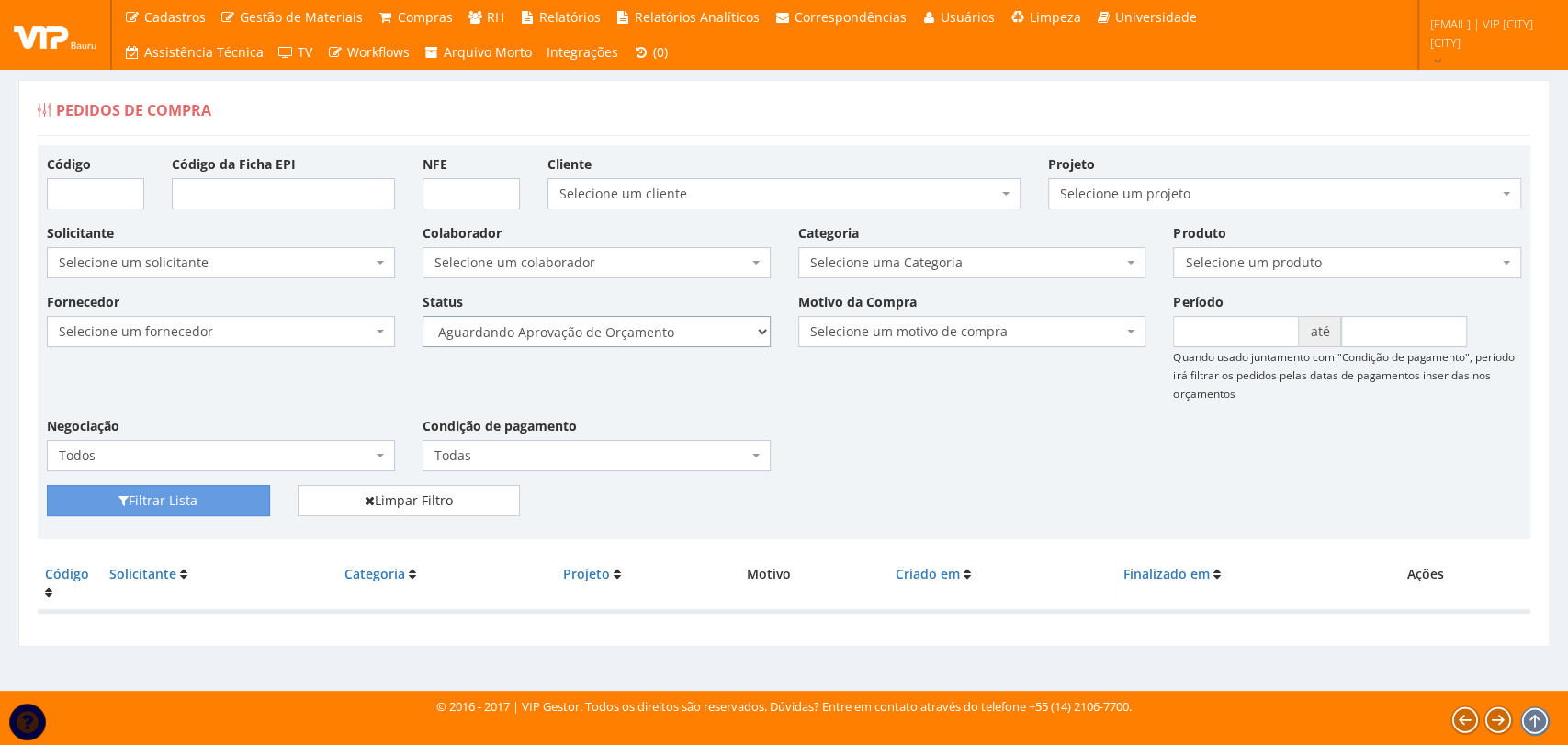 click on "Selecione um status Cancelado Aguardando Aprovação Diretoria Pedido Aprovado Aguardando Aprovação de Orçamento Orçamento Aprovado Compra Efetuada Entrega Efetuada Entrega Registrada" at bounding box center [596, 332] 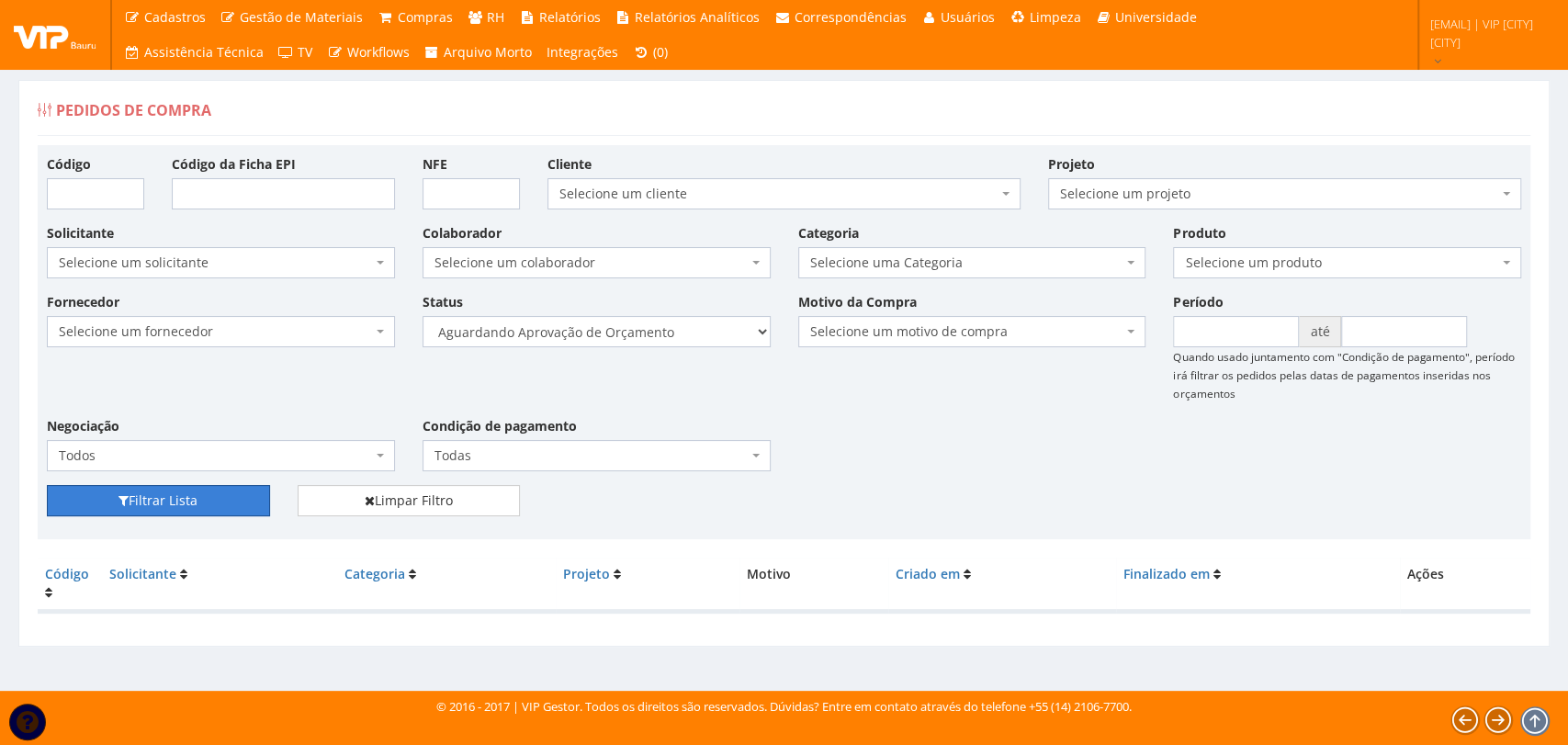 drag, startPoint x: 157, startPoint y: 512, endPoint x: 467, endPoint y: 419, distance: 323.6495 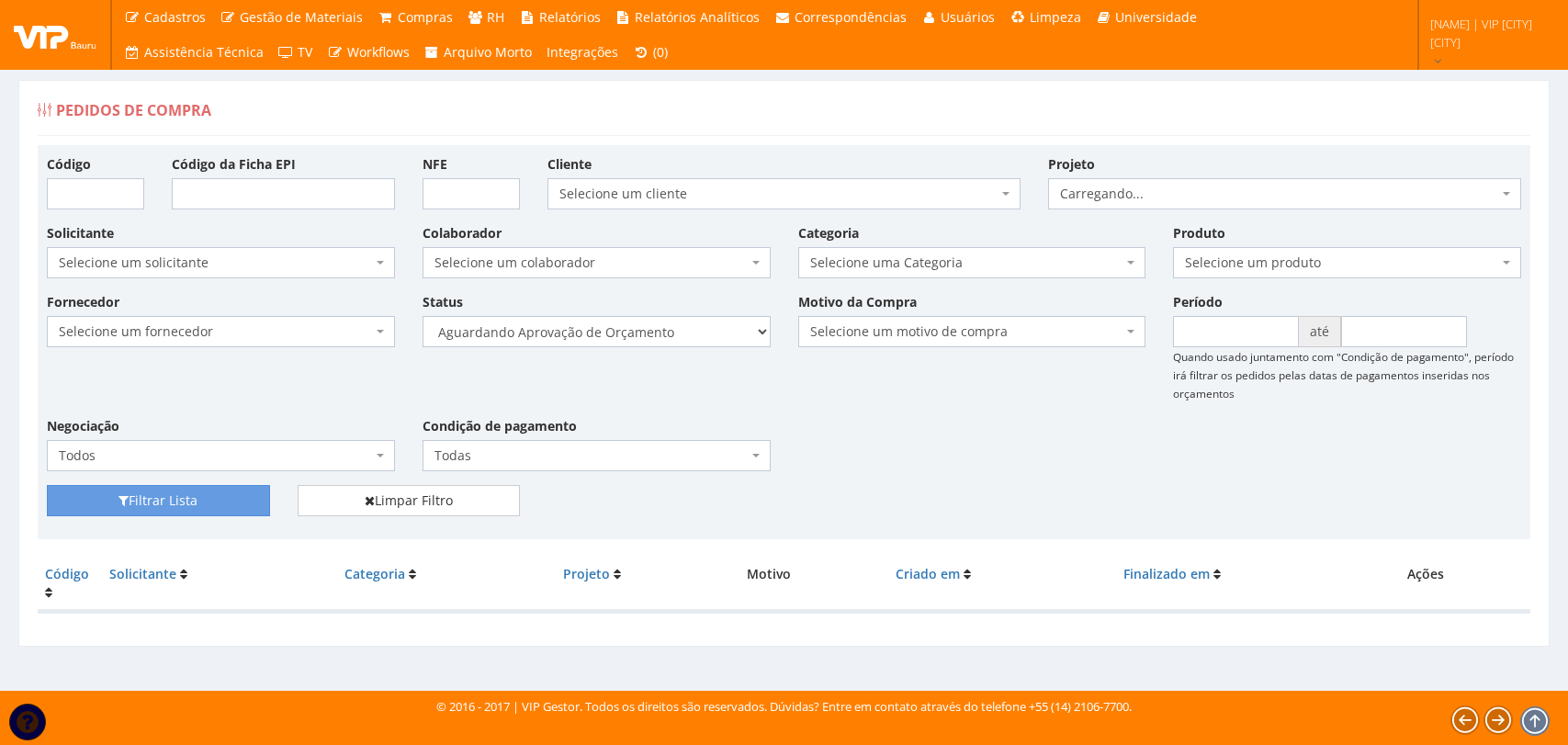 scroll, scrollTop: 0, scrollLeft: 0, axis: both 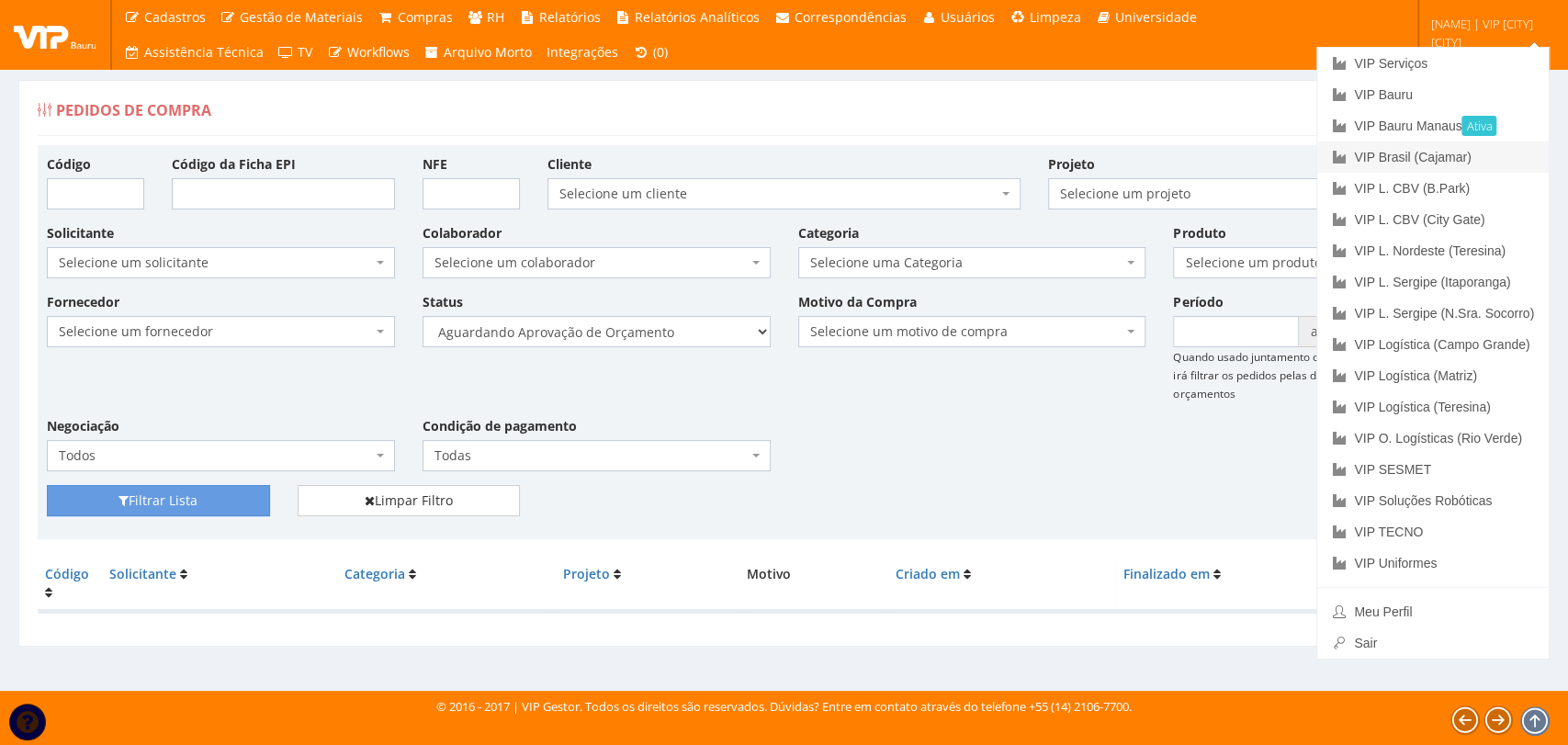 click on "VIP Brasil (Cajamar)" at bounding box center (1433, 157) 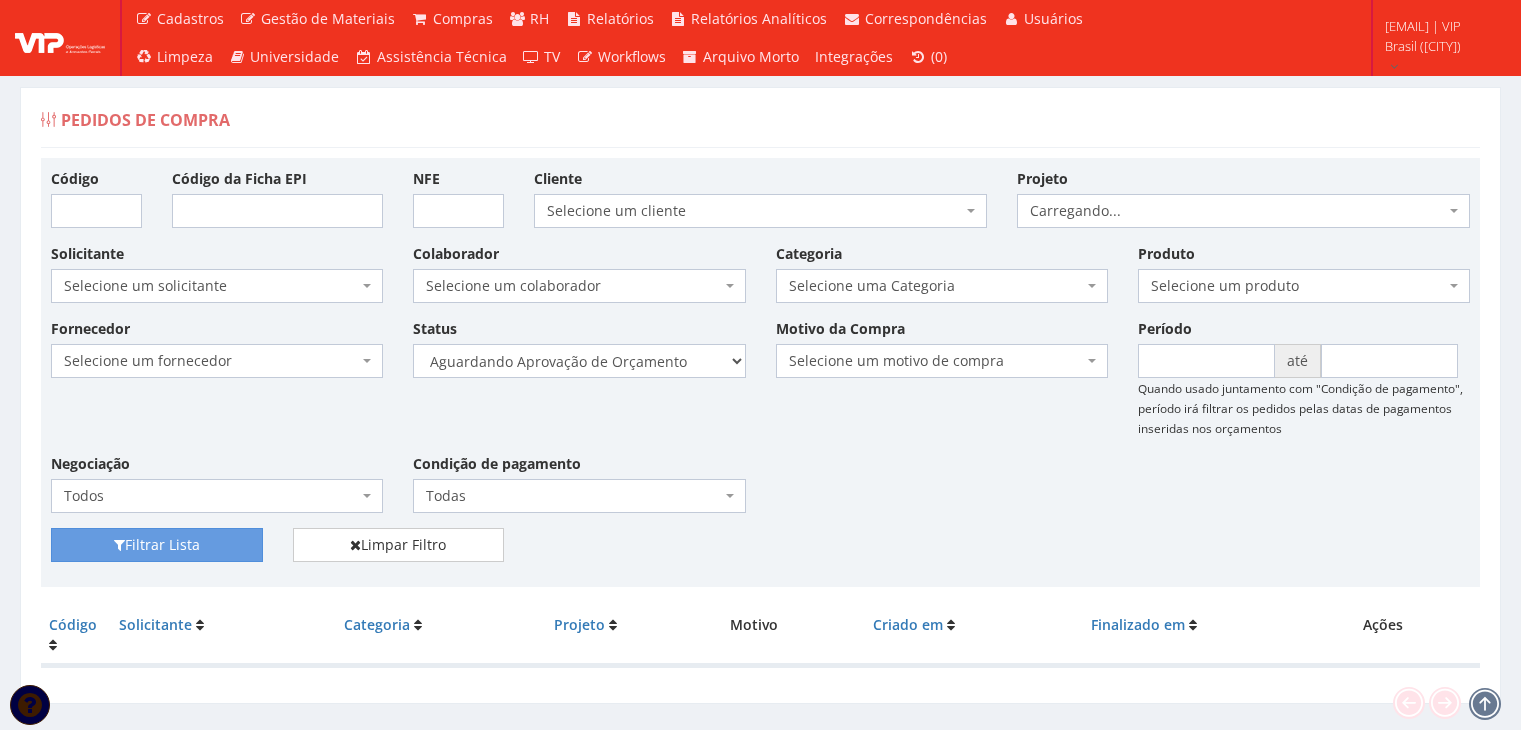 scroll, scrollTop: 0, scrollLeft: 0, axis: both 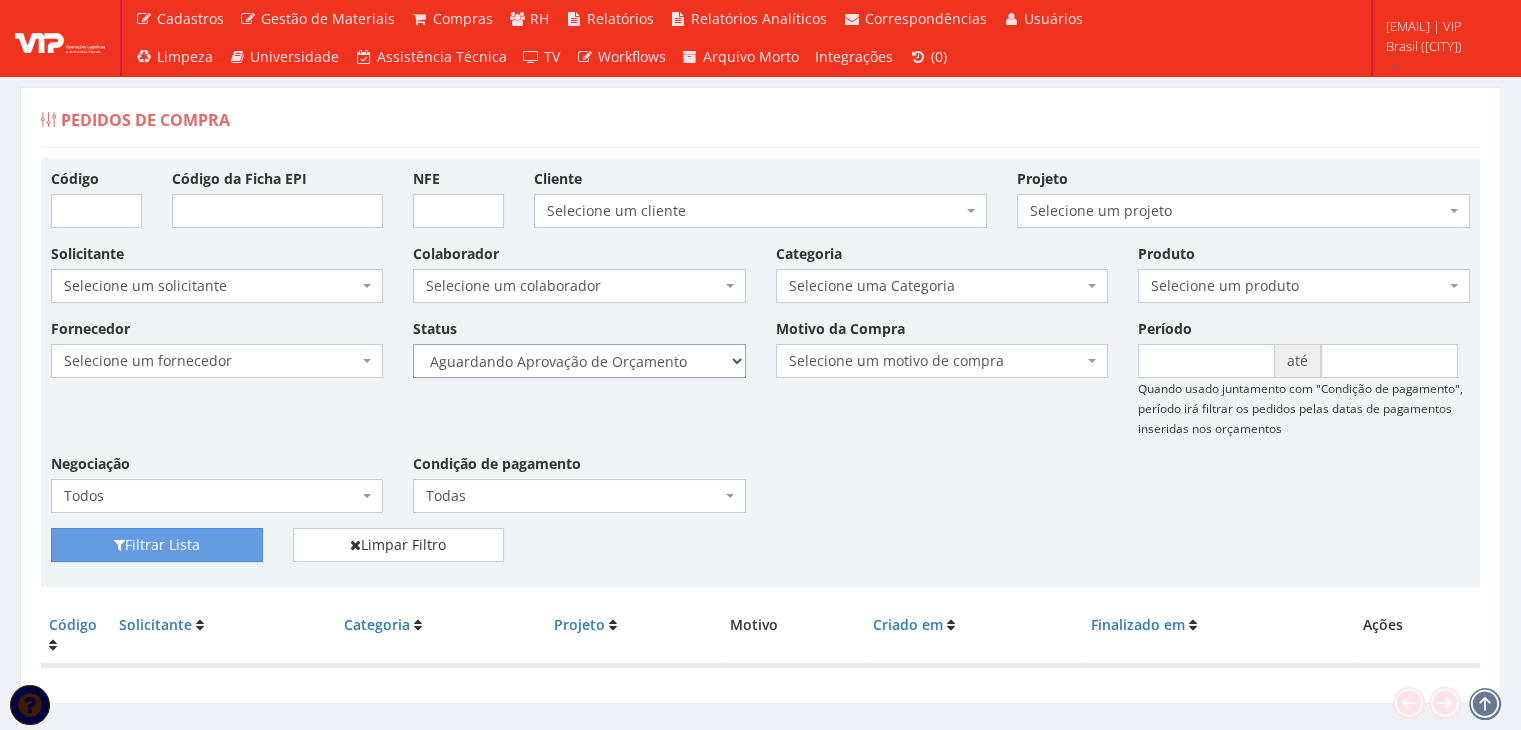 click on "Selecione um status Cancelado Aguardando Aprovação Diretoria Pedido Aprovado Aguardando Aprovação de Orçamento Orçamento Aprovado Compra Efetuada Entrega Efetuada Entrega Registrada" at bounding box center (579, 361) 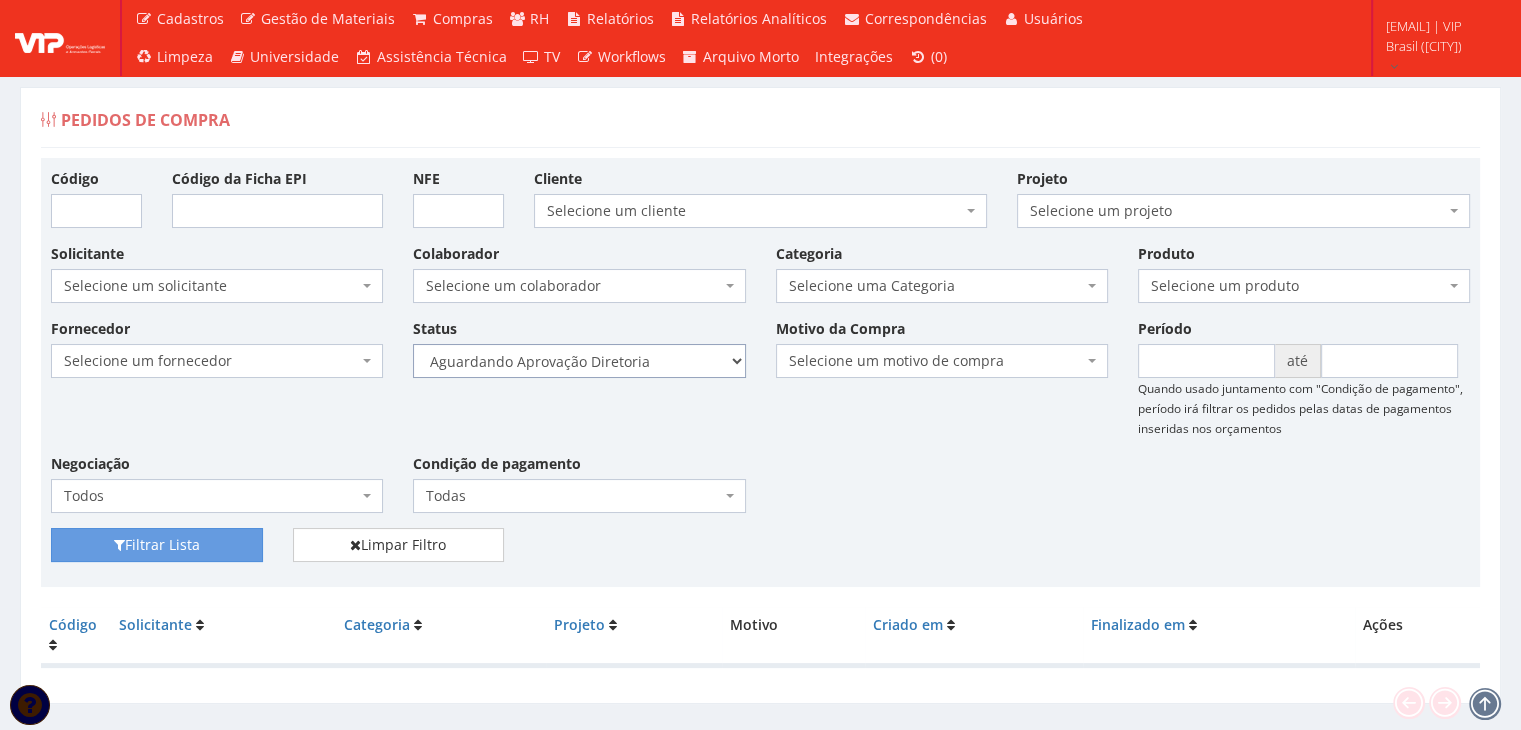 click on "Selecione um status Cancelado Aguardando Aprovação Diretoria Pedido Aprovado Aguardando Aprovação de Orçamento Orçamento Aprovado Compra Efetuada Entrega Efetuada Entrega Registrada" at bounding box center [579, 361] 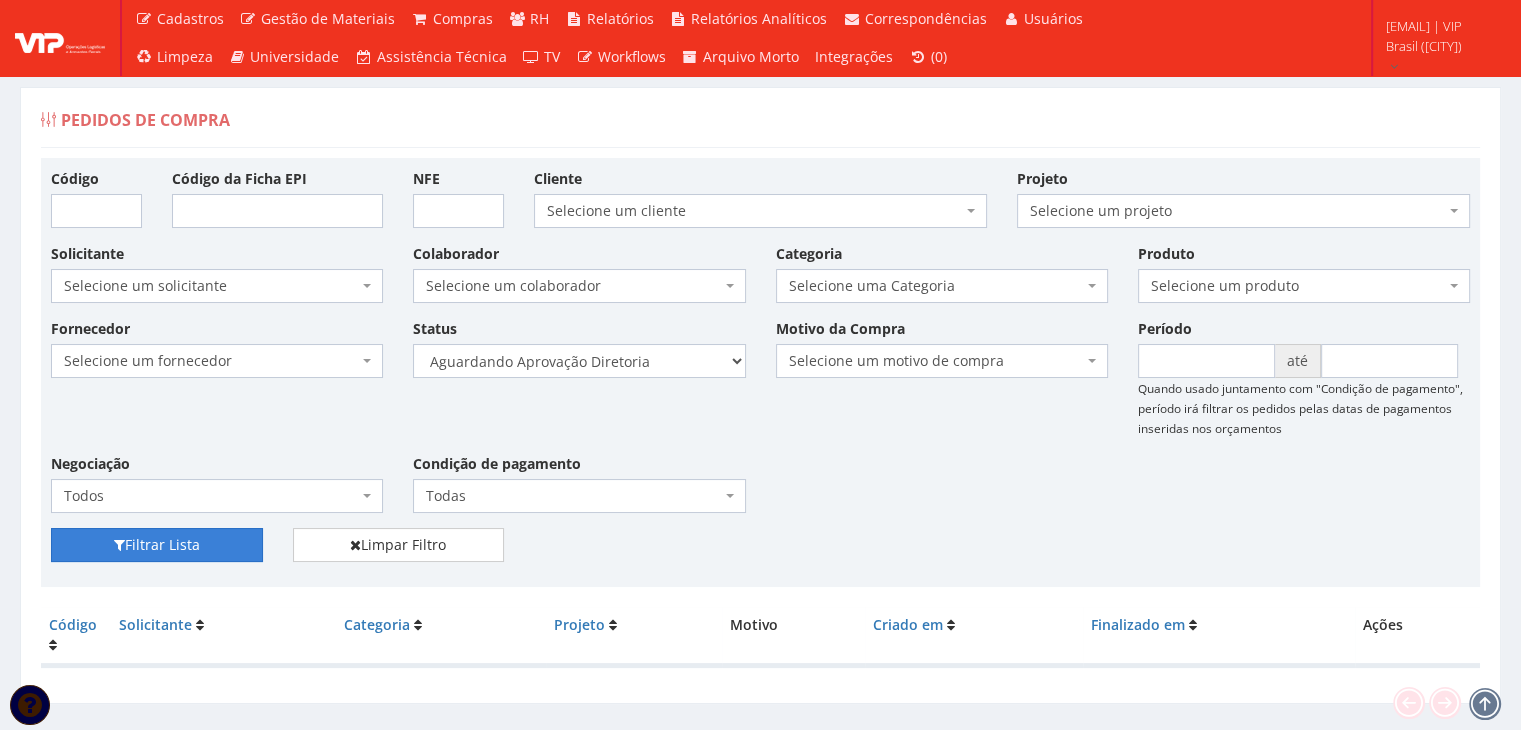 click on "Filtrar Lista" at bounding box center [157, 545] 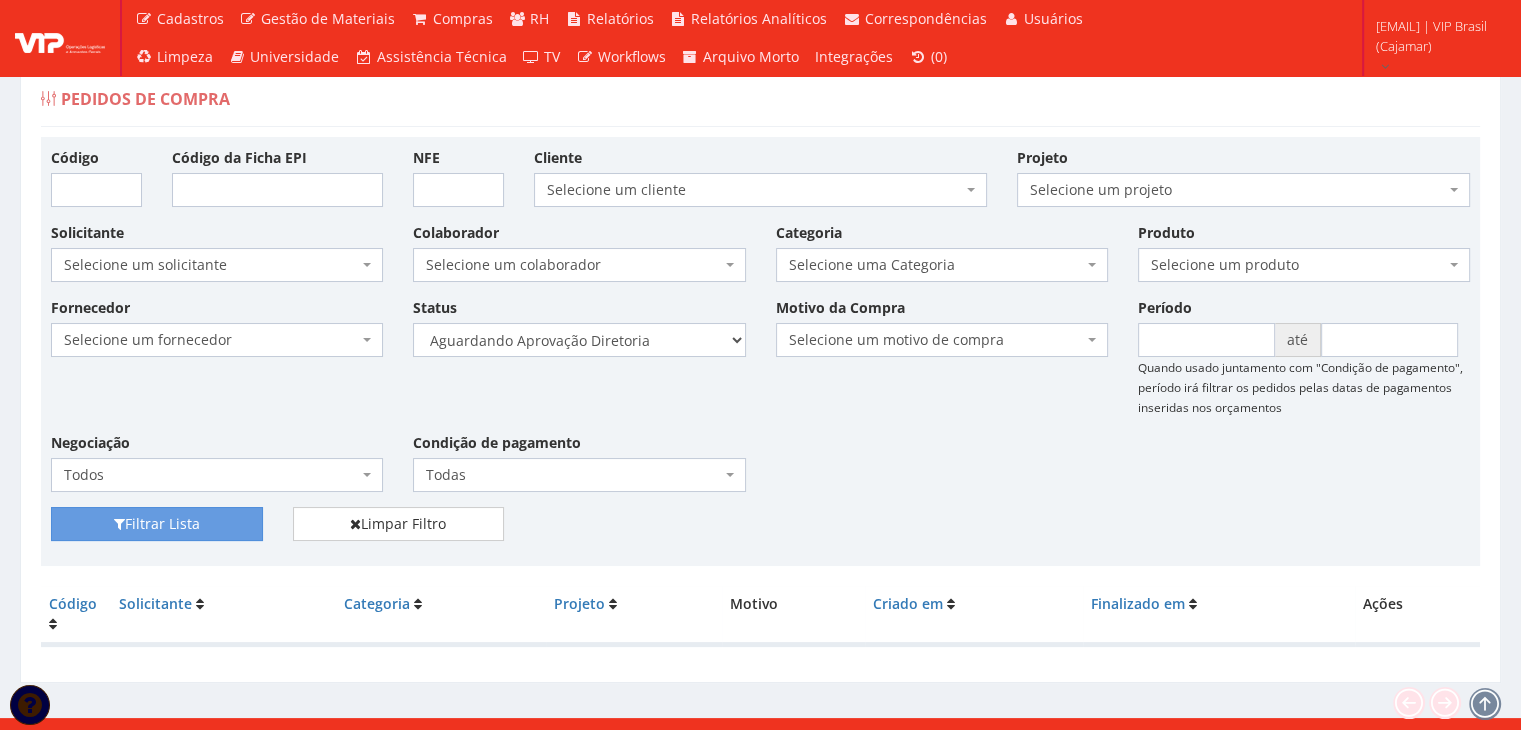 scroll, scrollTop: 40, scrollLeft: 0, axis: vertical 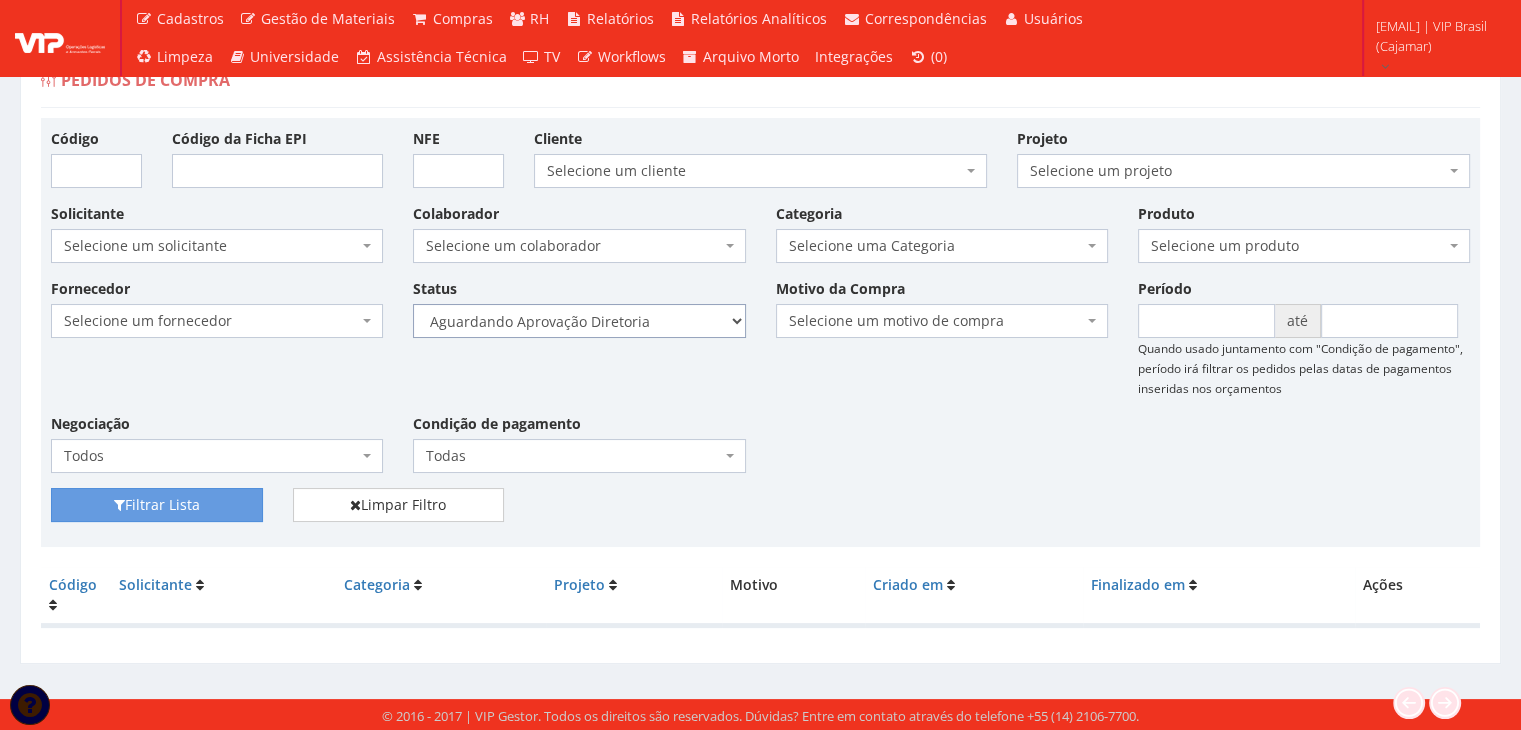 click on "Selecione um status Cancelado Aguardando Aprovação Diretoria Pedido Aprovado Aguardando Aprovação de Orçamento Orçamento Aprovado Compra Efetuada Entrega Efetuada Entrega Registrada" at bounding box center (579, 321) 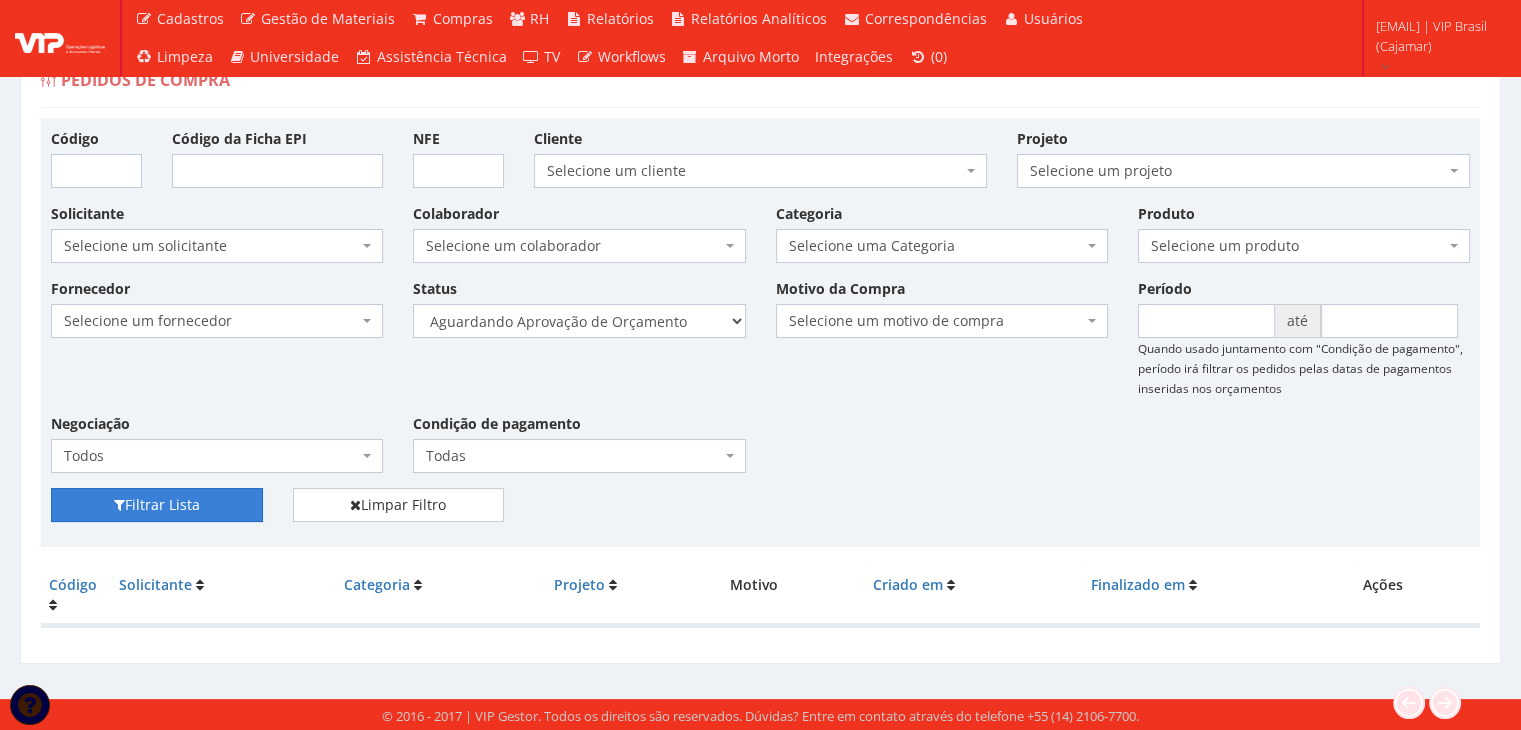 click on "Filtrar Lista" at bounding box center [157, 505] 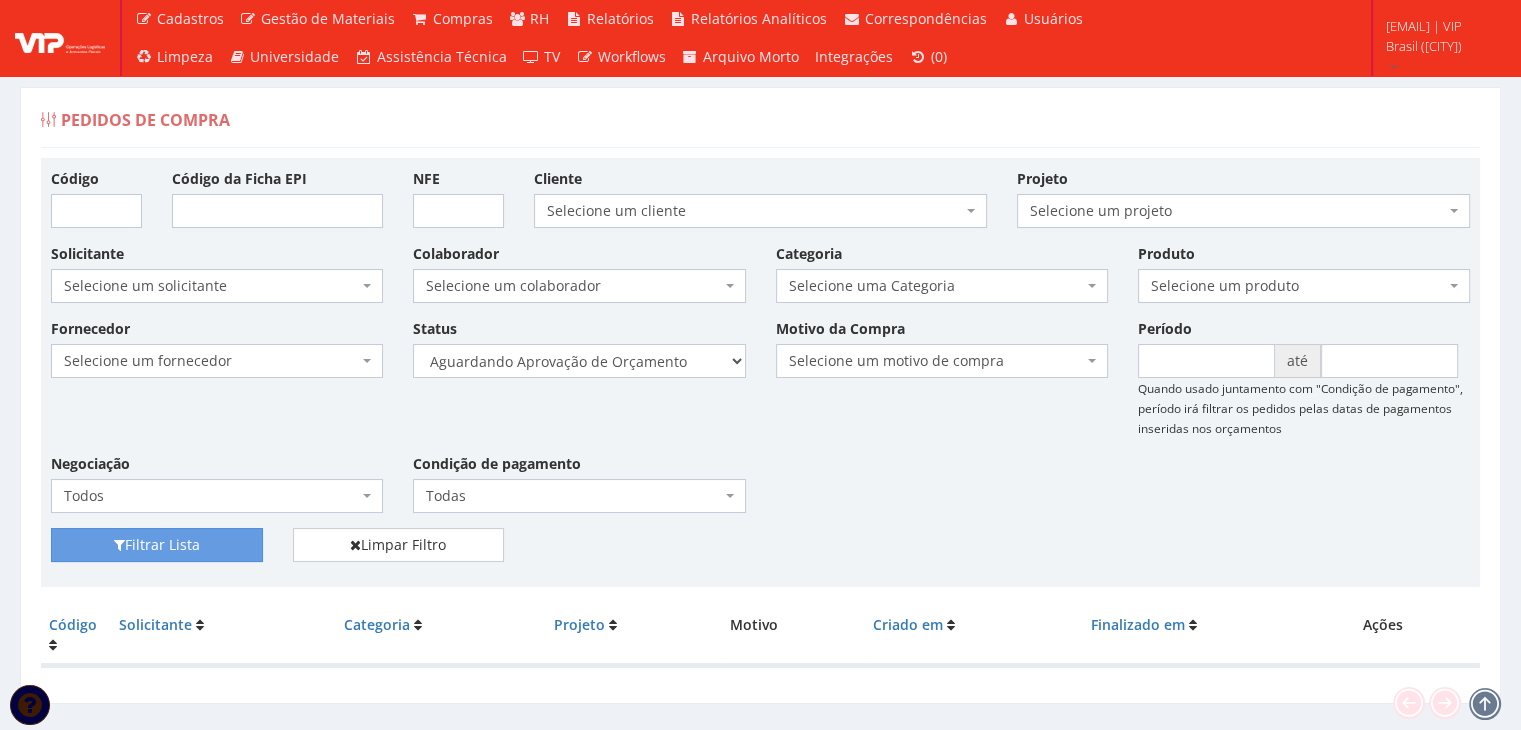 scroll, scrollTop: 40, scrollLeft: 0, axis: vertical 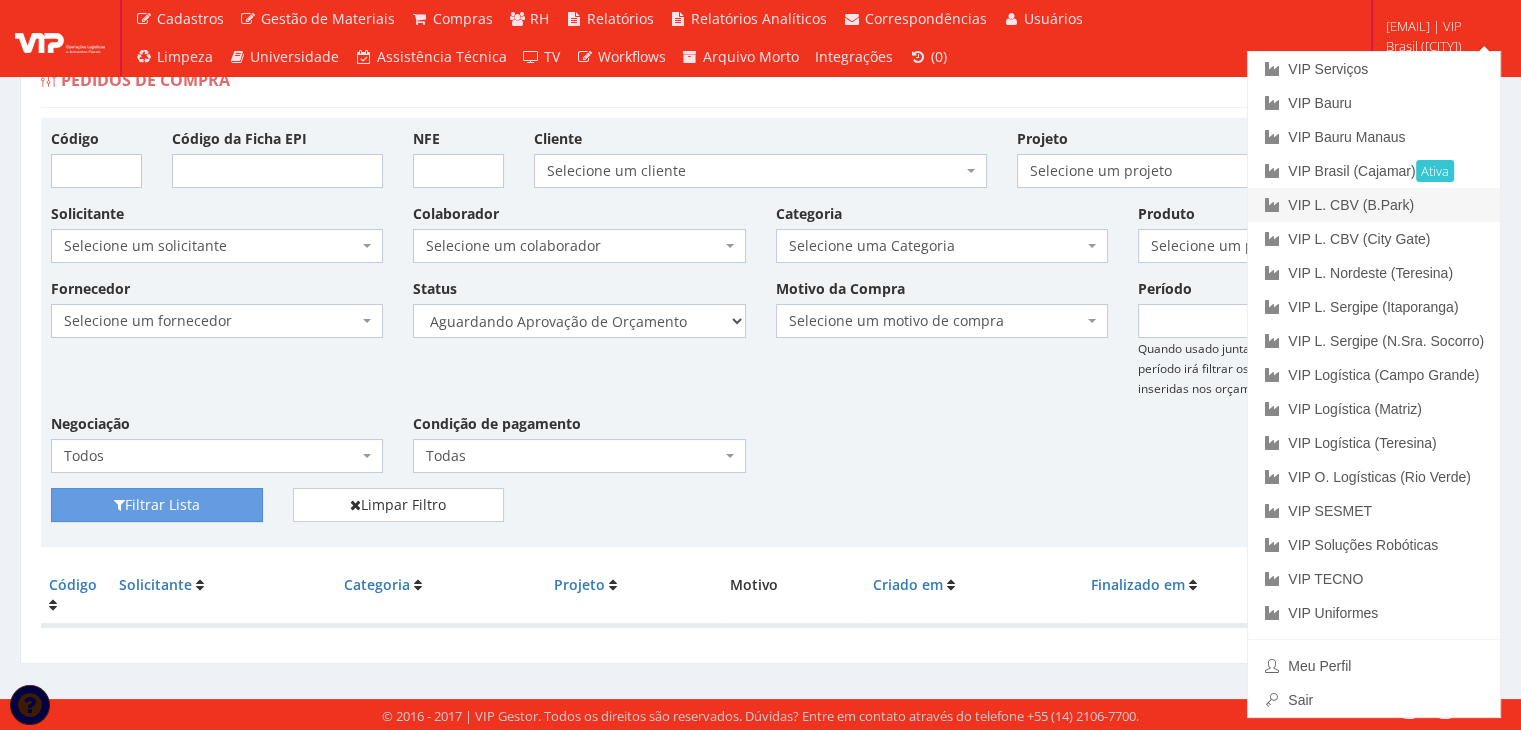 click on "VIP L. CBV (B.Park)" at bounding box center [1374, 205] 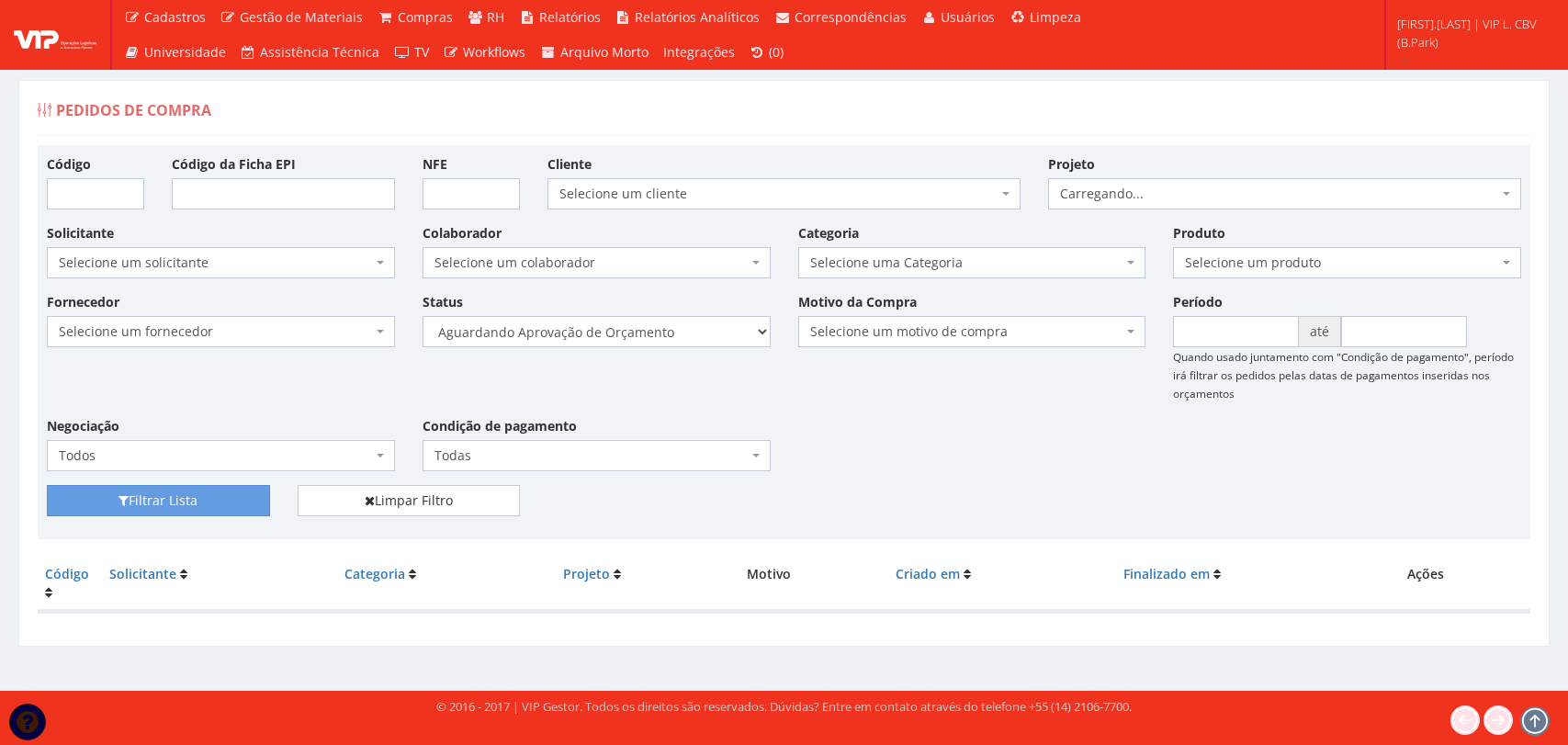 scroll, scrollTop: 0, scrollLeft: 0, axis: both 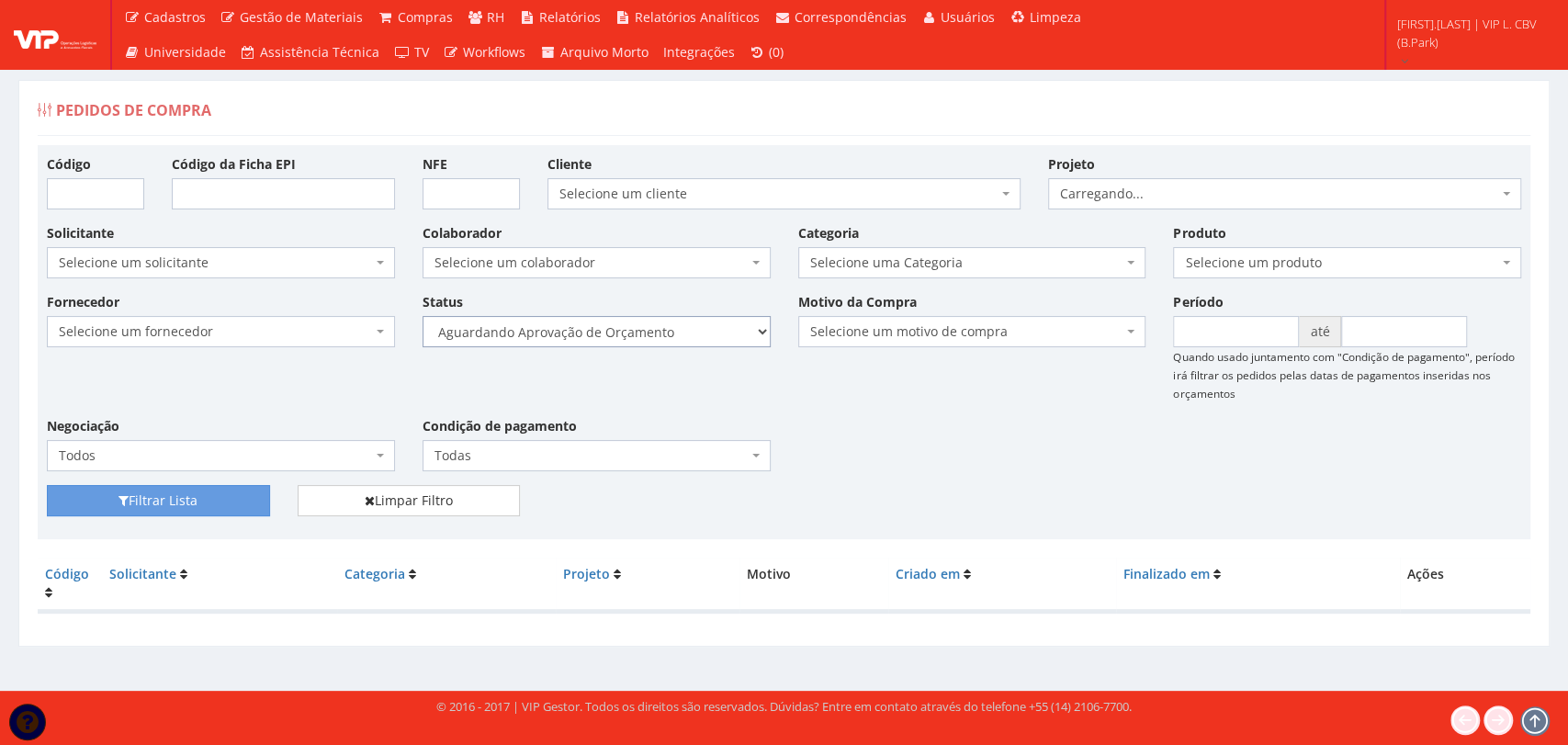 drag, startPoint x: 669, startPoint y: 329, endPoint x: 663, endPoint y: 339, distance: 11.661904 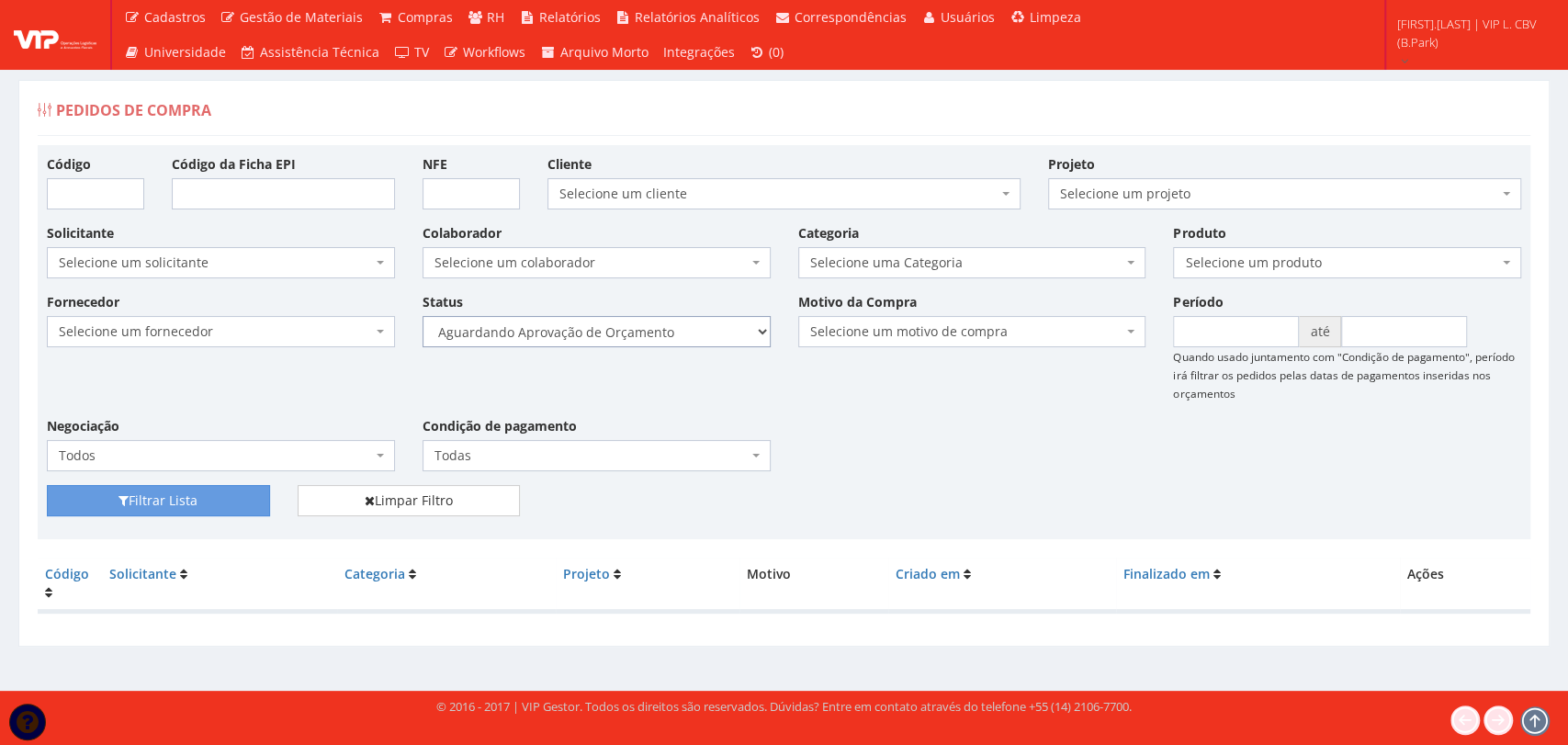 select on "1" 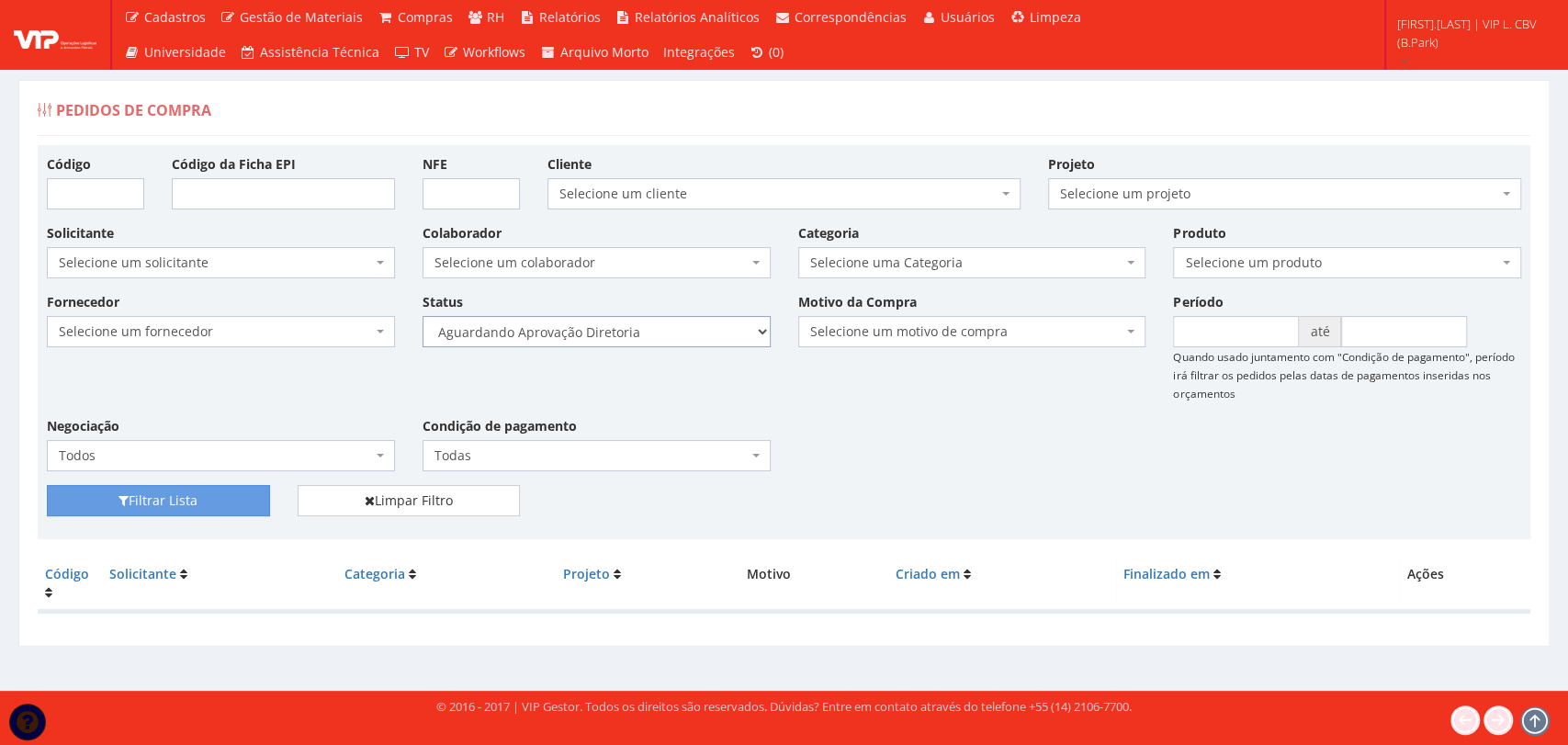 click on "Selecione um status Cancelado Aguardando Aprovação Diretoria Pedido Aprovado Aguardando Aprovação de Orçamento Orçamento Aprovado Compra Efetuada Entrega Efetuada Entrega Registrada" at bounding box center [596, 332] 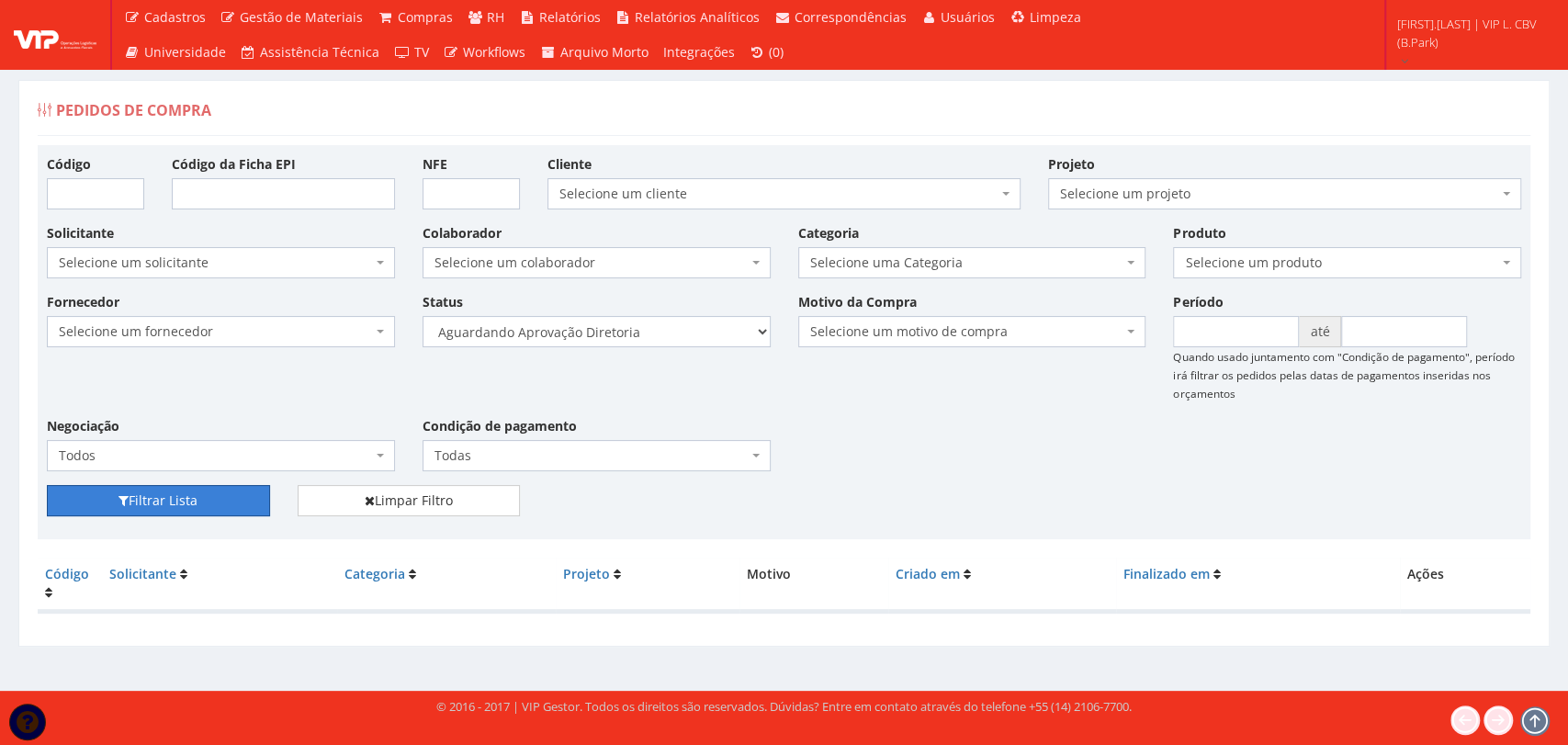 drag, startPoint x: 234, startPoint y: 493, endPoint x: 603, endPoint y: 397, distance: 381.283 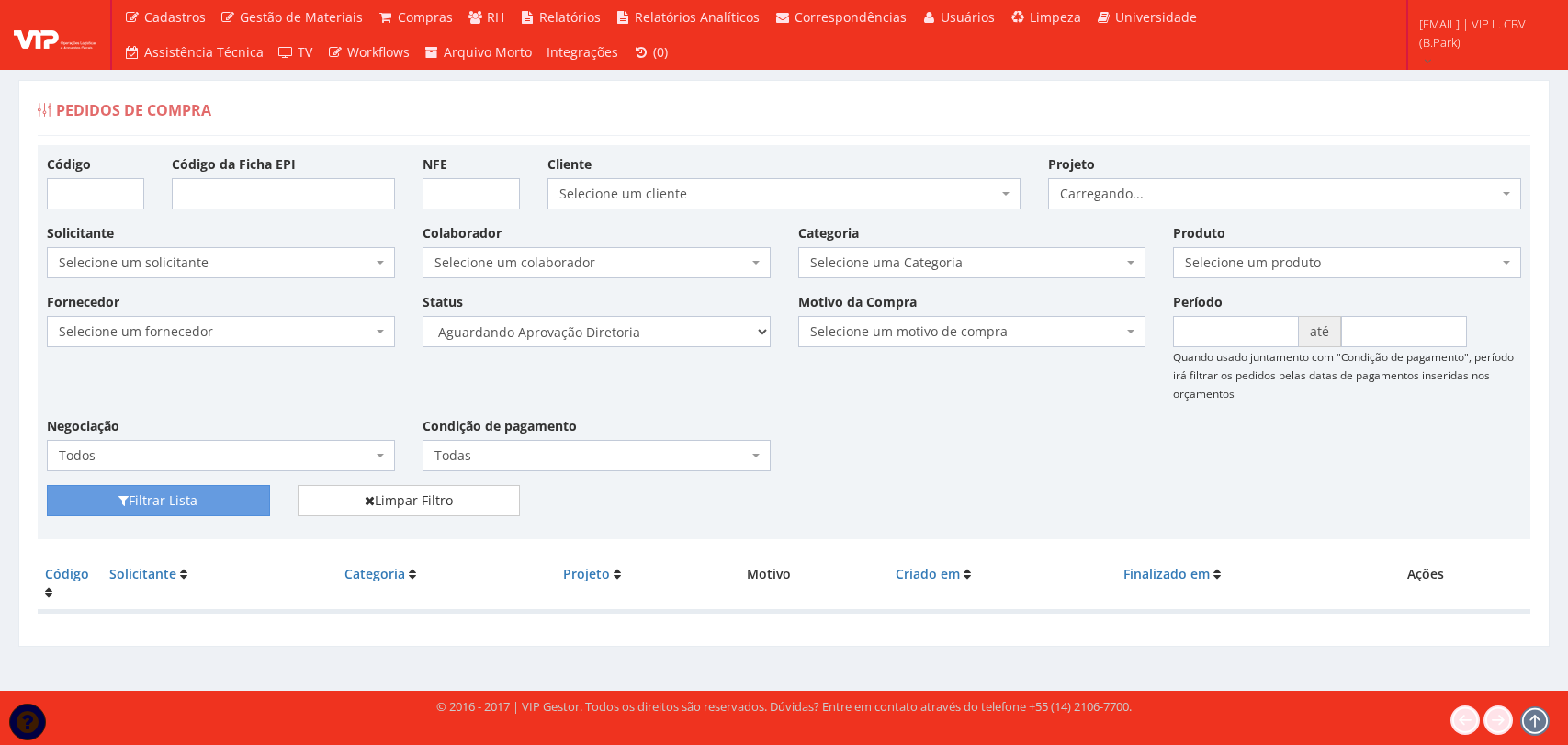 scroll, scrollTop: 0, scrollLeft: 0, axis: both 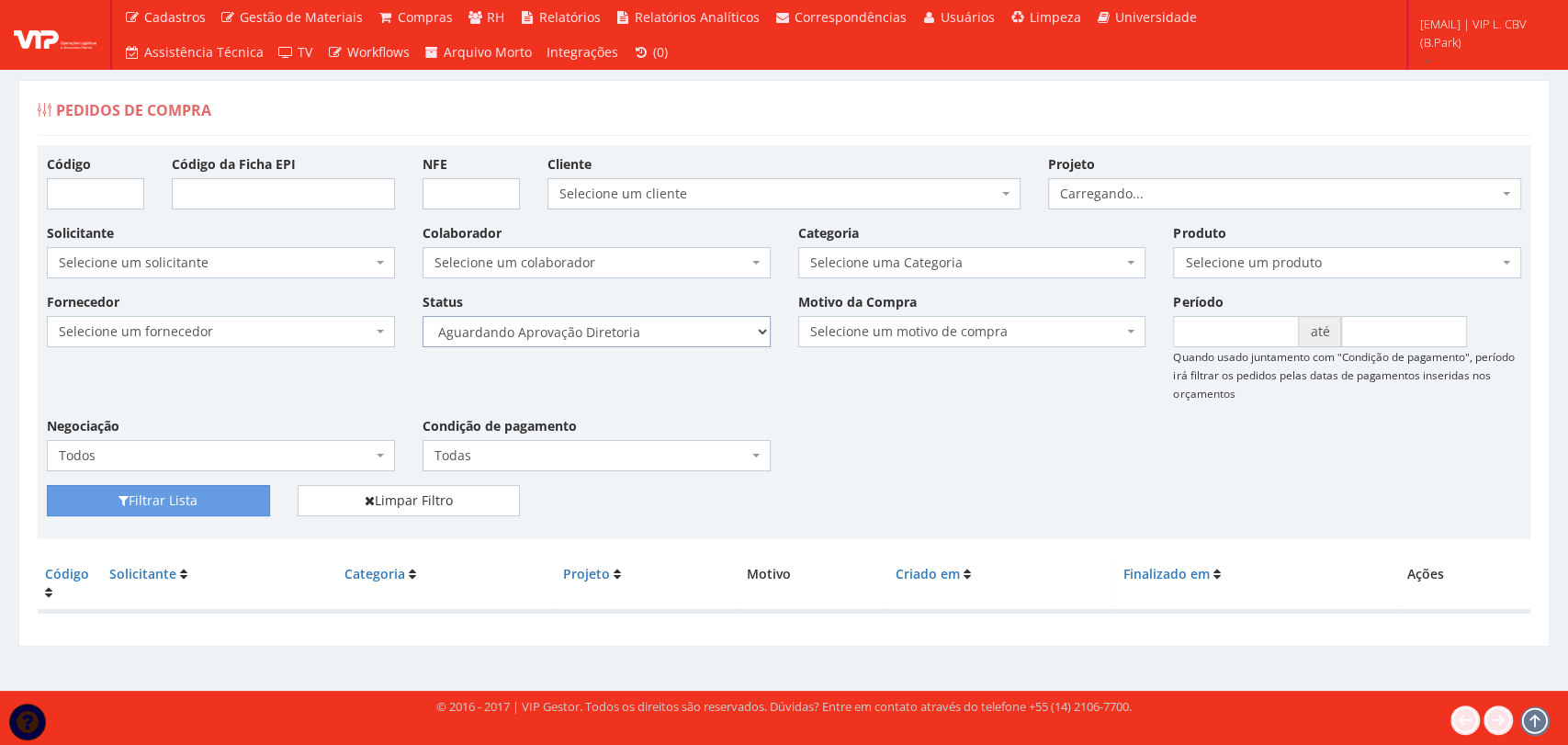 click on "Selecione um status Cancelado Aguardando Aprovação Diretoria Pedido Aprovado Aguardando Aprovação de Orçamento Orçamento Aprovado Compra Efetuada Entrega Efetuada Entrega Registrada" at bounding box center (596, 332) 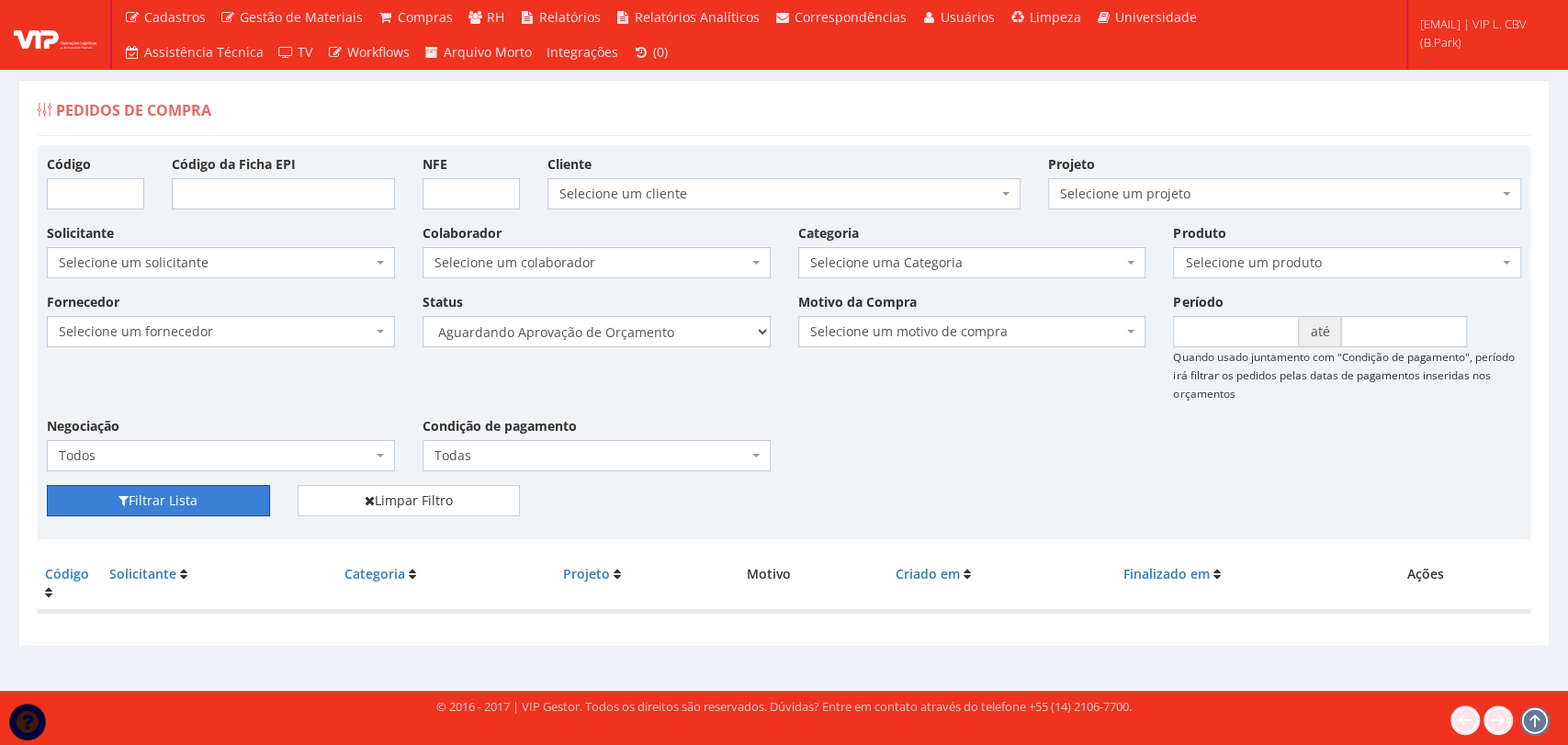 drag, startPoint x: 186, startPoint y: 490, endPoint x: 654, endPoint y: 446, distance: 470.06383 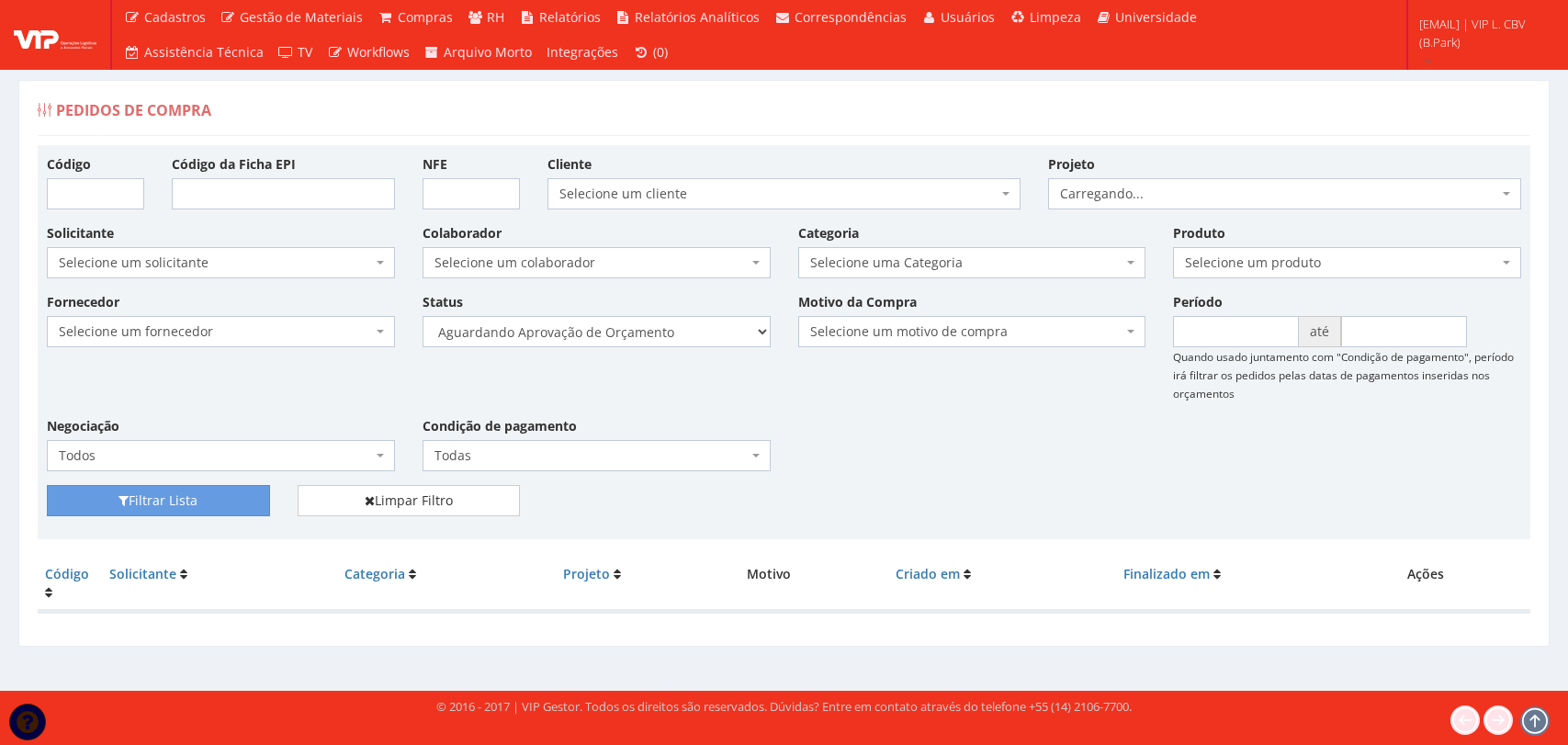 scroll, scrollTop: 0, scrollLeft: 0, axis: both 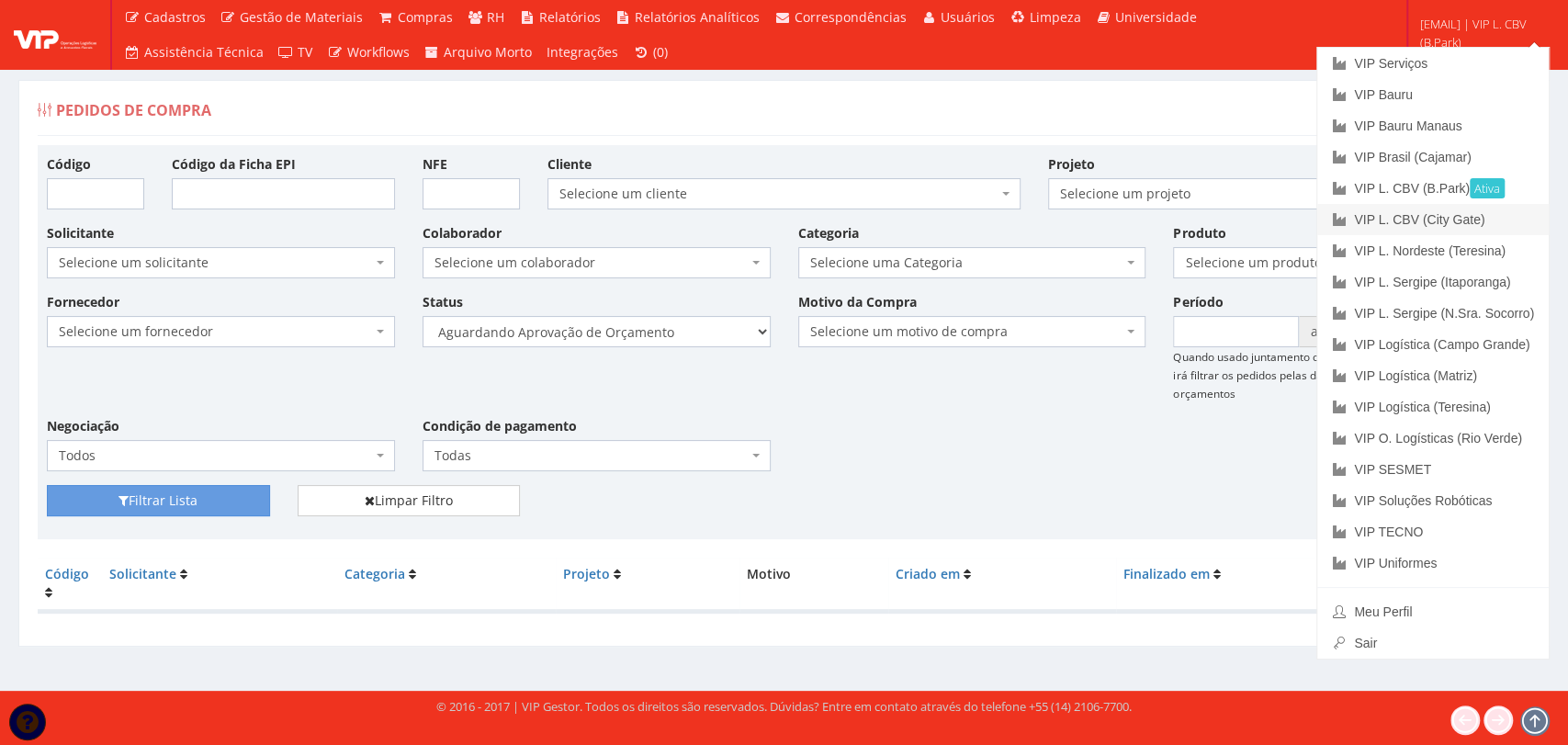 click on "VIP L. CBV (City Gate)" at bounding box center [1433, 220] 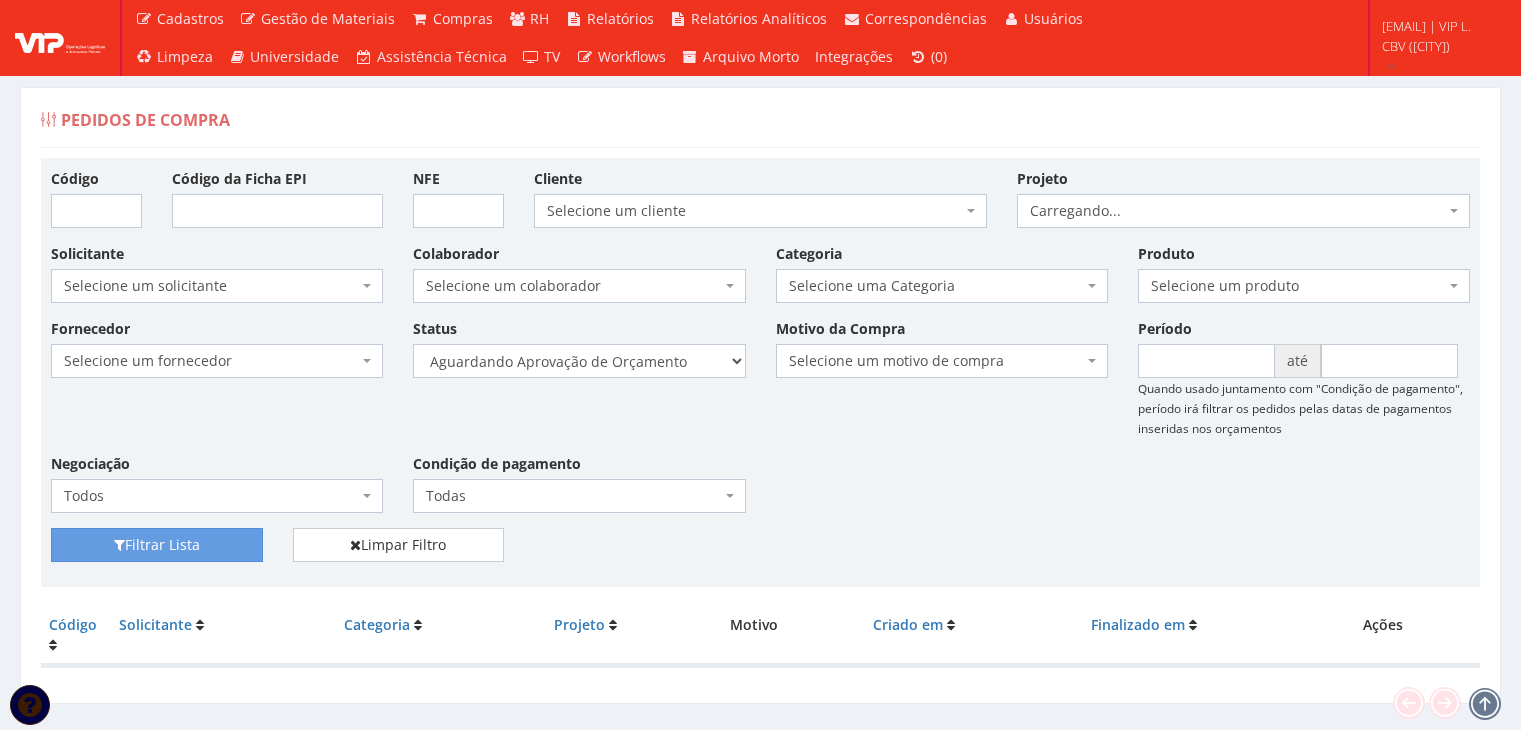 scroll, scrollTop: 0, scrollLeft: 0, axis: both 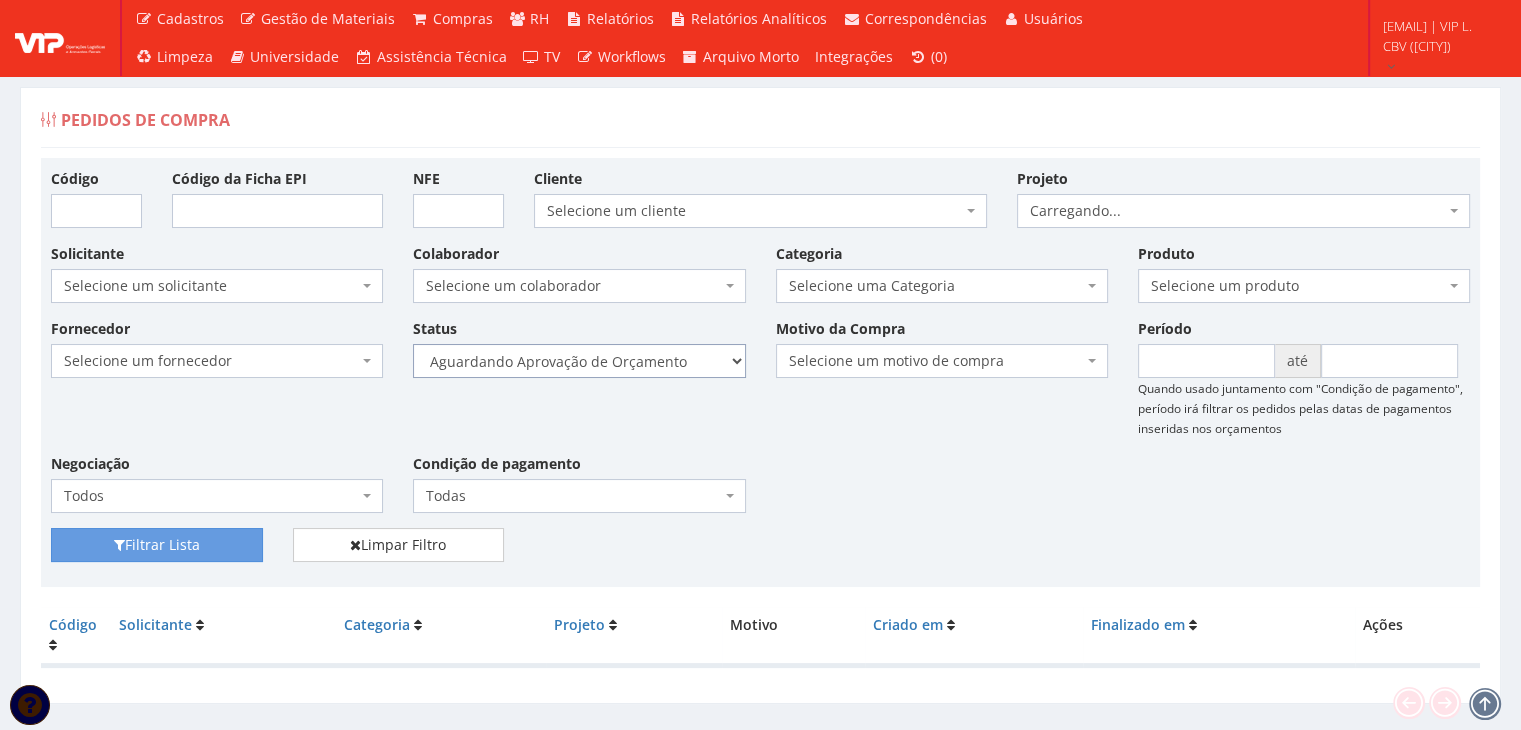 click on "Selecione um status Cancelado Aguardando Aprovação Diretoria Pedido Aprovado Aguardando Aprovação de Orçamento Orçamento Aprovado Compra Efetuada Entrega Efetuada Entrega Registrada" at bounding box center (579, 361) 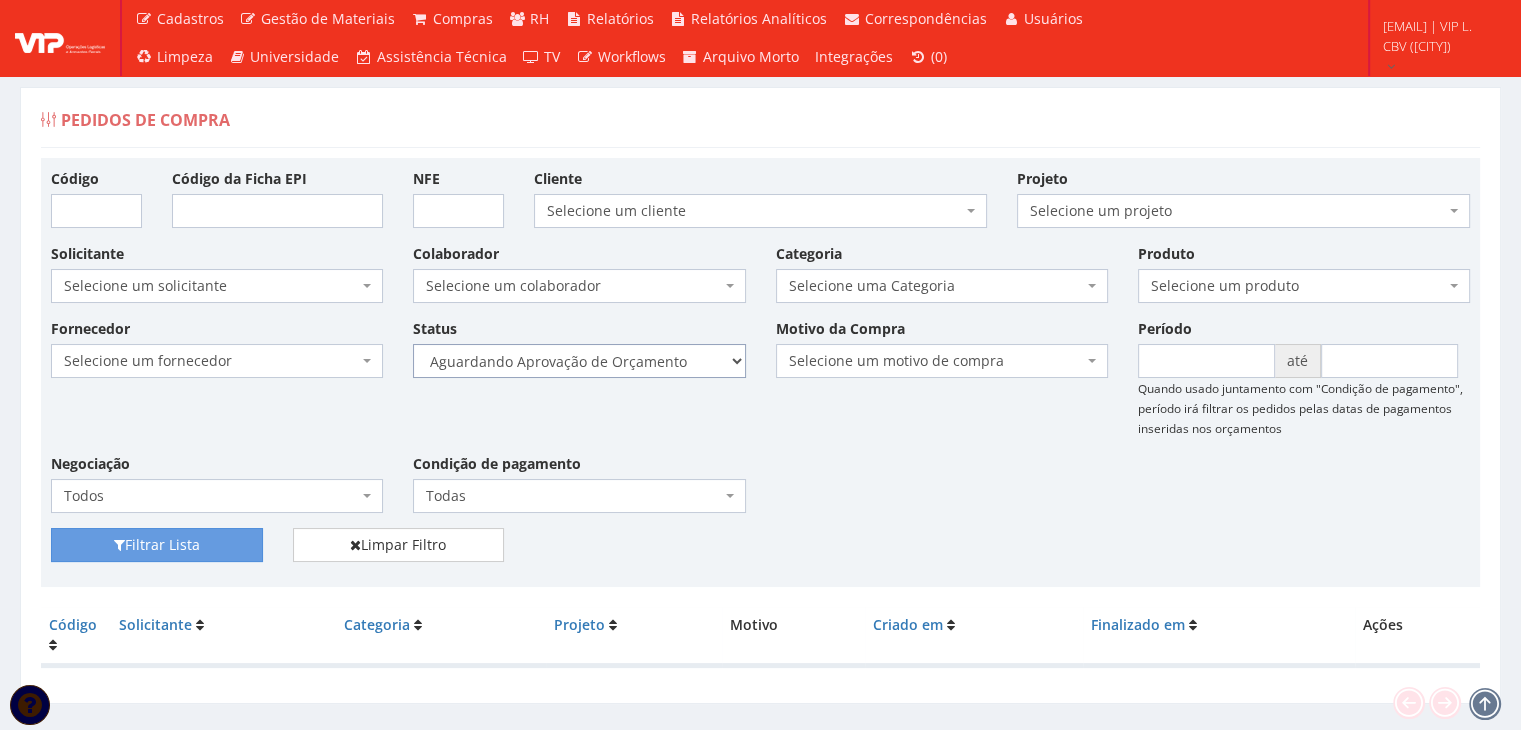 select on "1" 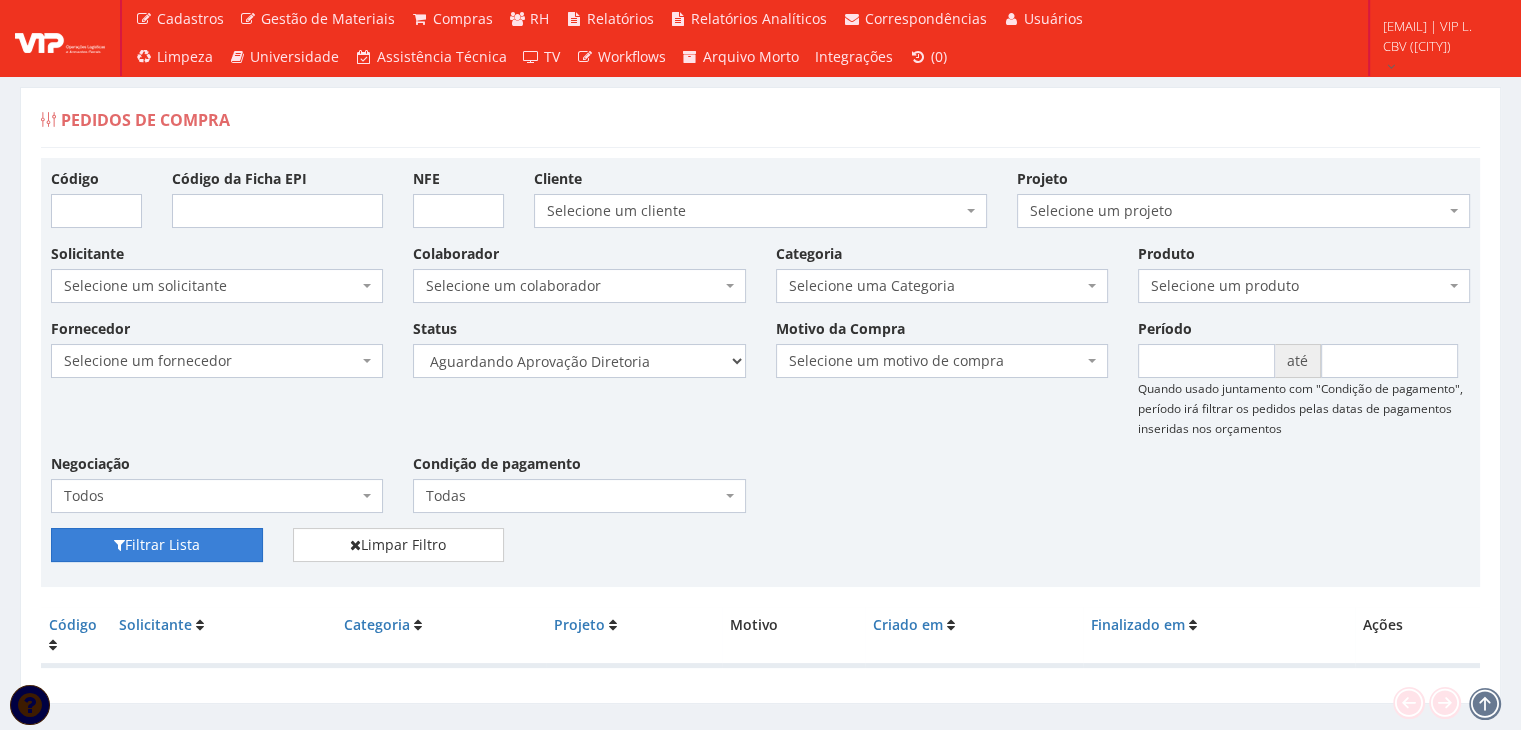 click on "Filtrar Lista" at bounding box center (157, 545) 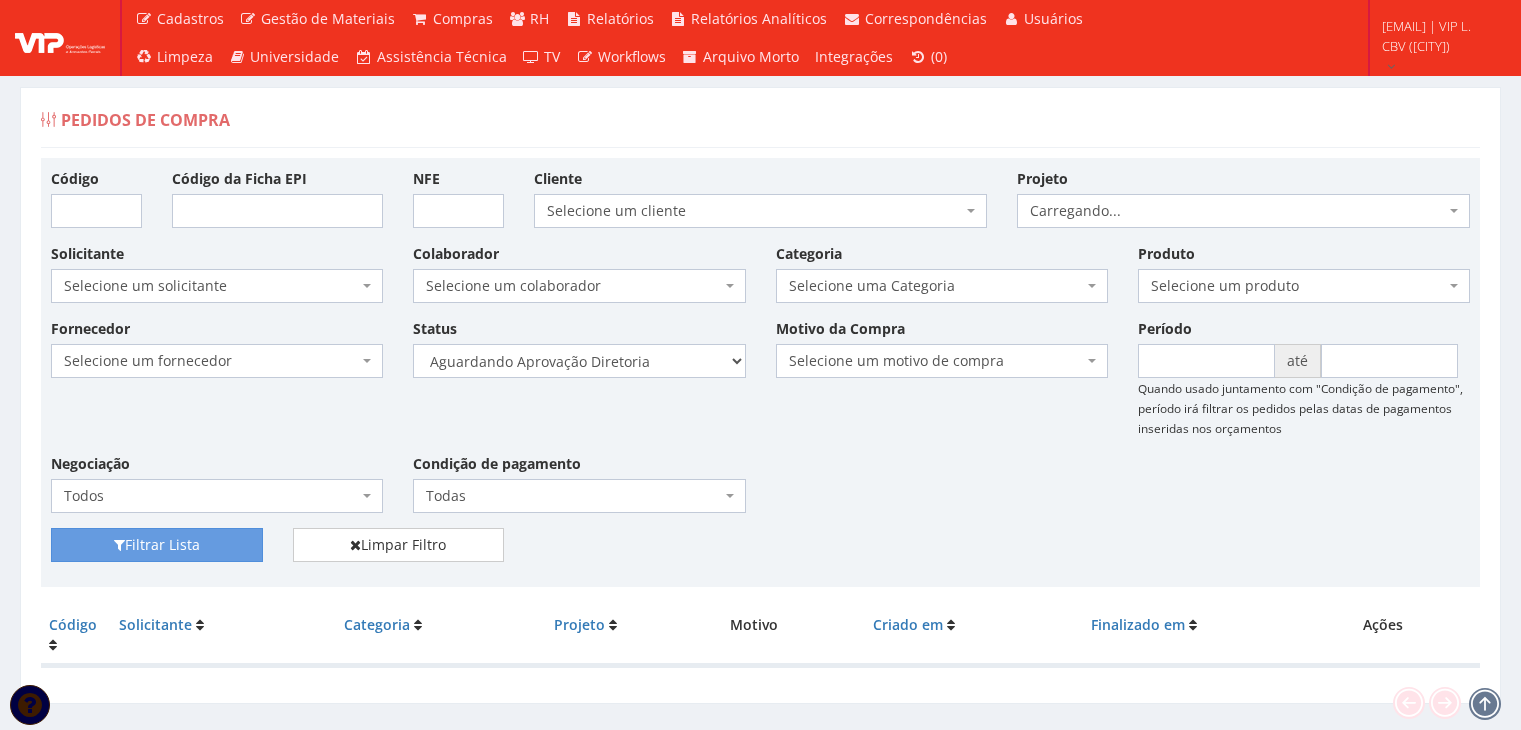click on "Selecione um status Cancelado Aguardando Aprovação Diretoria Pedido Aprovado Aguardando Aprovação de Orçamento Orçamento Aprovado Compra Efetuada Entrega Efetuada Entrega Registrada" at bounding box center [579, 361] 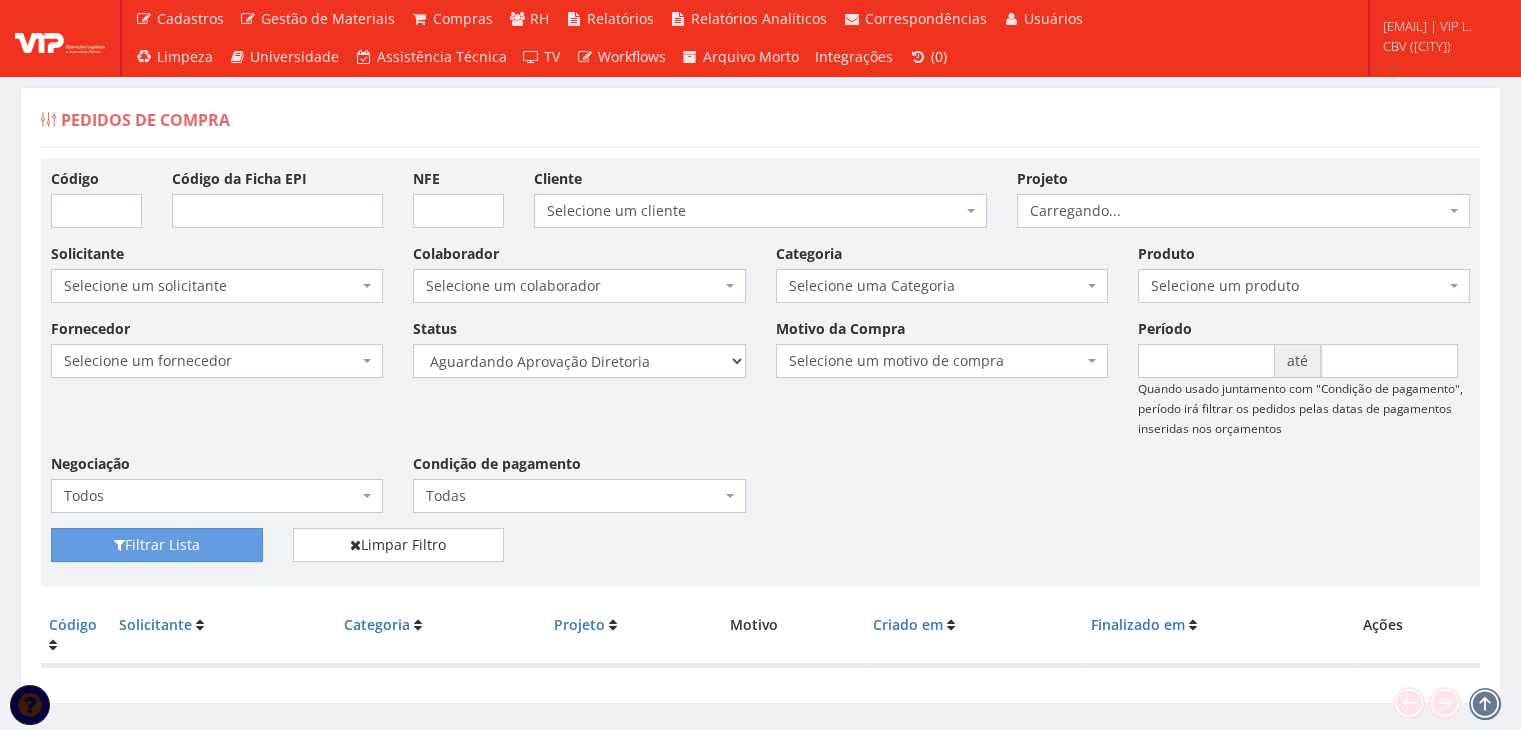 select on "4" 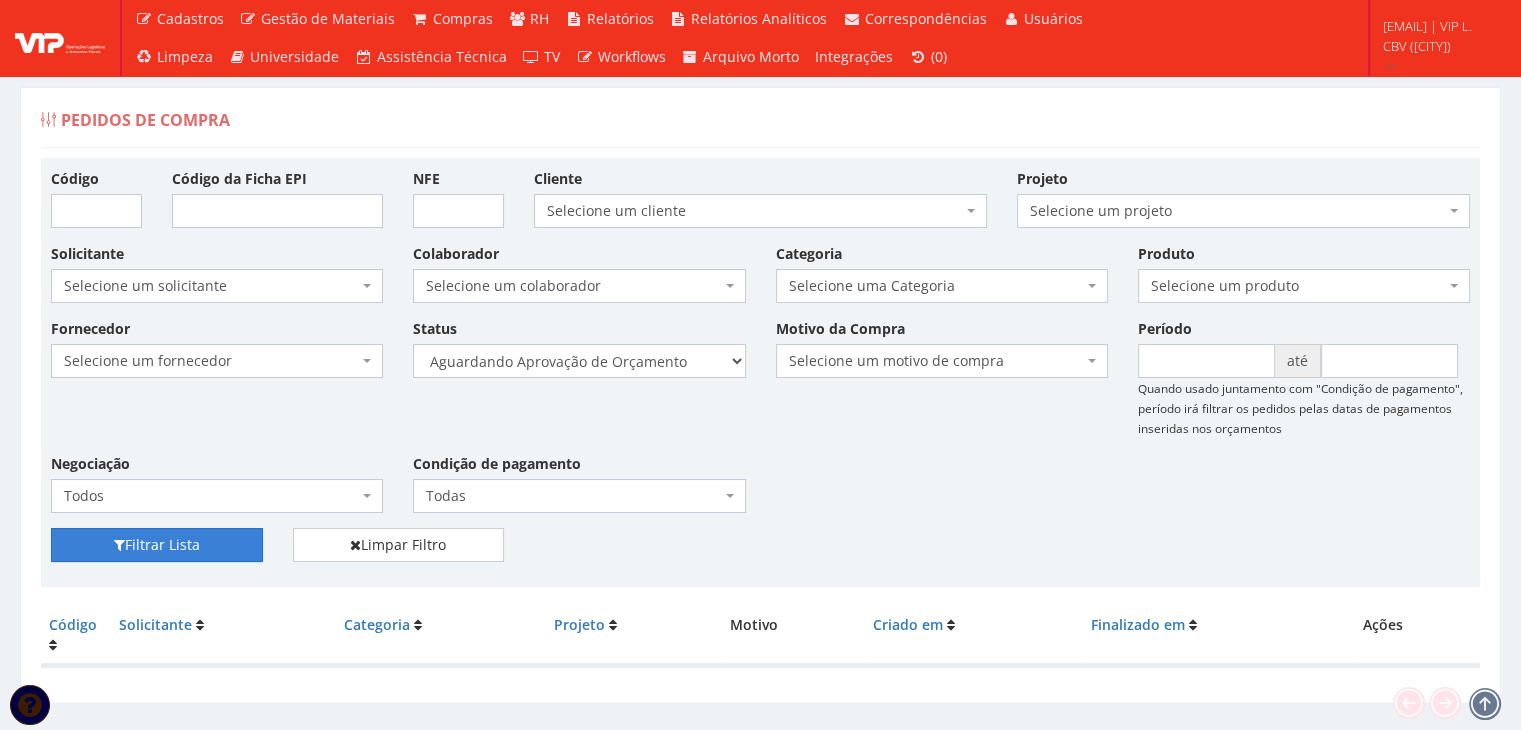 click on "Filtrar Lista" at bounding box center [157, 545] 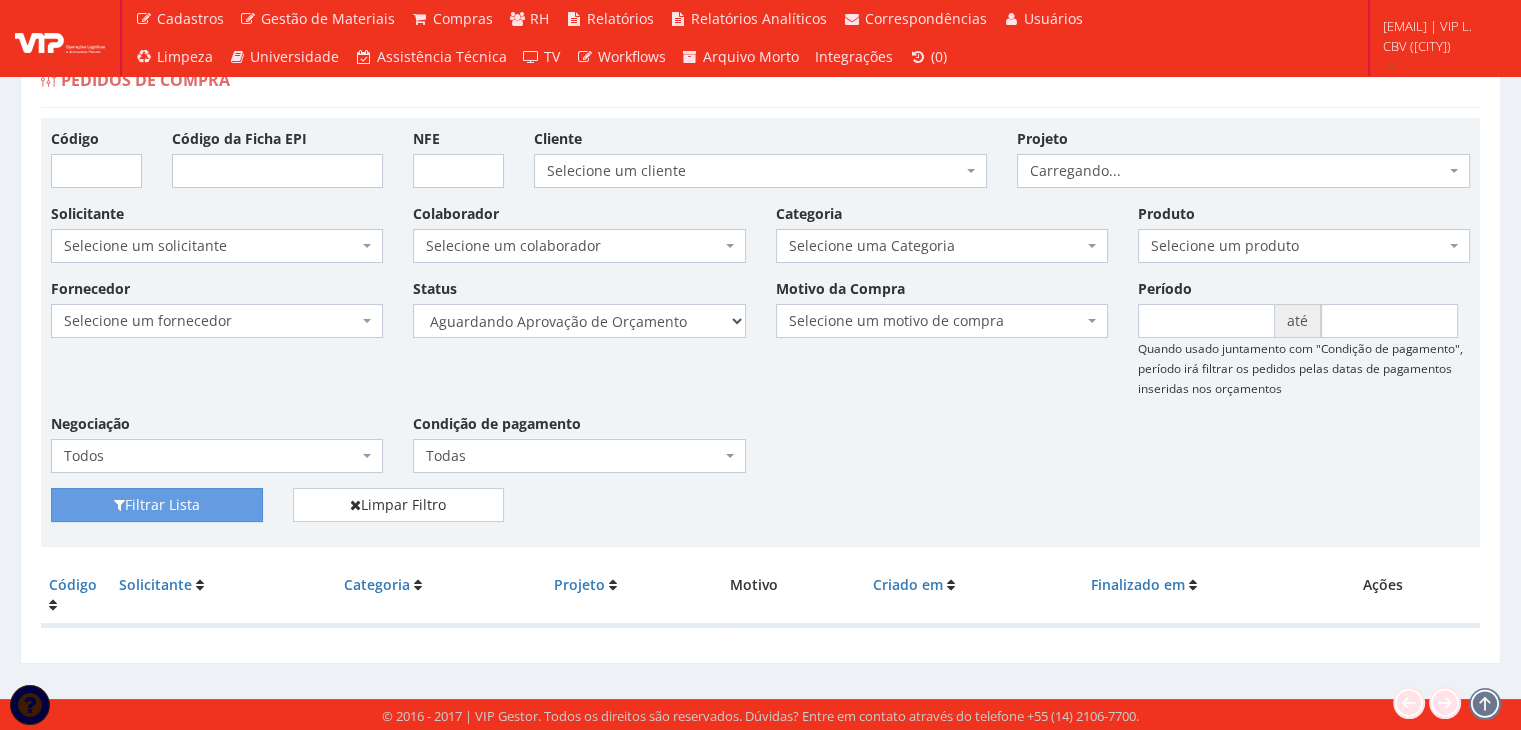 scroll, scrollTop: 40, scrollLeft: 0, axis: vertical 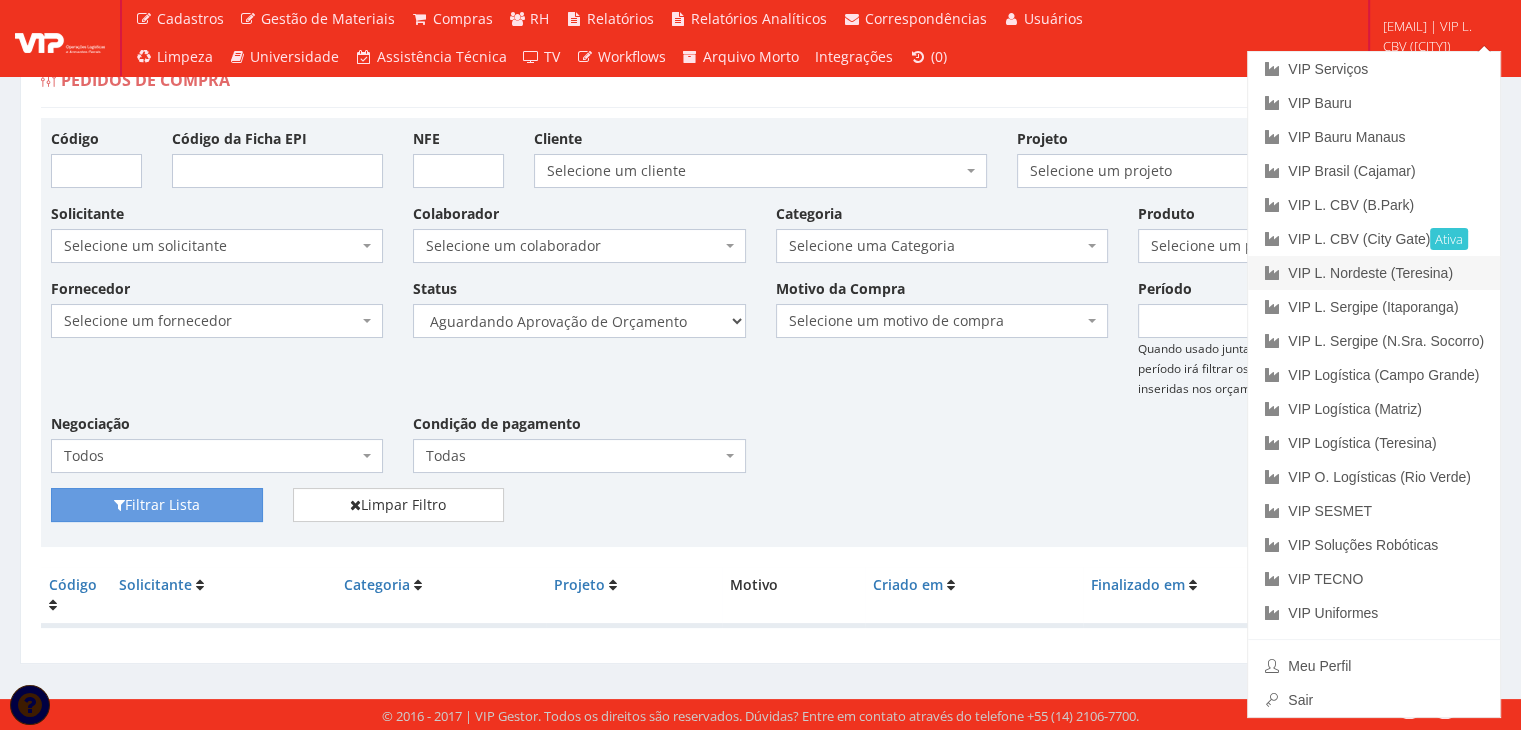 click on "VIP L. Nordeste (Teresina)" at bounding box center (1374, 273) 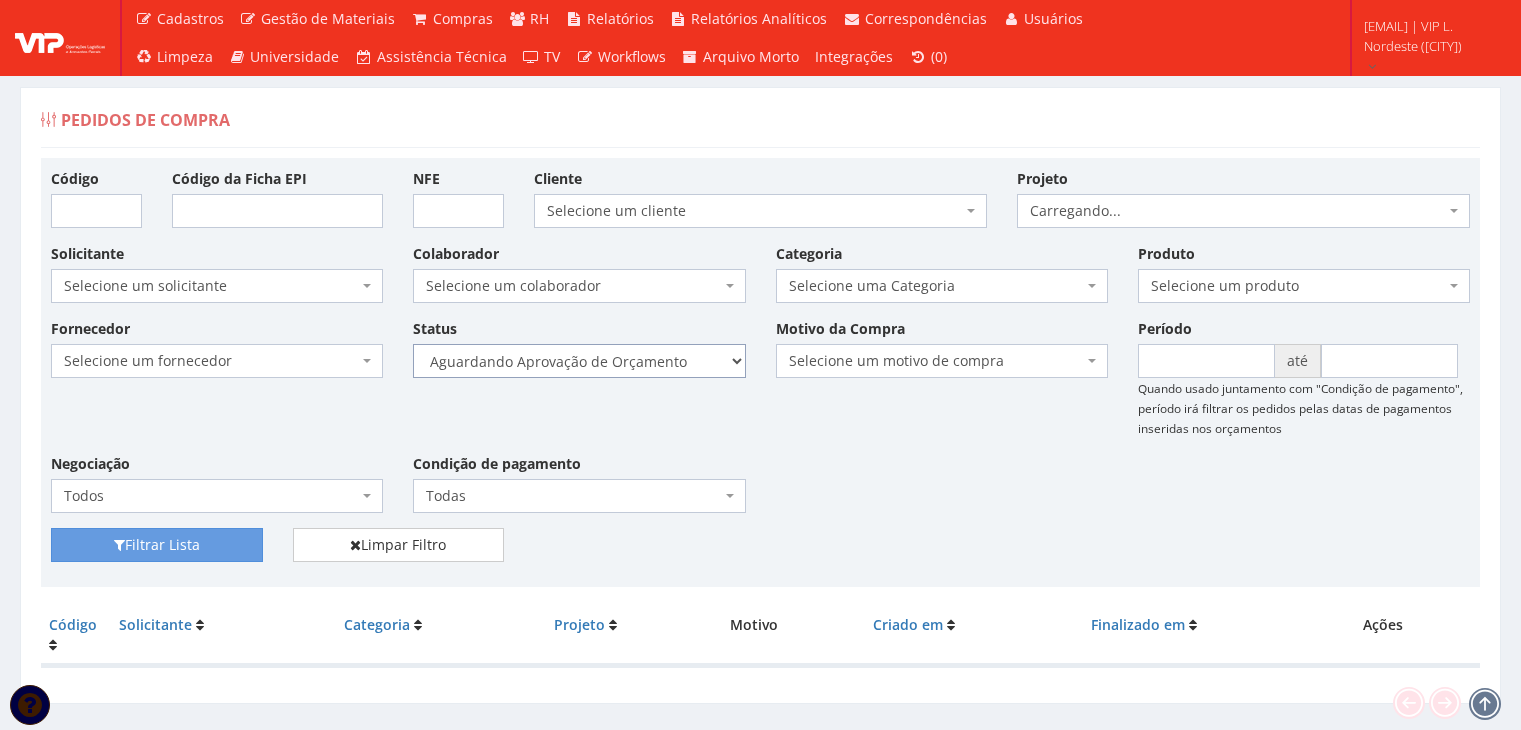 scroll, scrollTop: 0, scrollLeft: 0, axis: both 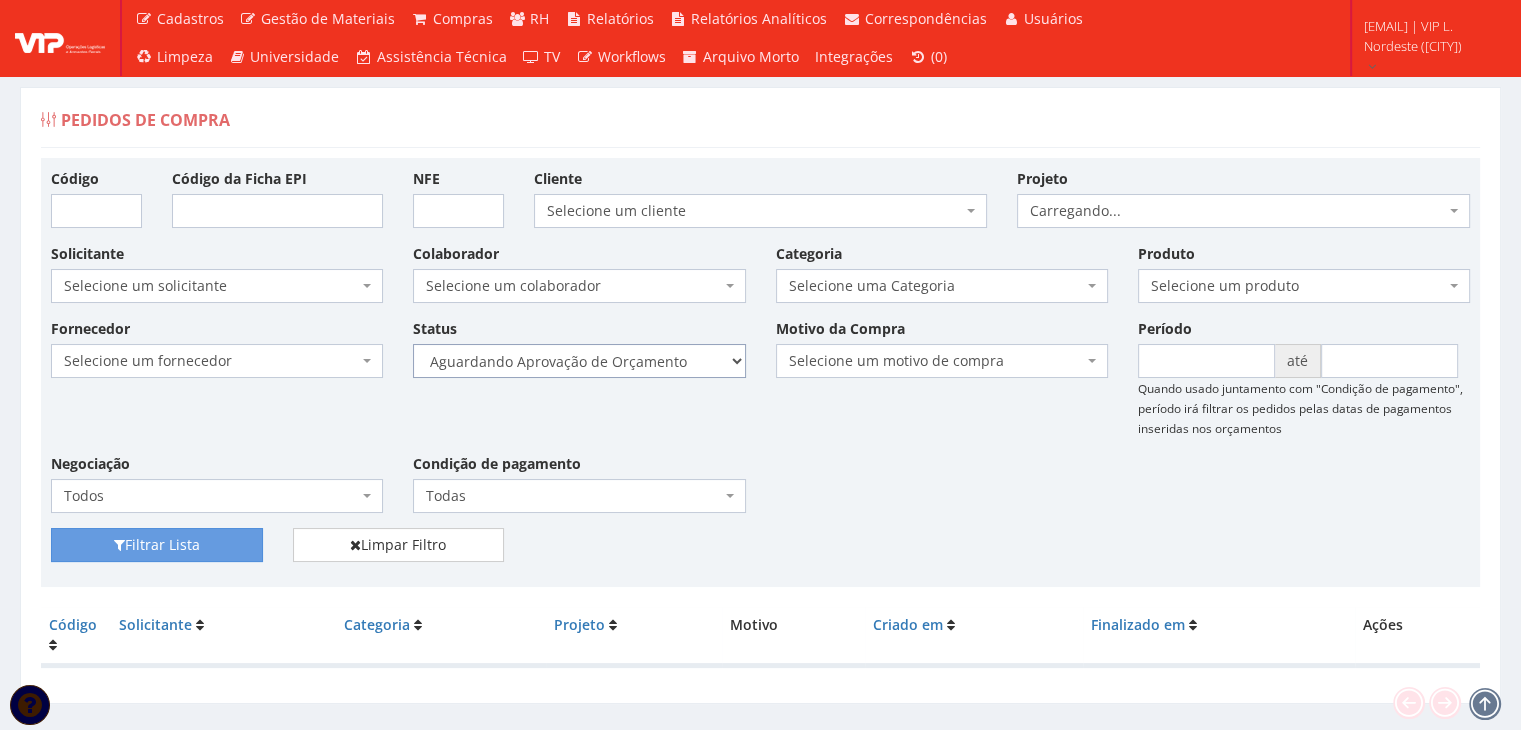 click on "Selecione um status Cancelado Aguardando Aprovação Diretoria Pedido Aprovado Aguardando Aprovação de Orçamento Orçamento Aprovado Compra Efetuada Entrega Efetuada Entrega Registrada" at bounding box center [579, 361] 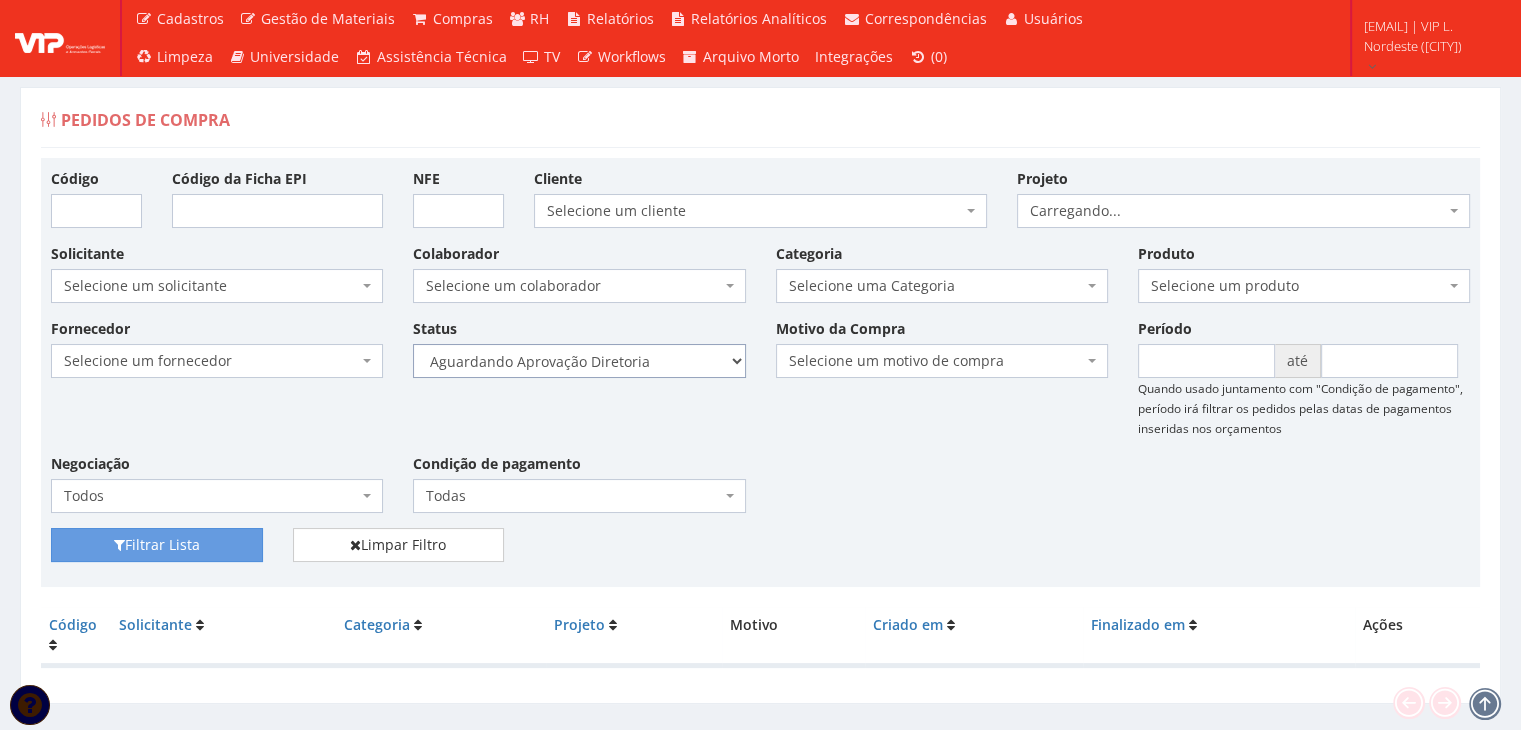 click on "Selecione um status Cancelado Aguardando Aprovação Diretoria Pedido Aprovado Aguardando Aprovação de Orçamento Orçamento Aprovado Compra Efetuada Entrega Efetuada Entrega Registrada" at bounding box center [579, 361] 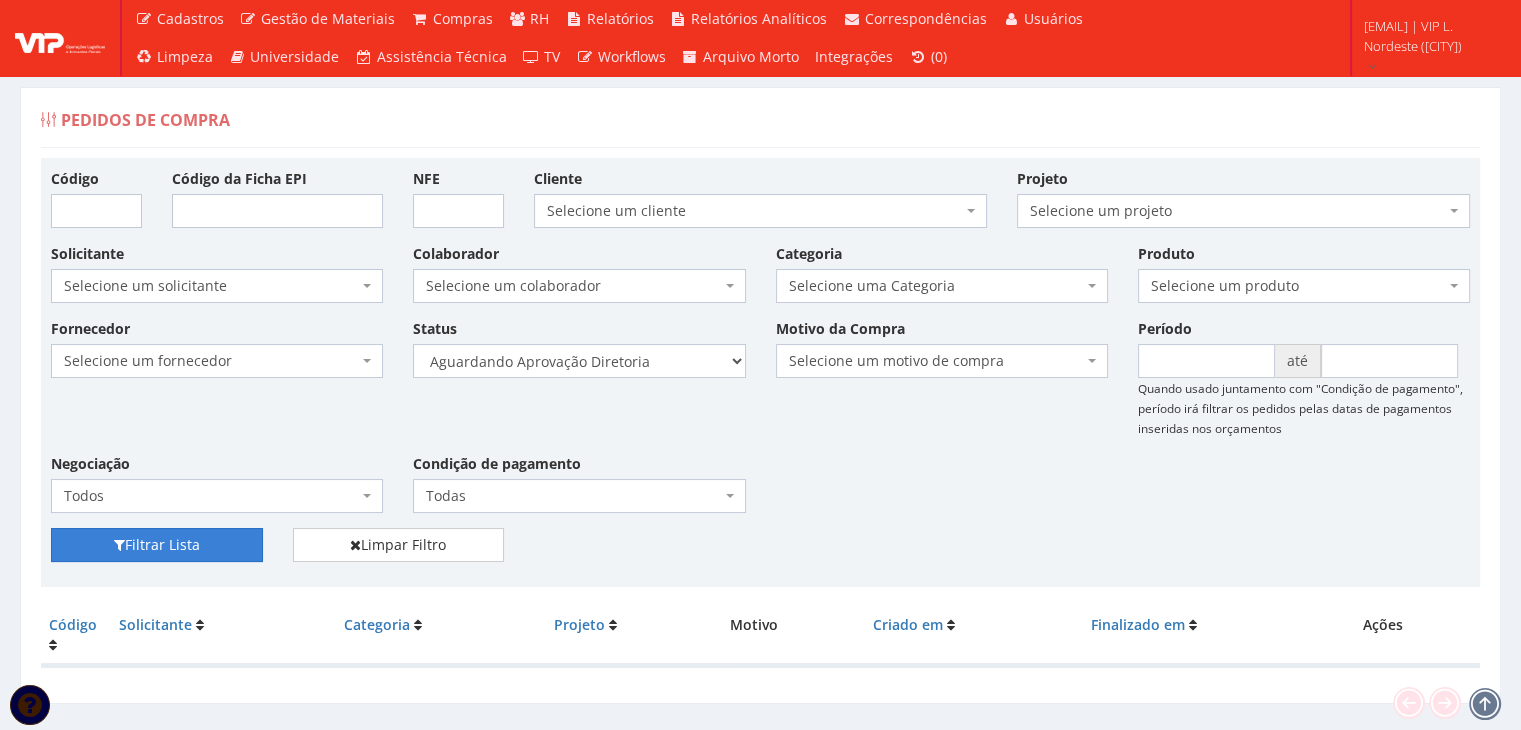 click on "Filtrar Lista" at bounding box center [157, 545] 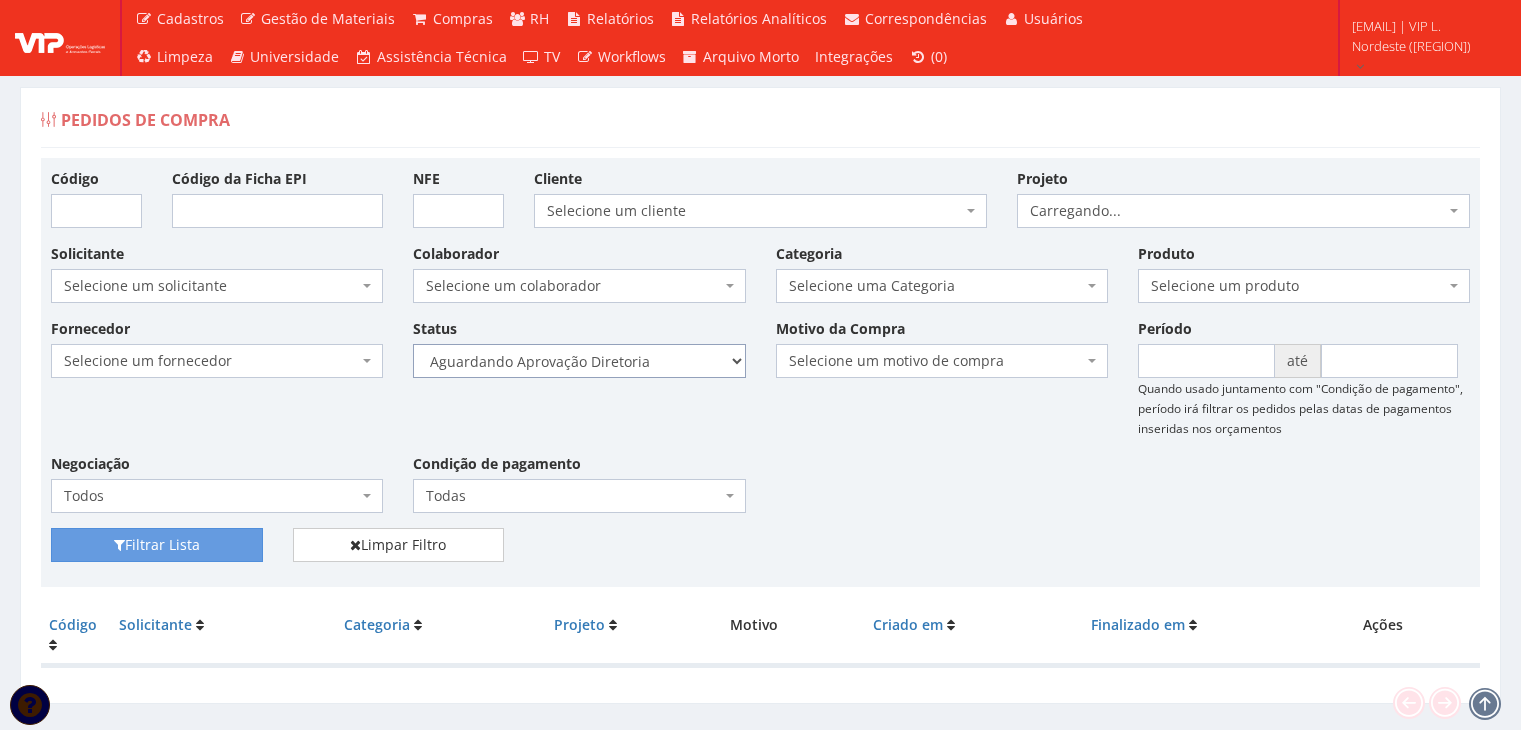 scroll, scrollTop: 0, scrollLeft: 0, axis: both 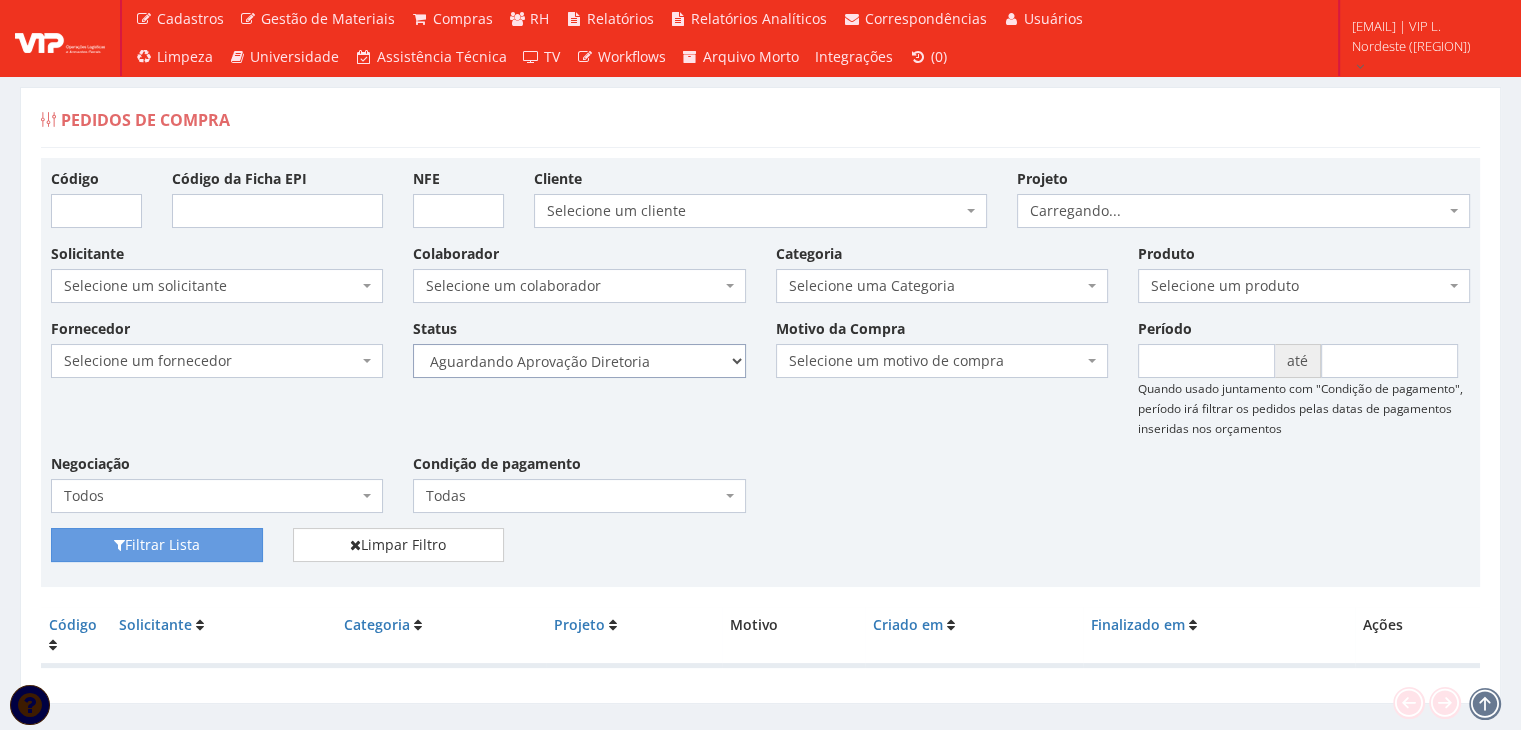 drag, startPoint x: 0, startPoint y: 0, endPoint x: 574, endPoint y: 369, distance: 682.376 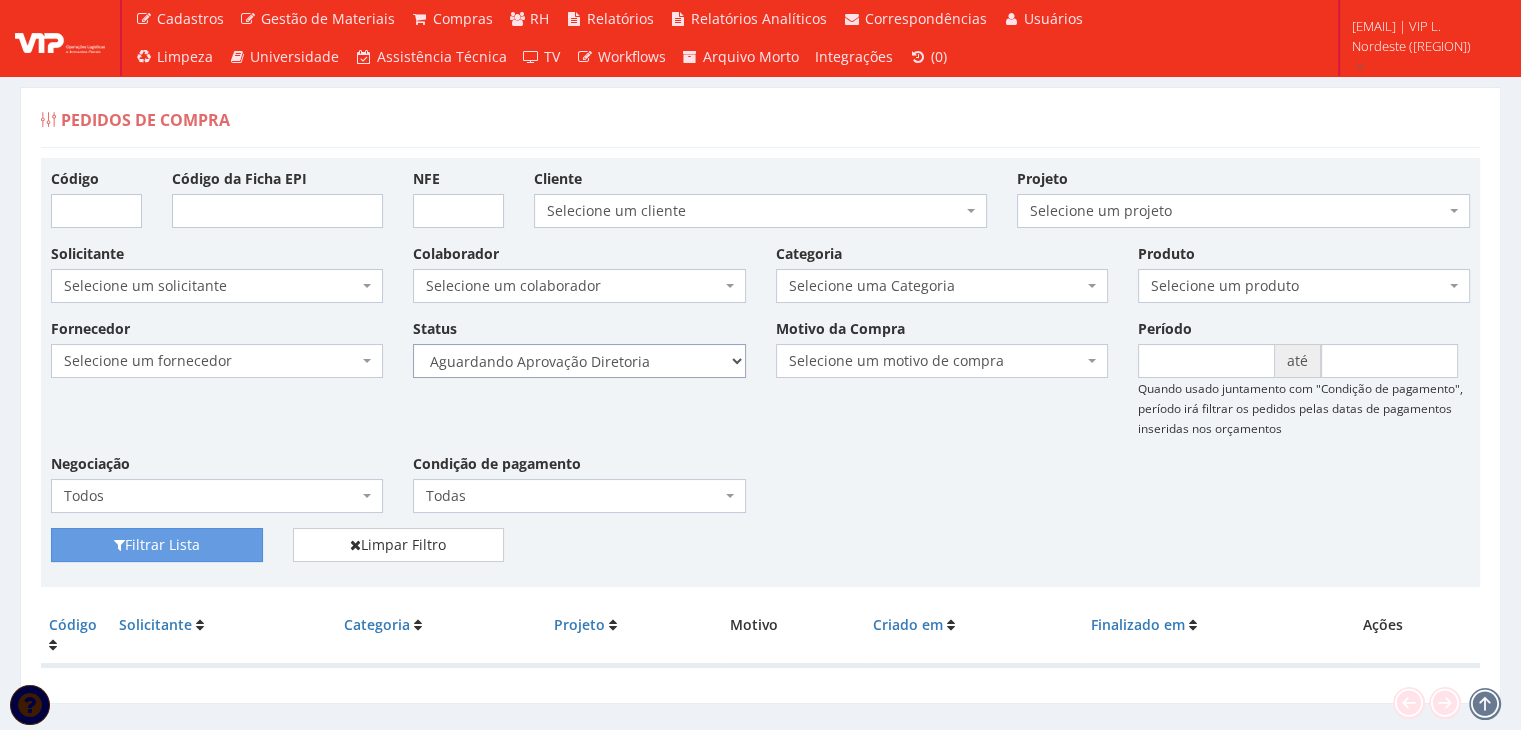 select on "4" 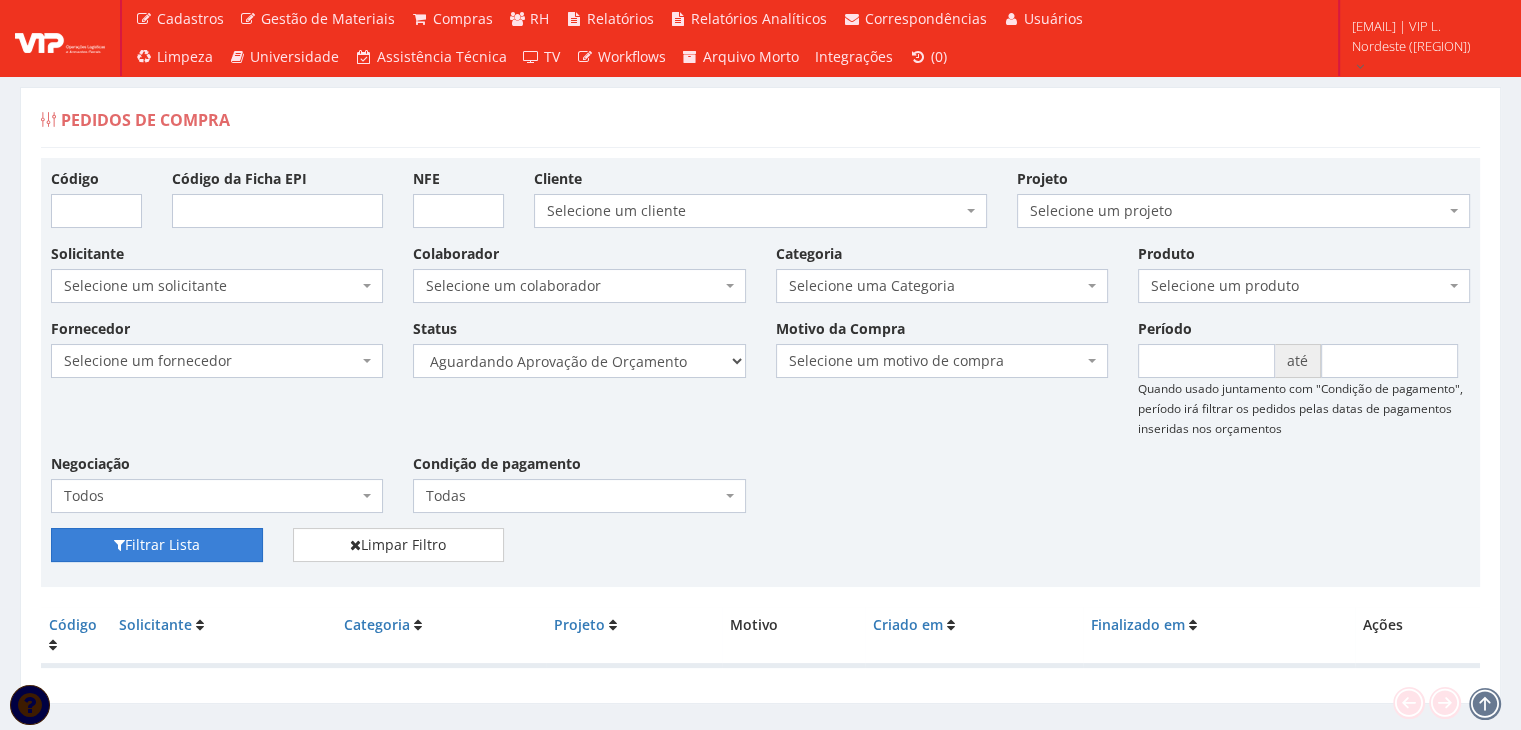click on "Filtrar Lista" at bounding box center [157, 545] 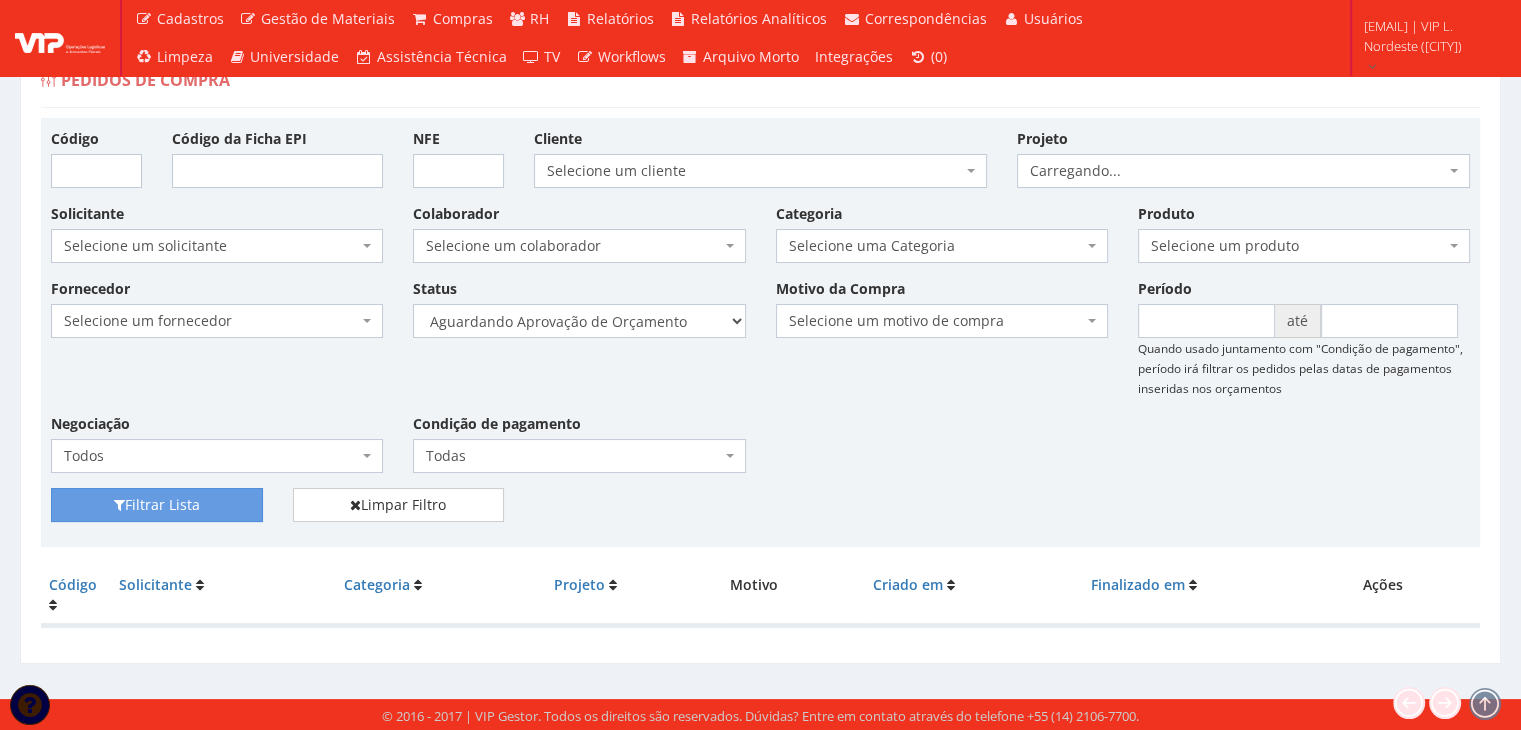 scroll, scrollTop: 40, scrollLeft: 0, axis: vertical 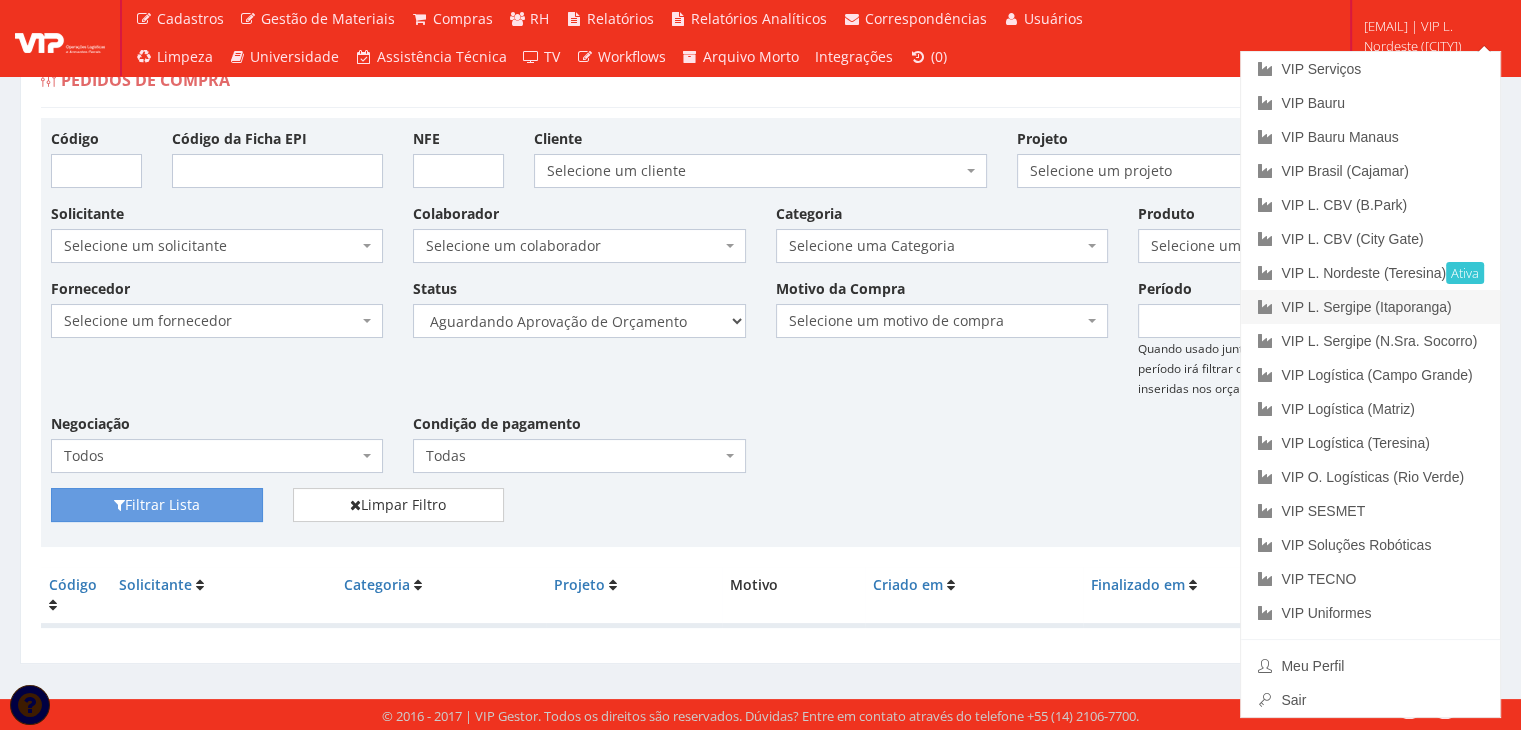 click on "VIP L. Sergipe (Itaporanga)" at bounding box center (1370, 307) 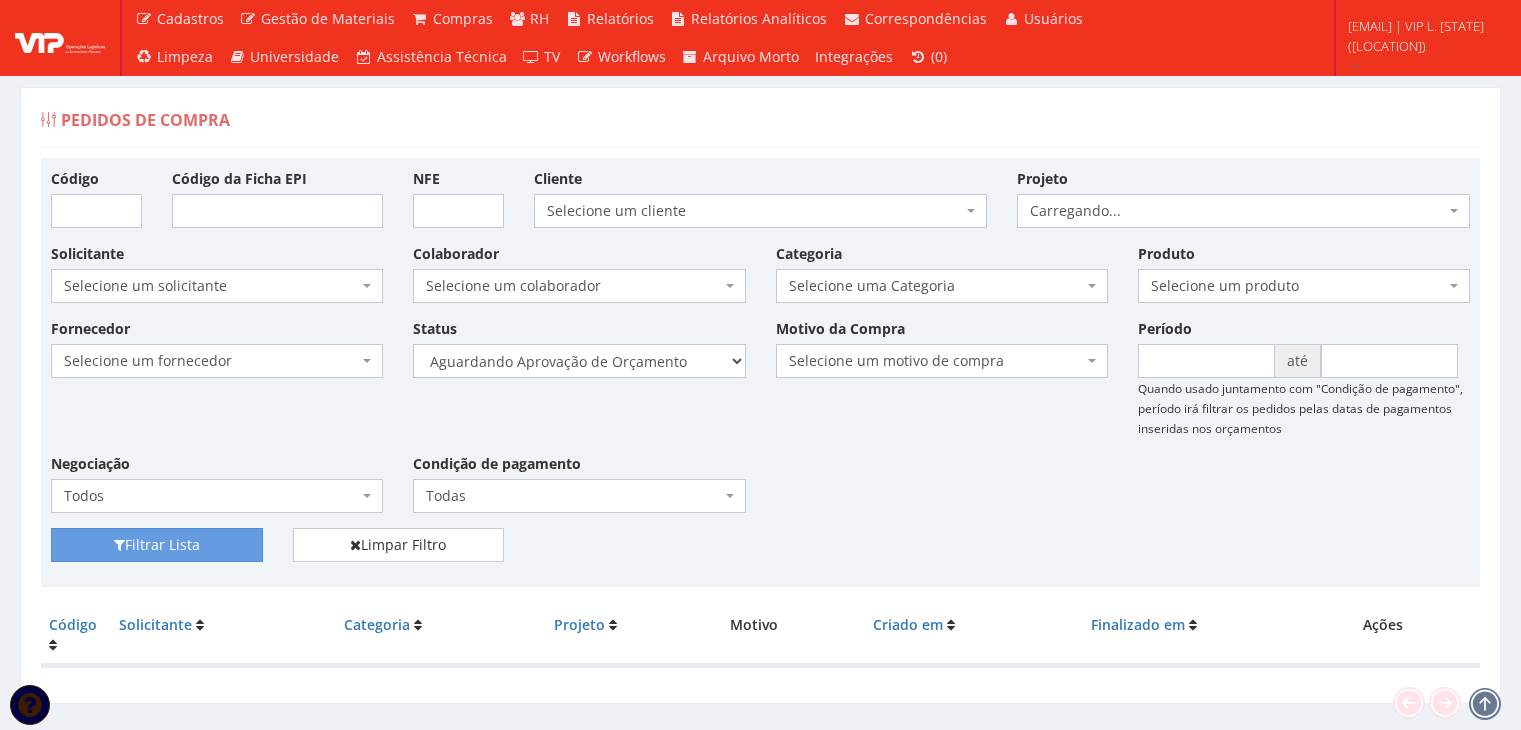 scroll, scrollTop: 0, scrollLeft: 0, axis: both 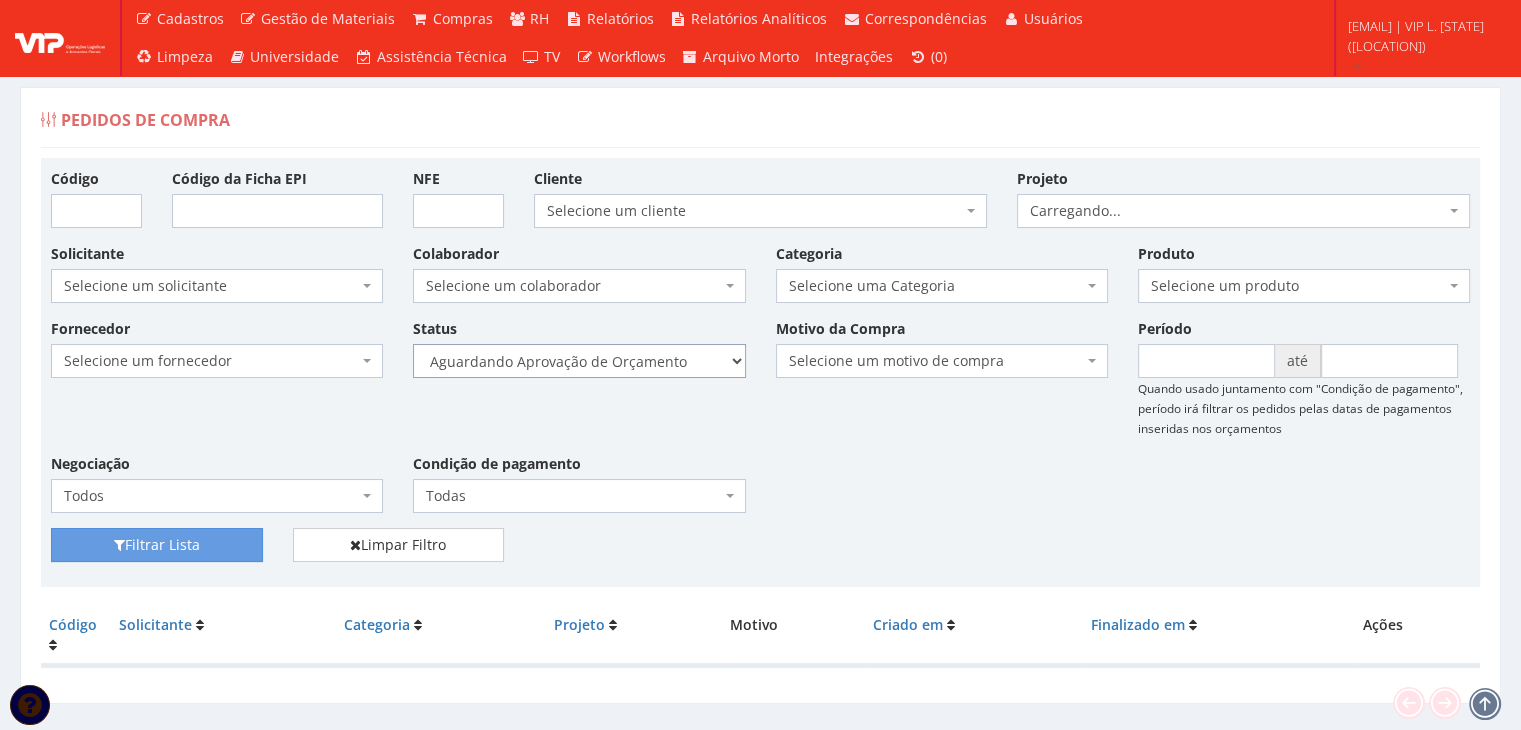 click on "Selecione um status Cancelado Aguardando Aprovação Diretoria Pedido Aprovado Aguardando Aprovação de Orçamento Orçamento Aprovado Compra Efetuada Entrega Efetuada Entrega Registrada" at bounding box center (579, 361) 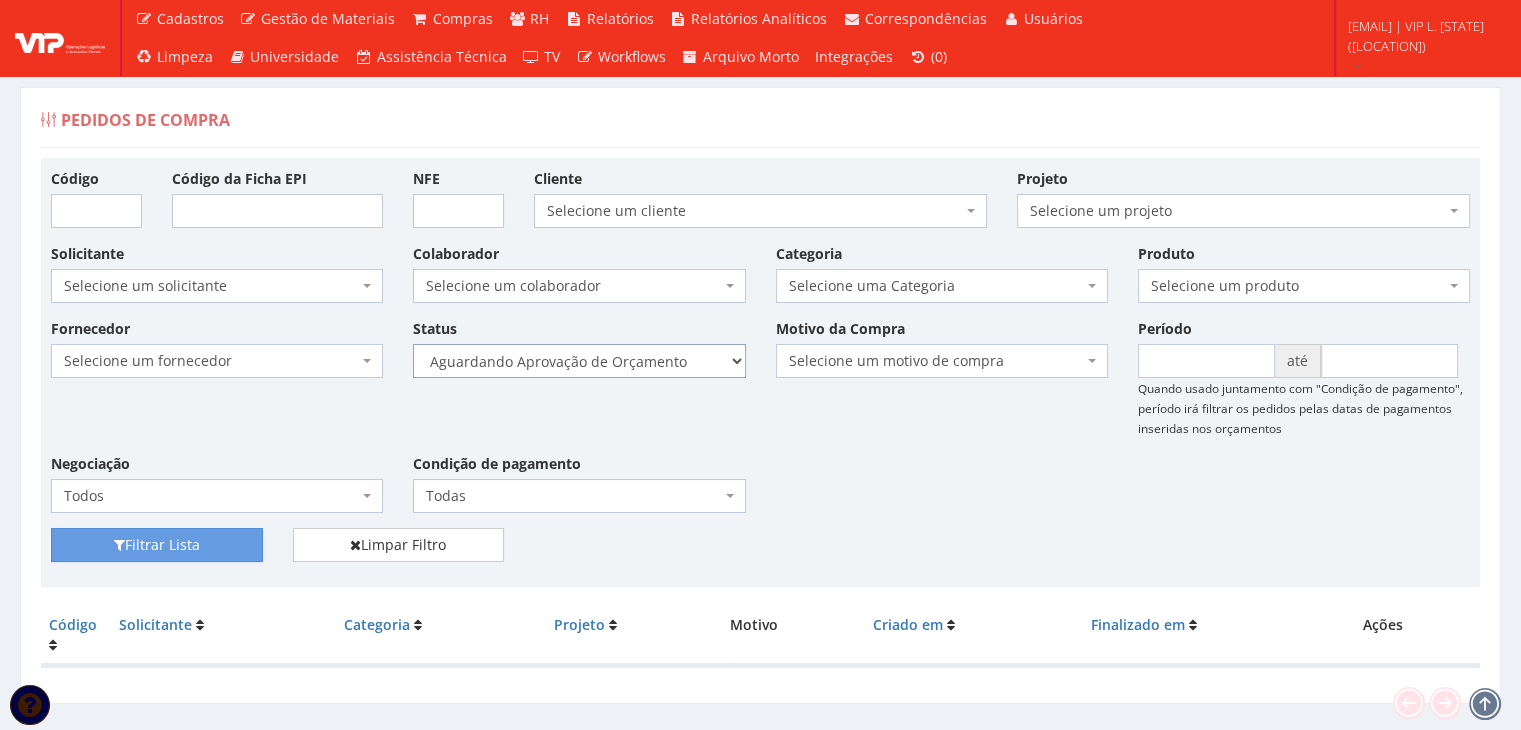 select on "1" 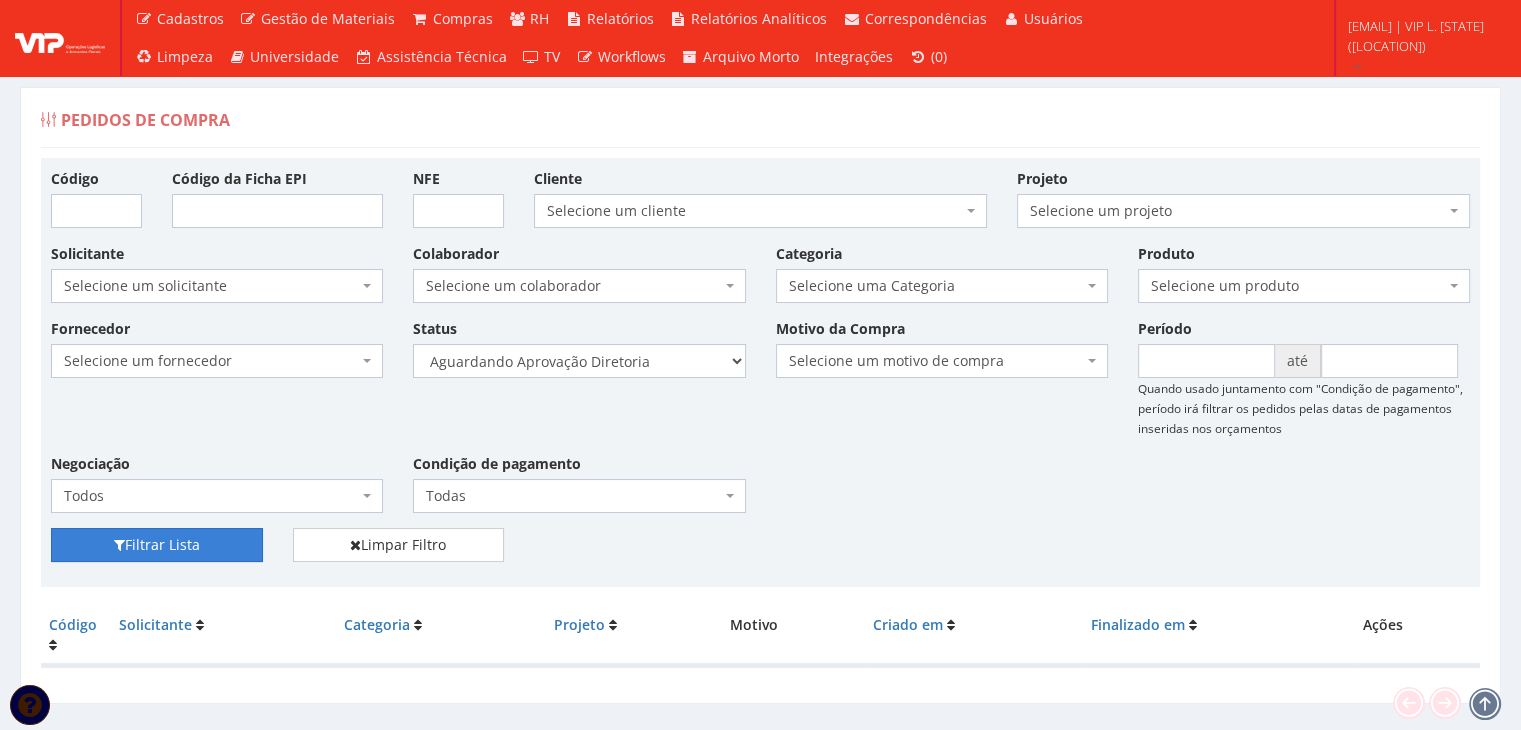 click on "Filtrar Lista" at bounding box center (157, 545) 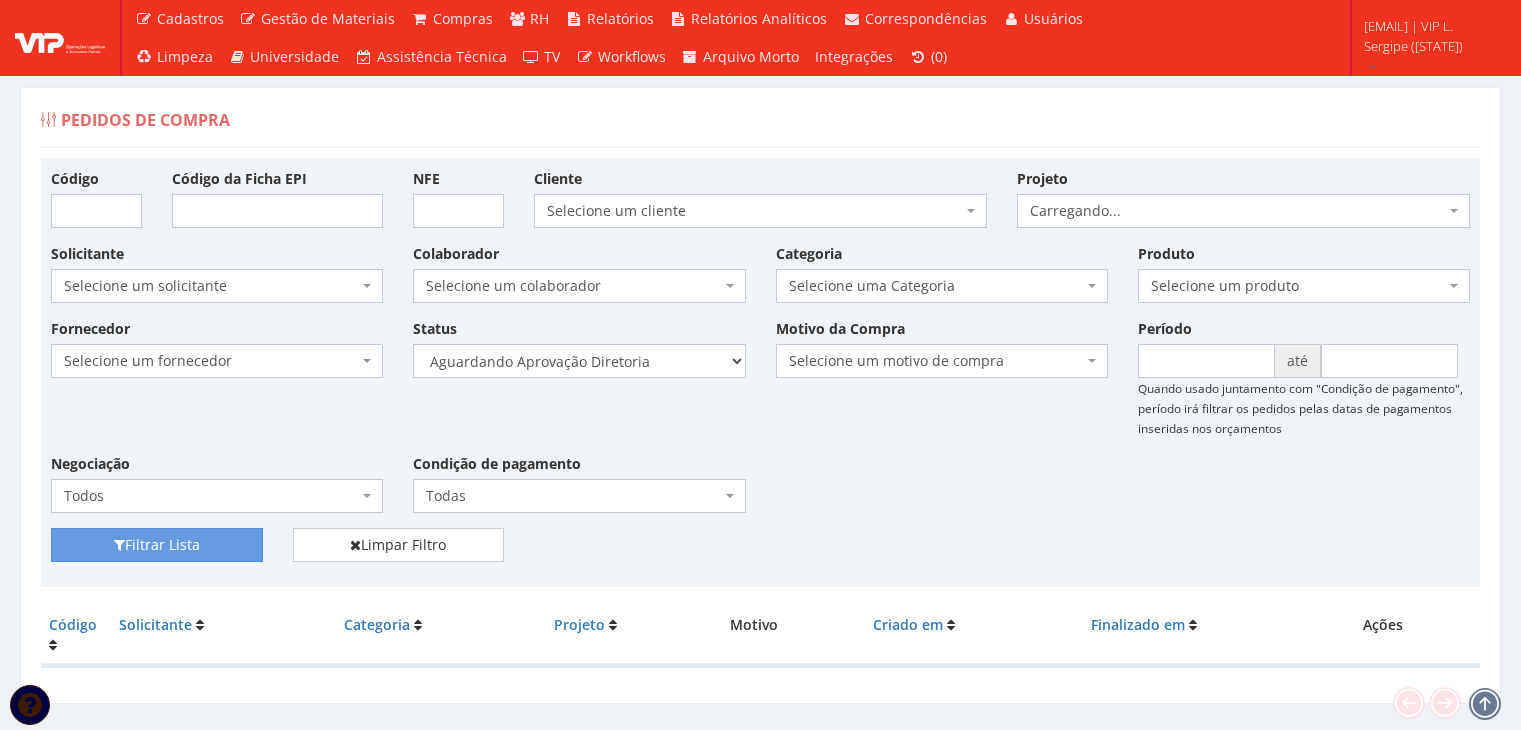 scroll, scrollTop: 0, scrollLeft: 0, axis: both 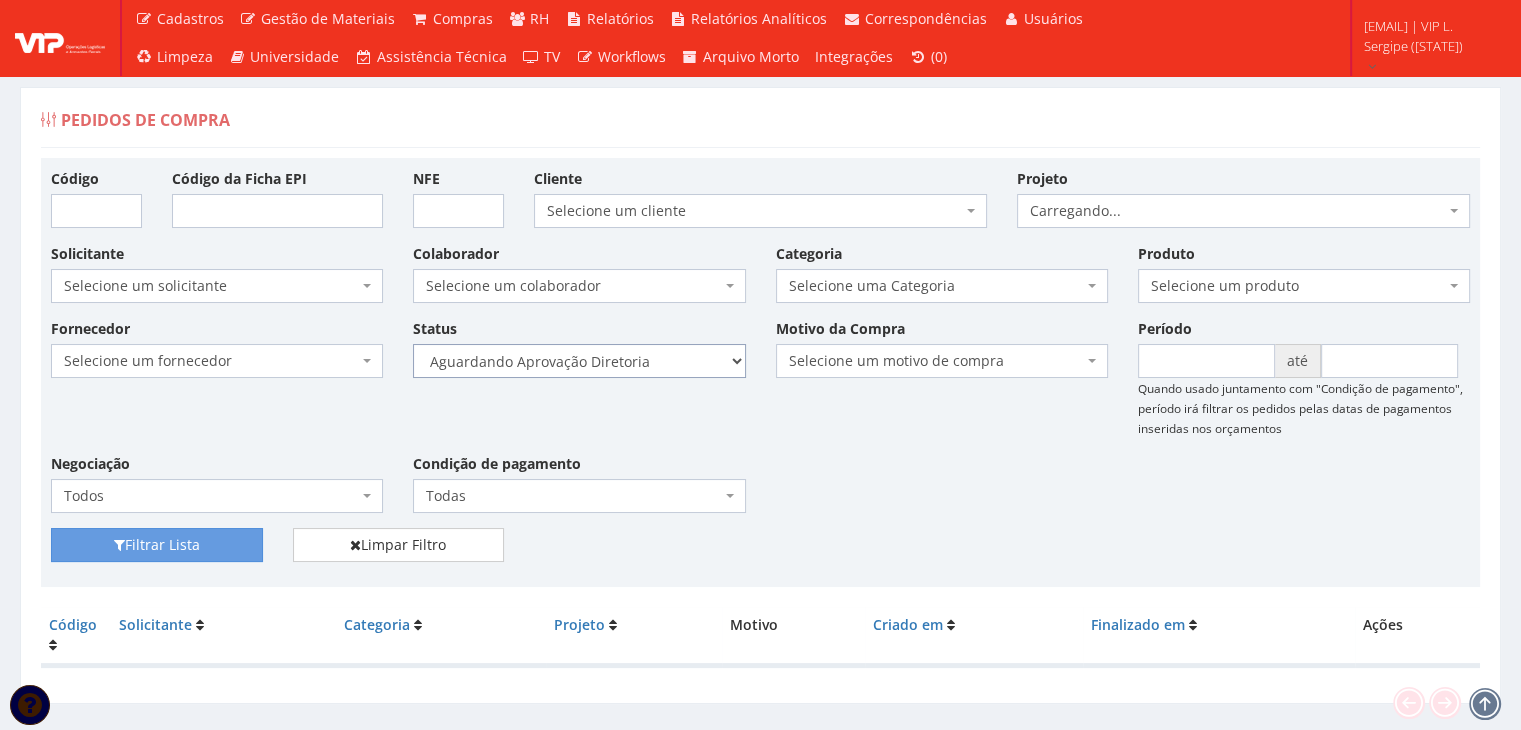 click on "Selecione um status Cancelado Aguardando Aprovação Diretoria Pedido Aprovado Aguardando Aprovação de Orçamento Orçamento Aprovado Compra Efetuada Entrega Efetuada Entrega Registrada" at bounding box center [579, 361] 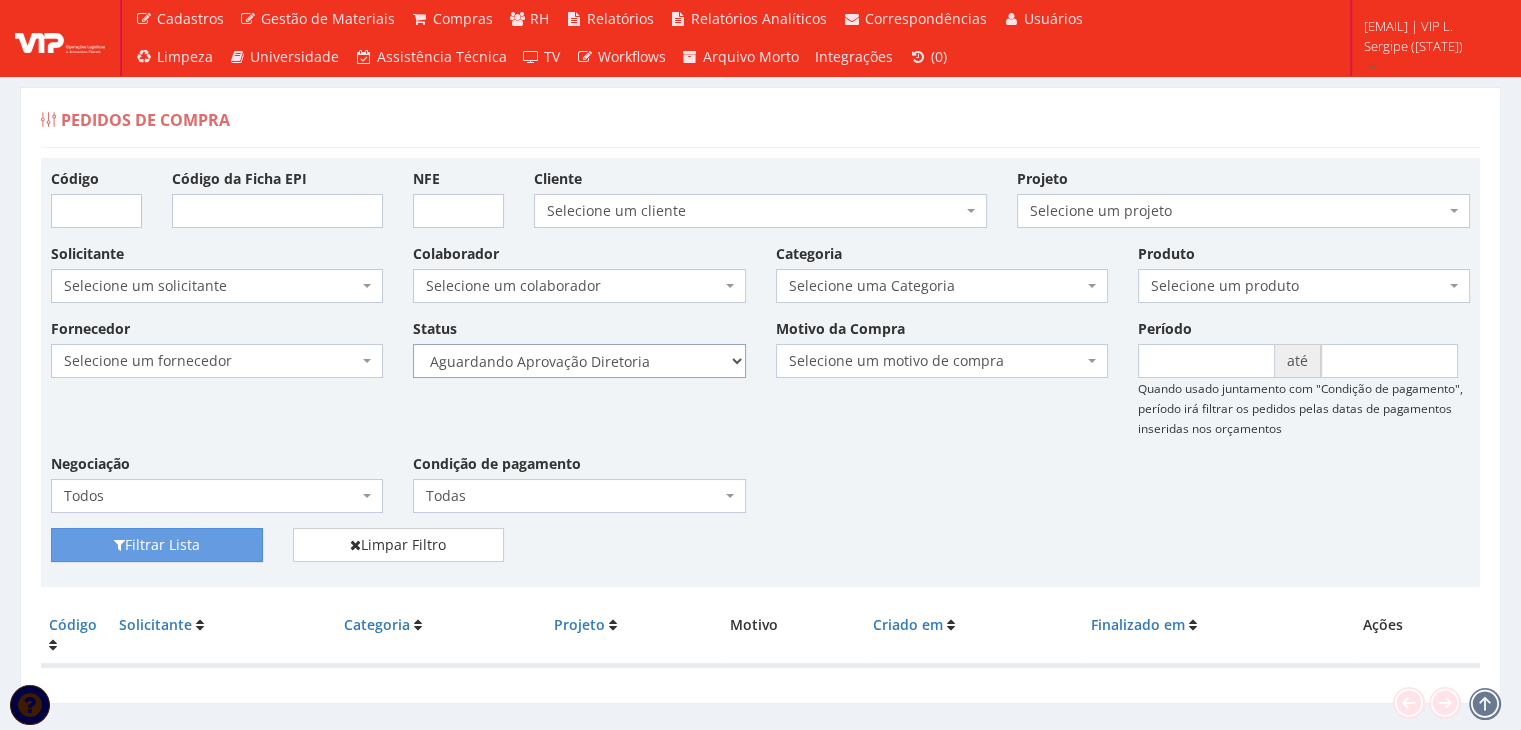 select on "4" 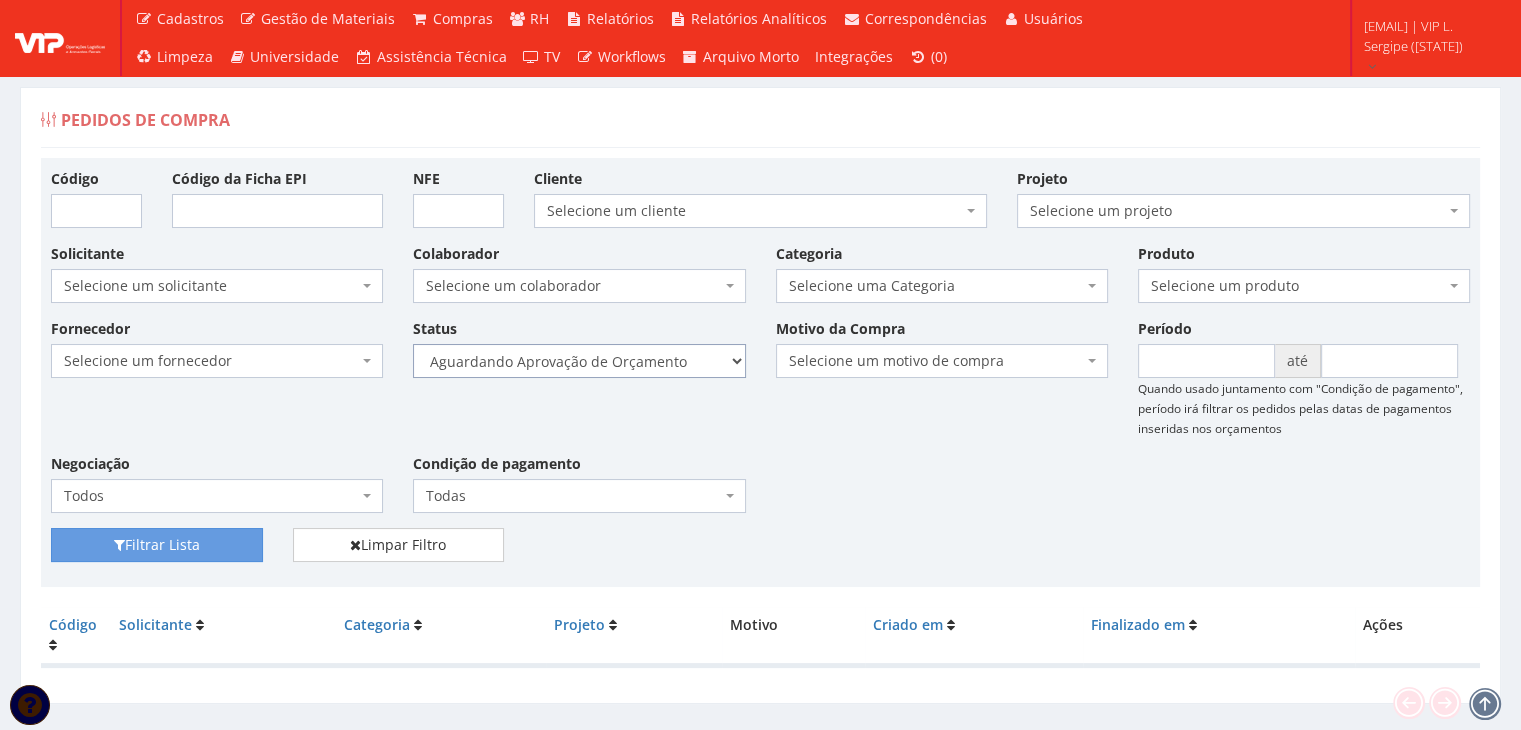 click on "Selecione um status Cancelado Aguardando Aprovação Diretoria Pedido Aprovado Aguardando Aprovação de Orçamento Orçamento Aprovado Compra Efetuada Entrega Efetuada Entrega Registrada" at bounding box center (579, 361) 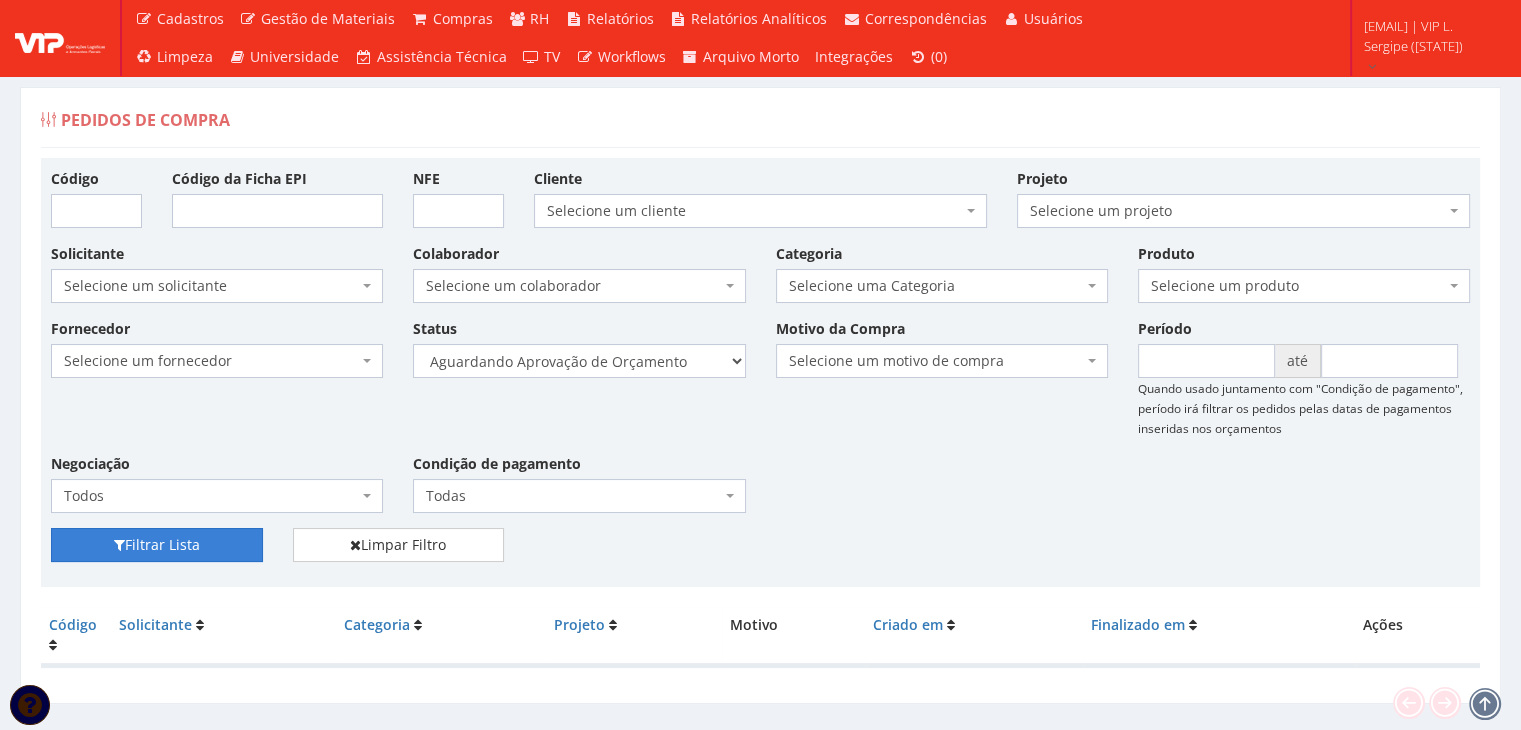 click on "Filtrar Lista" at bounding box center [157, 545] 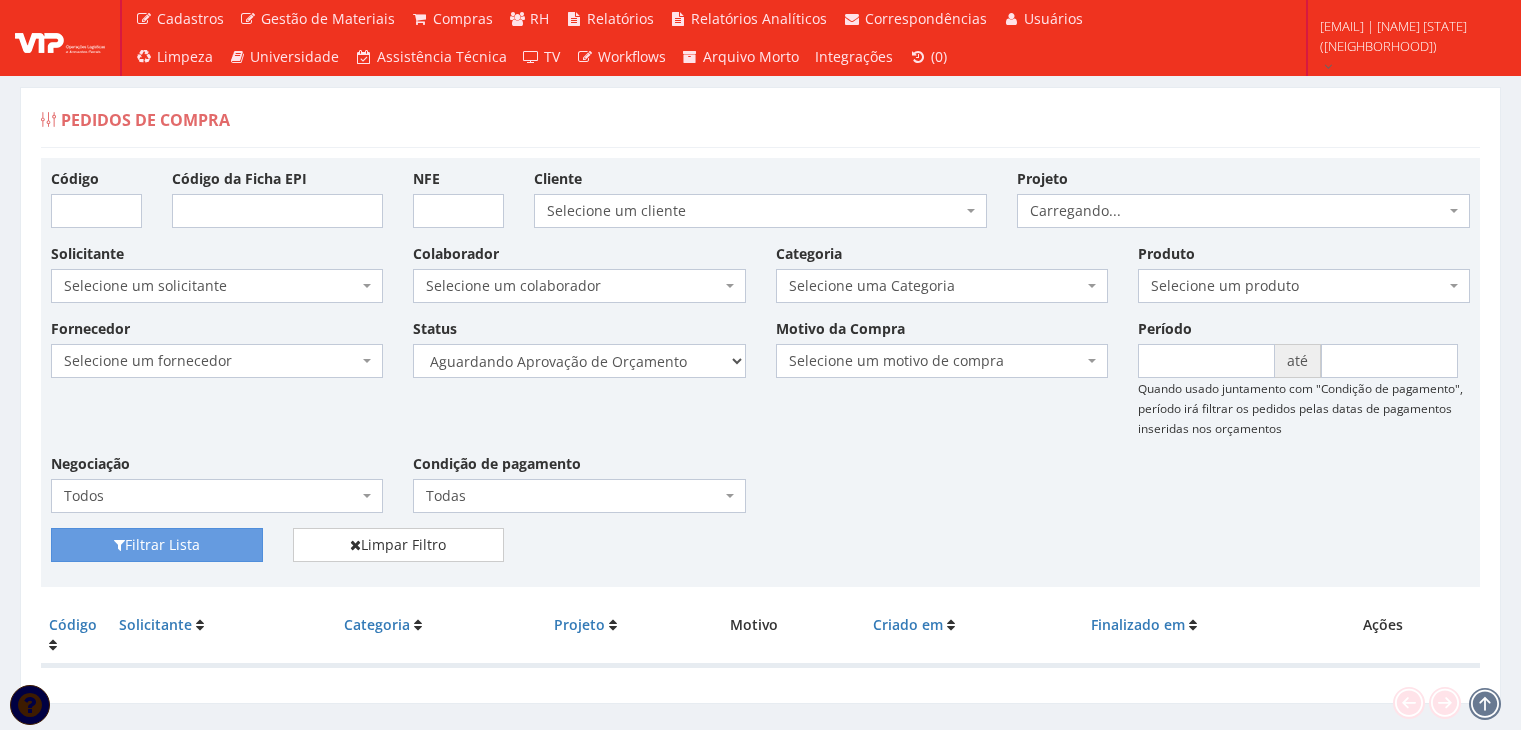 scroll, scrollTop: 0, scrollLeft: 0, axis: both 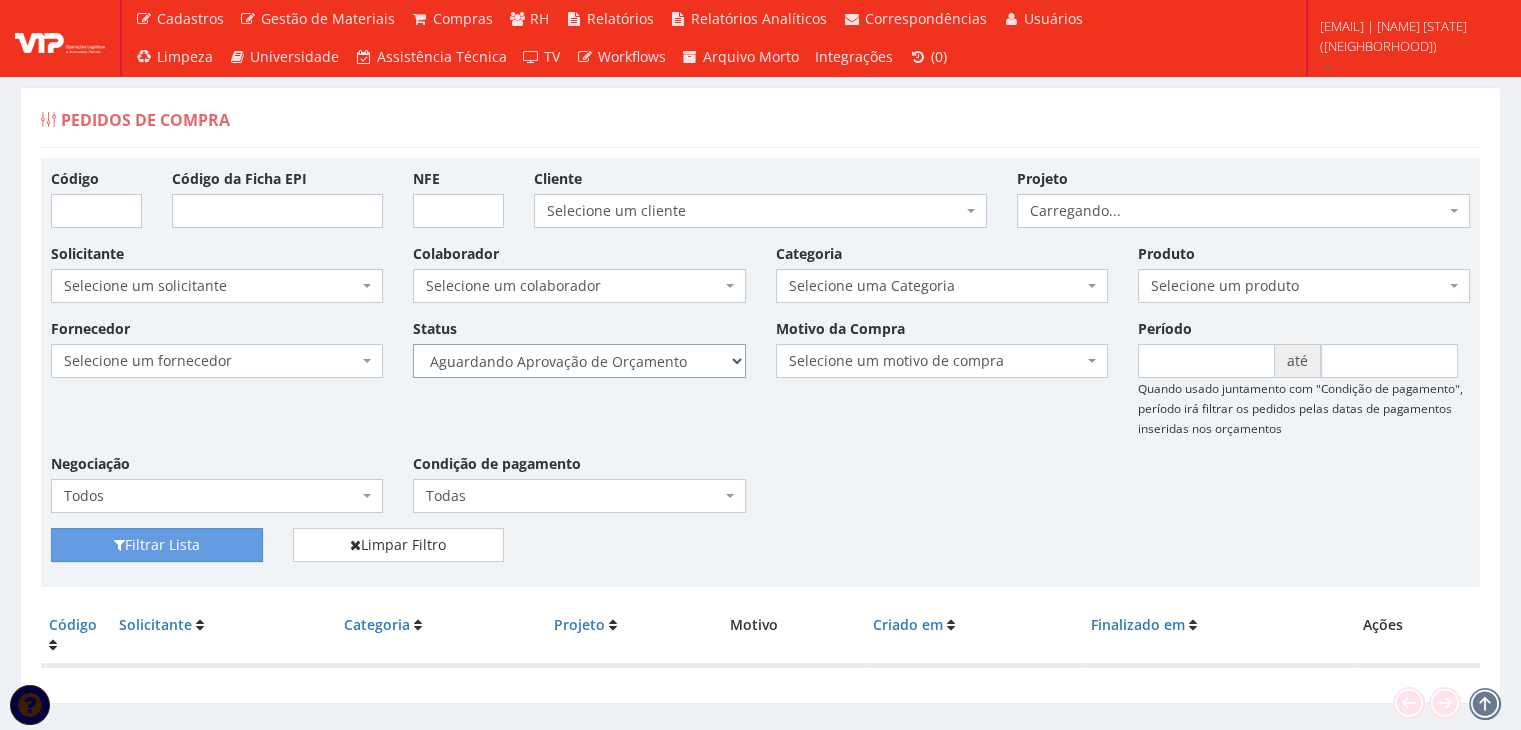 click on "Selecione um status Cancelado Aguardando Aprovação Diretoria Pedido Aprovado Aguardando Aprovação de Orçamento Orçamento Aprovado Compra Efetuada Entrega Efetuada Entrega Registrada" at bounding box center [579, 361] 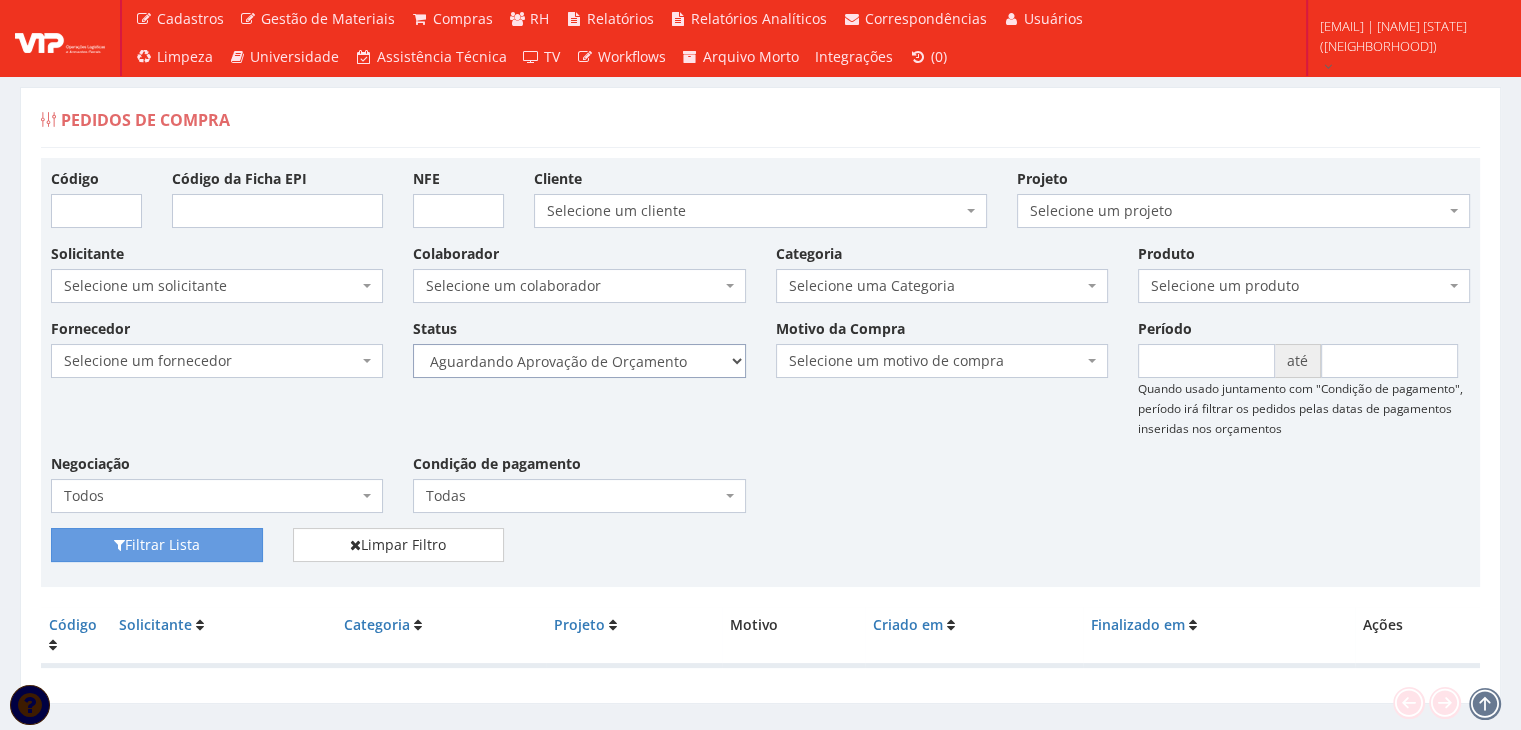 select on "1" 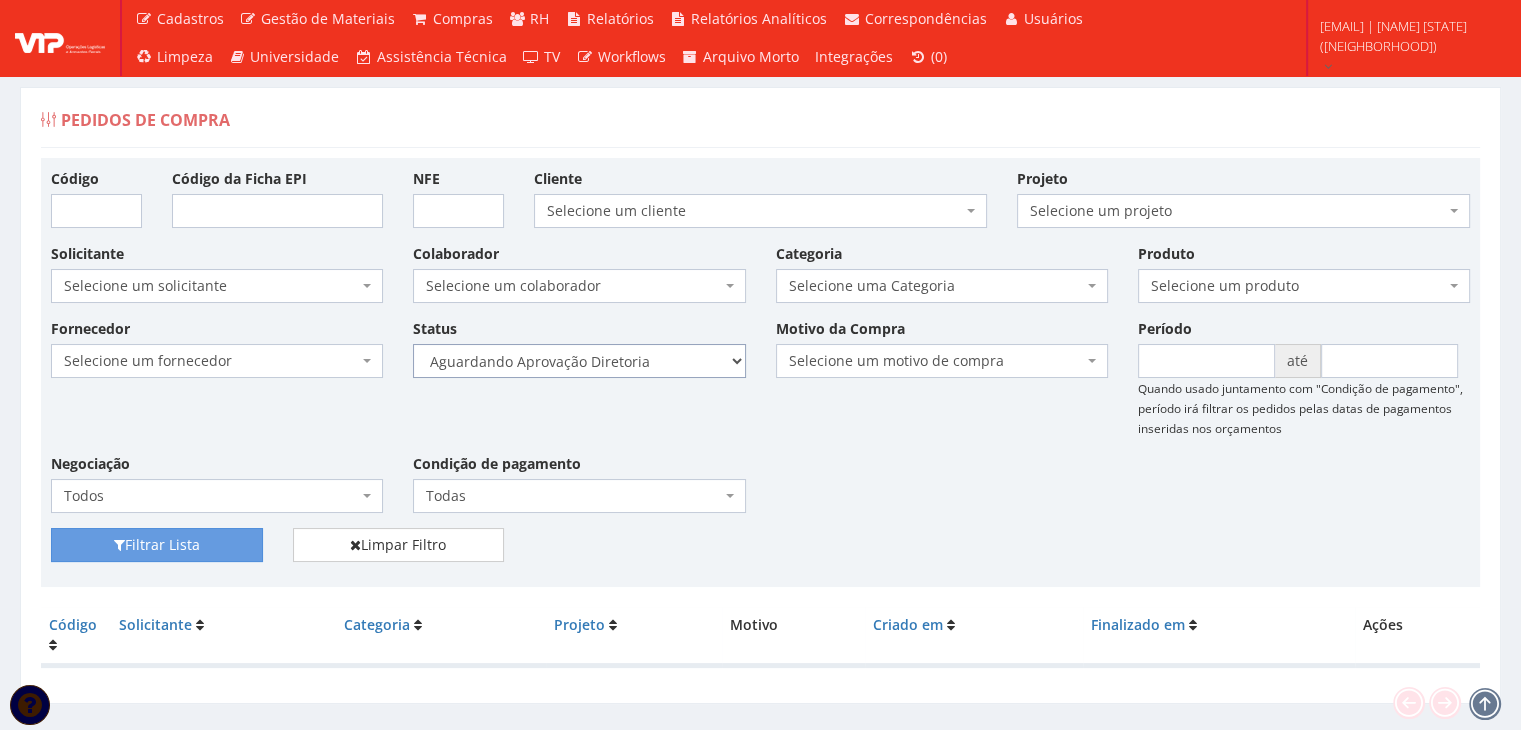 click on "Selecione um status Cancelado Aguardando Aprovação Diretoria Pedido Aprovado Aguardando Aprovação de Orçamento Orçamento Aprovado Compra Efetuada Entrega Efetuada Entrega Registrada" at bounding box center (579, 361) 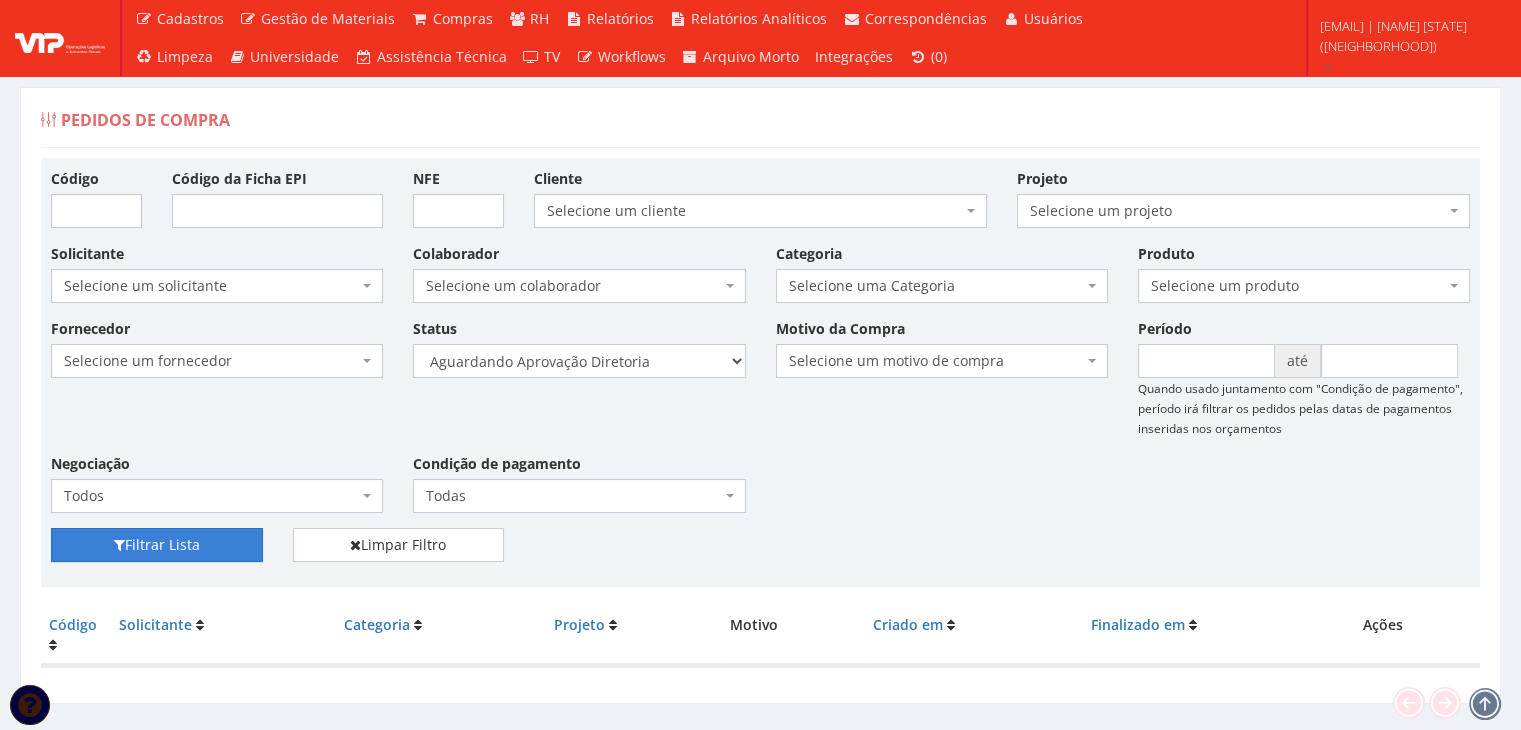 click on "Filtrar Lista" at bounding box center [157, 545] 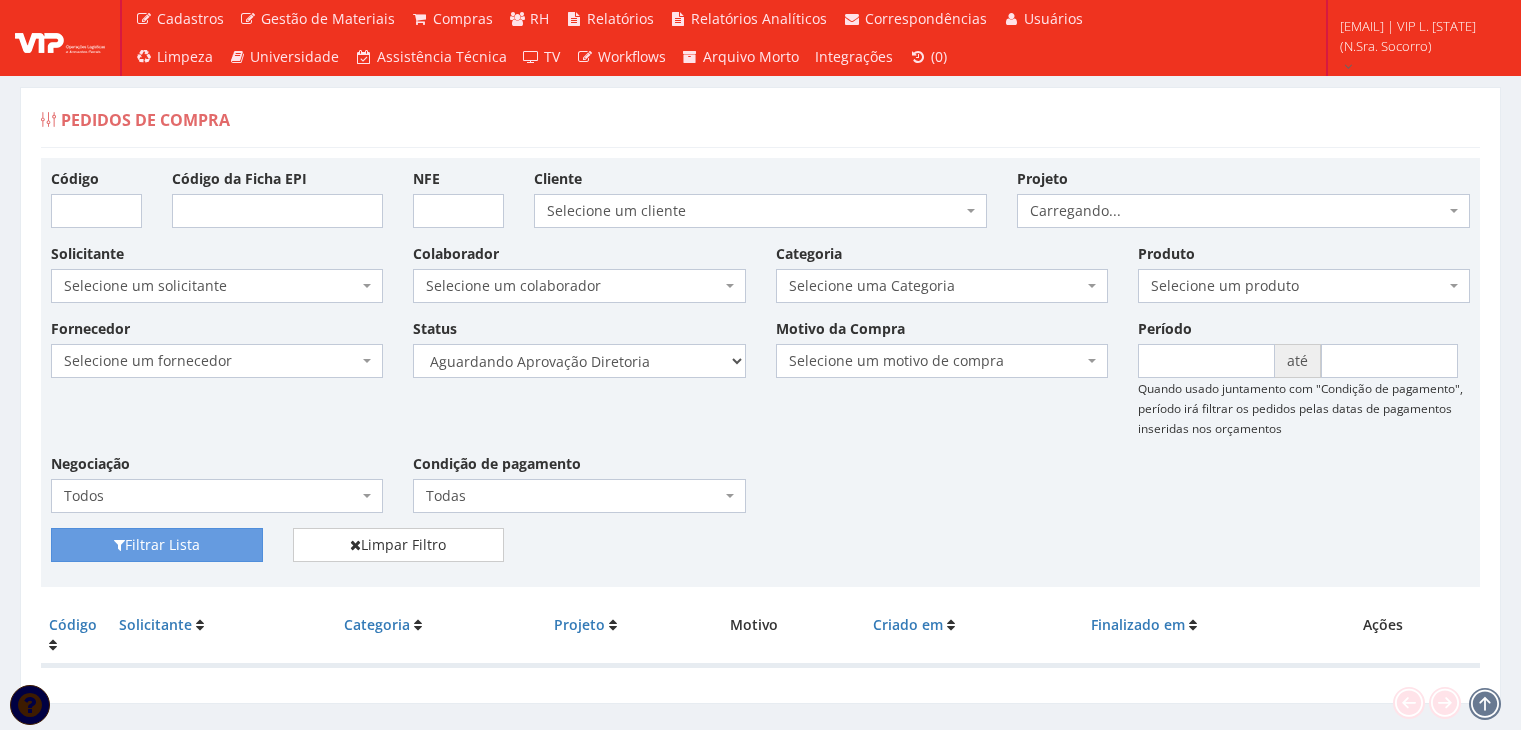 scroll, scrollTop: 0, scrollLeft: 0, axis: both 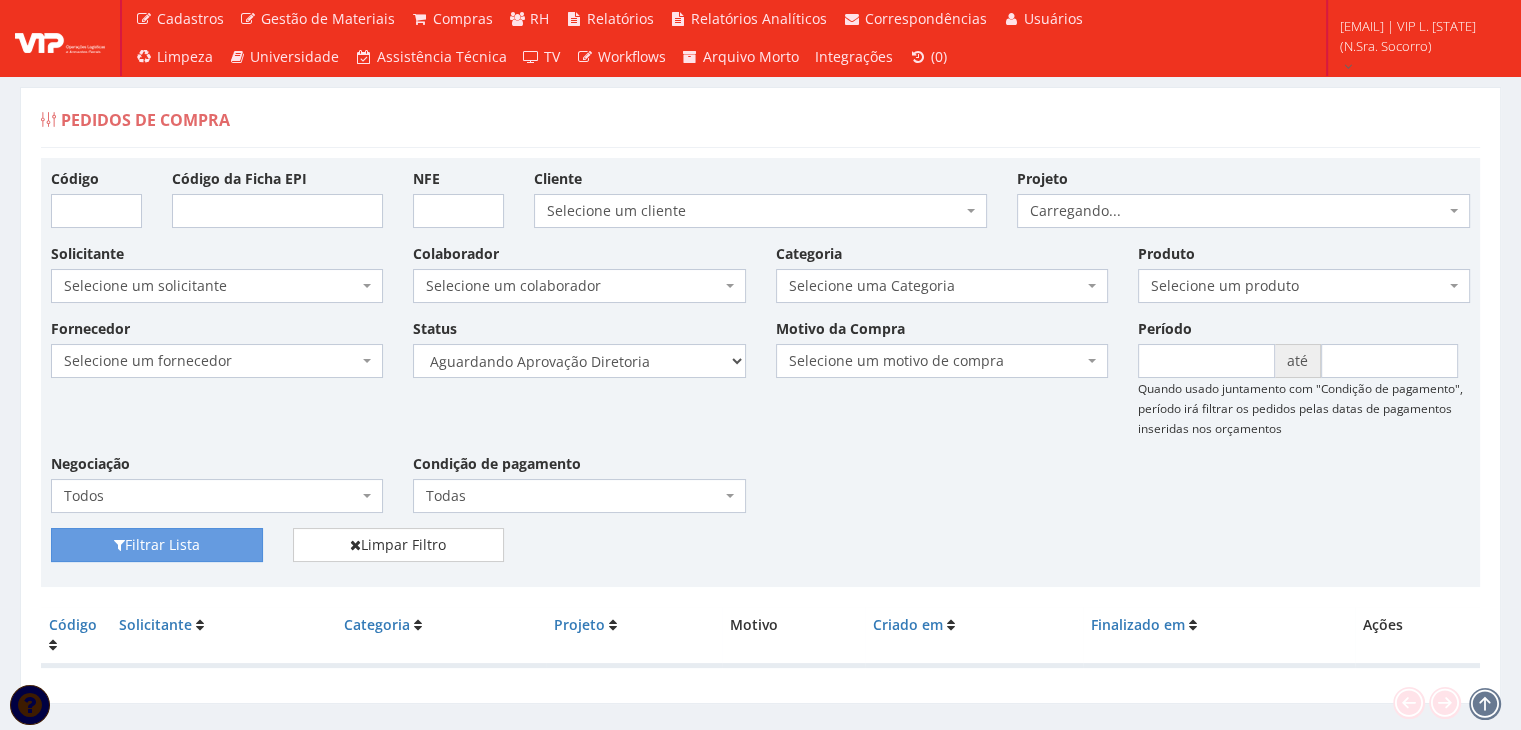 click on "Status
Selecione um status Cancelado Aguardando Aprovação Diretoria Pedido Aprovado Aguardando Aprovação de Orçamento Orçamento Aprovado Compra Efetuada Entrega Efetuada Entrega Registrada" at bounding box center [579, 348] 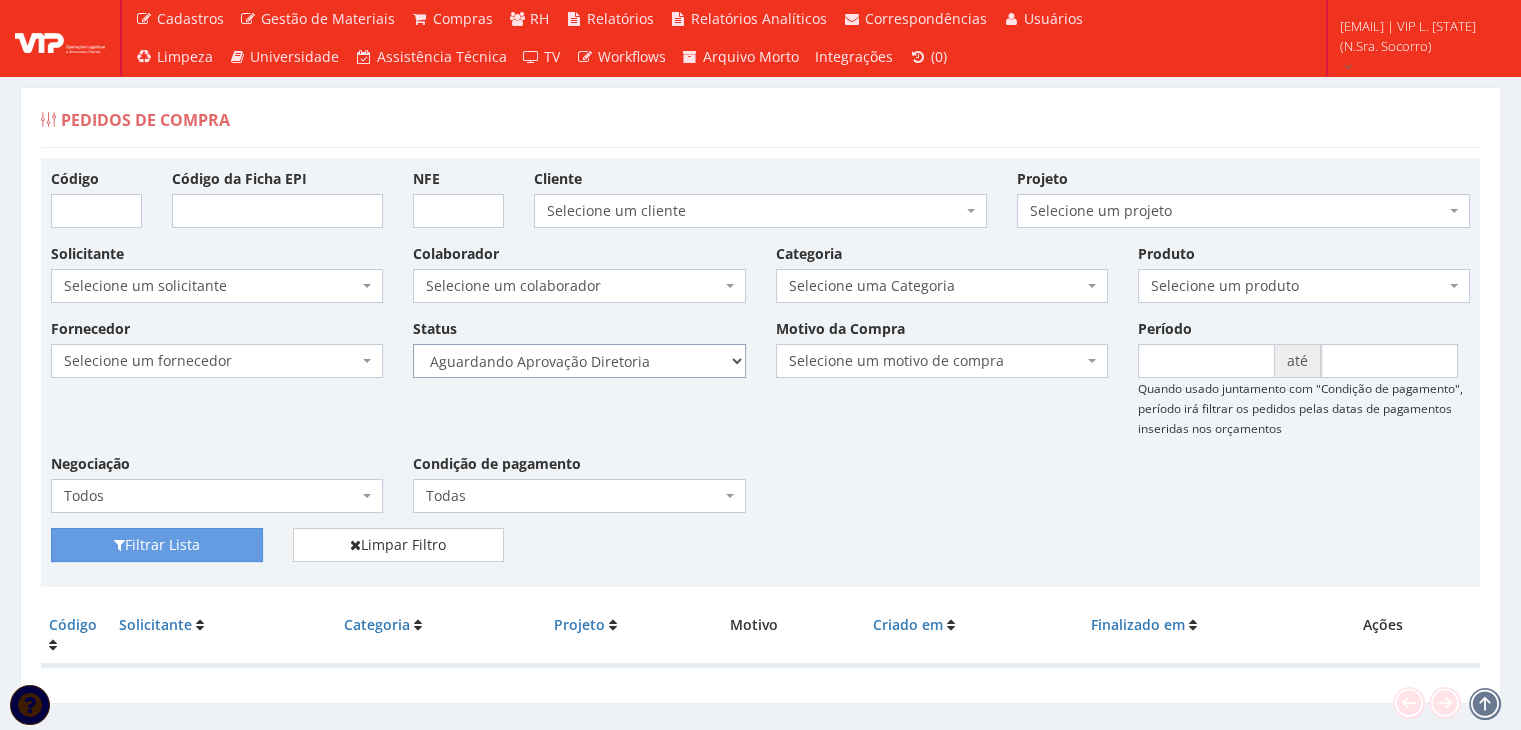 click on "Selecione um status Cancelado Aguardando Aprovação Diretoria Pedido Aprovado Aguardando Aprovação de Orçamento Orçamento Aprovado Compra Efetuada Entrega Efetuada Entrega Registrada" at bounding box center [579, 361] 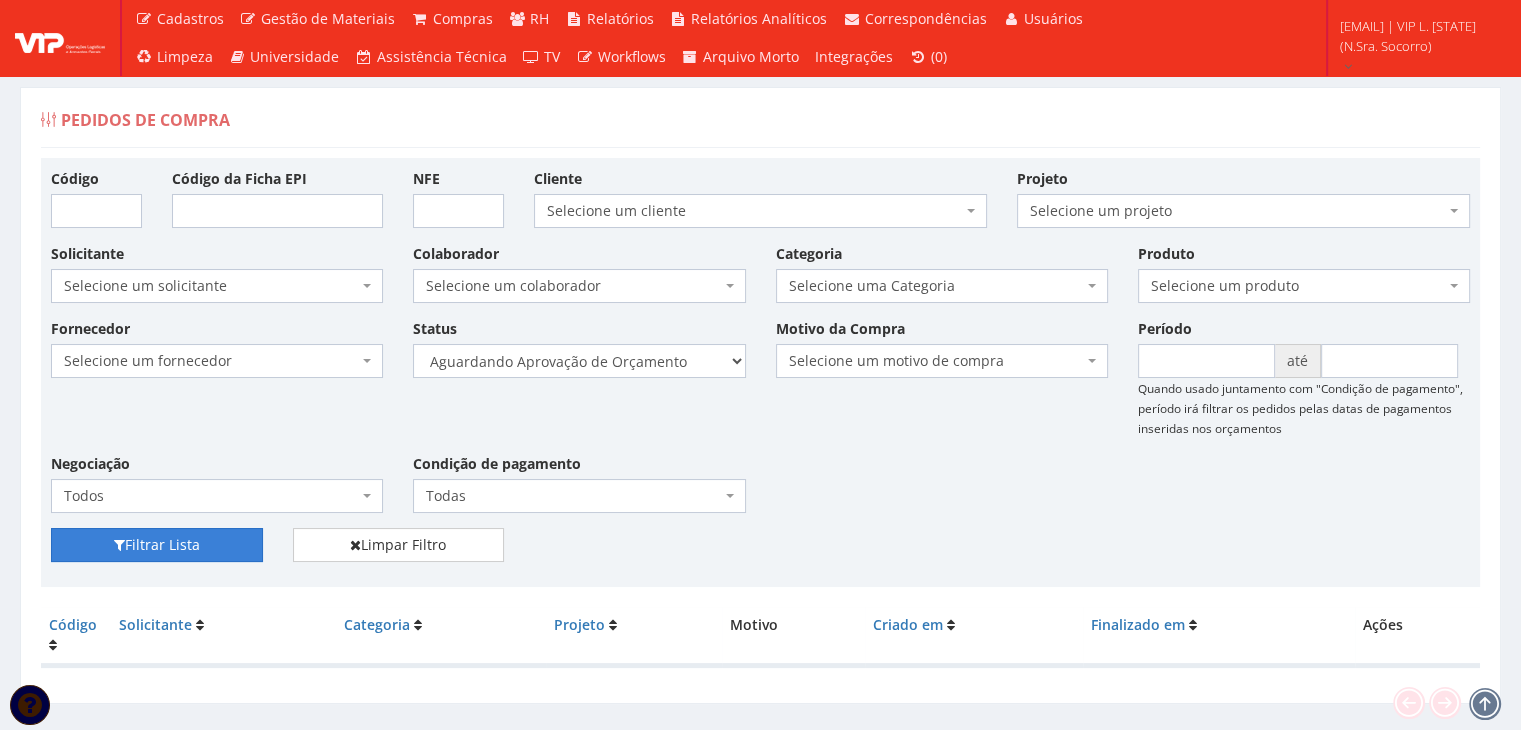 click on "Filtrar Lista" at bounding box center (157, 545) 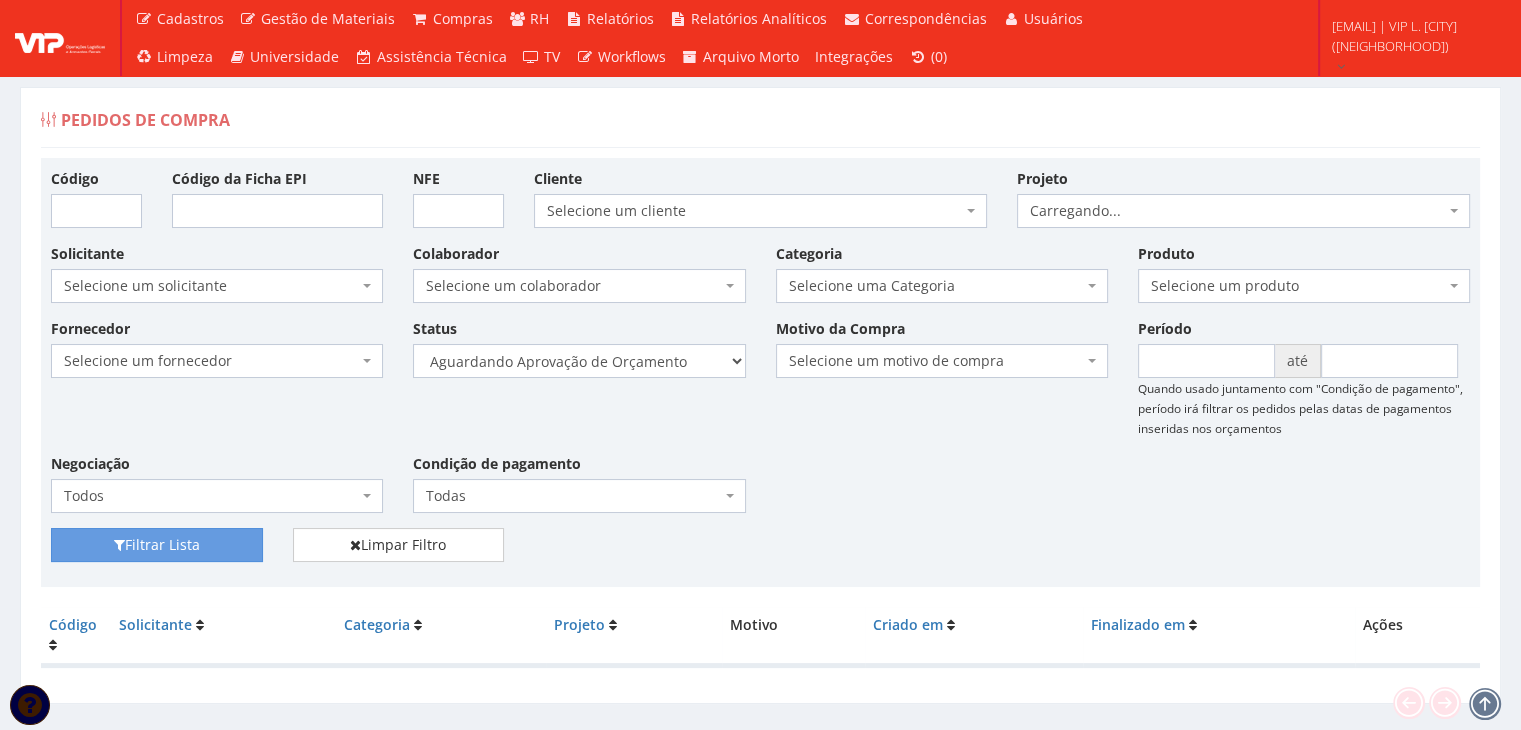 scroll, scrollTop: 40, scrollLeft: 0, axis: vertical 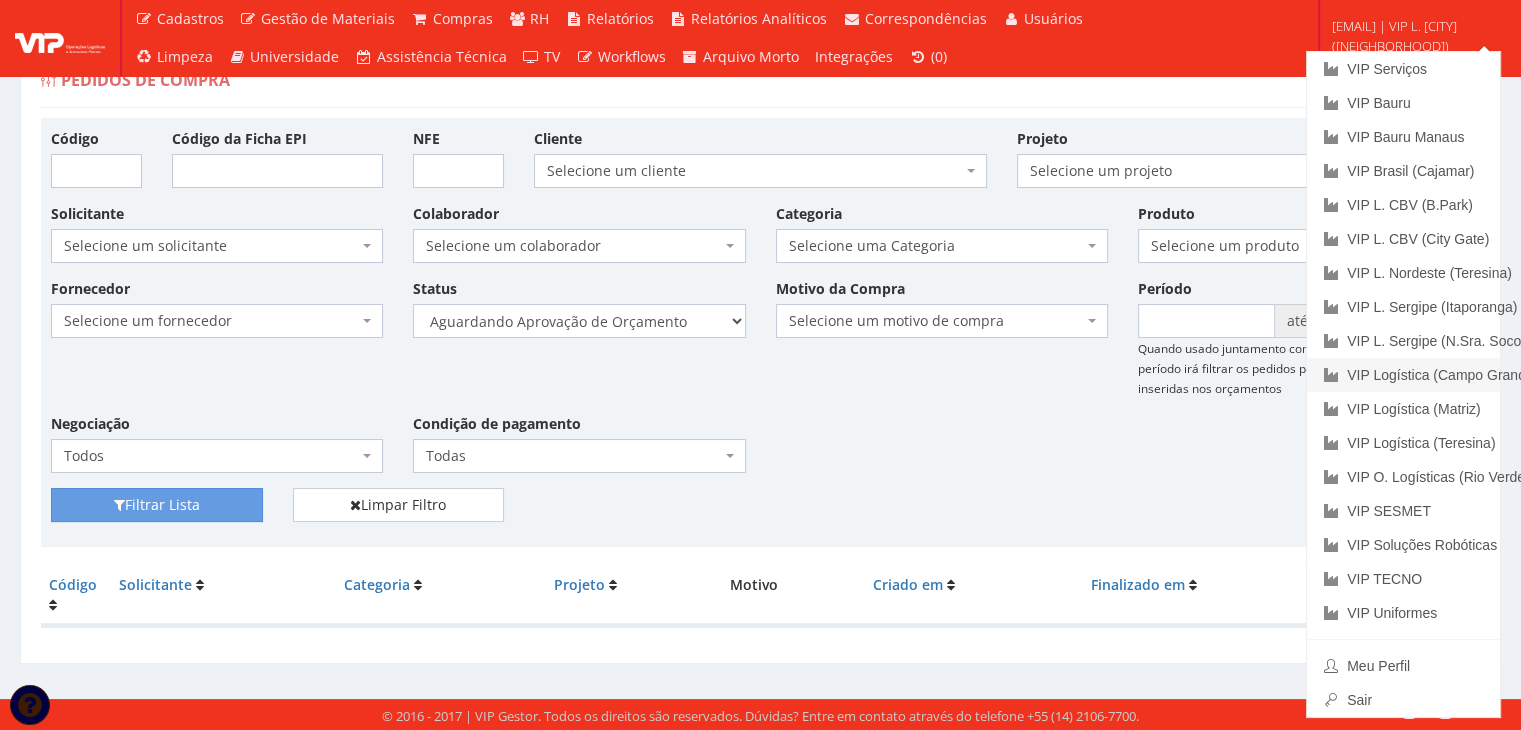 click on "VIP Logística (Campo Grande)" at bounding box center [1403, 375] 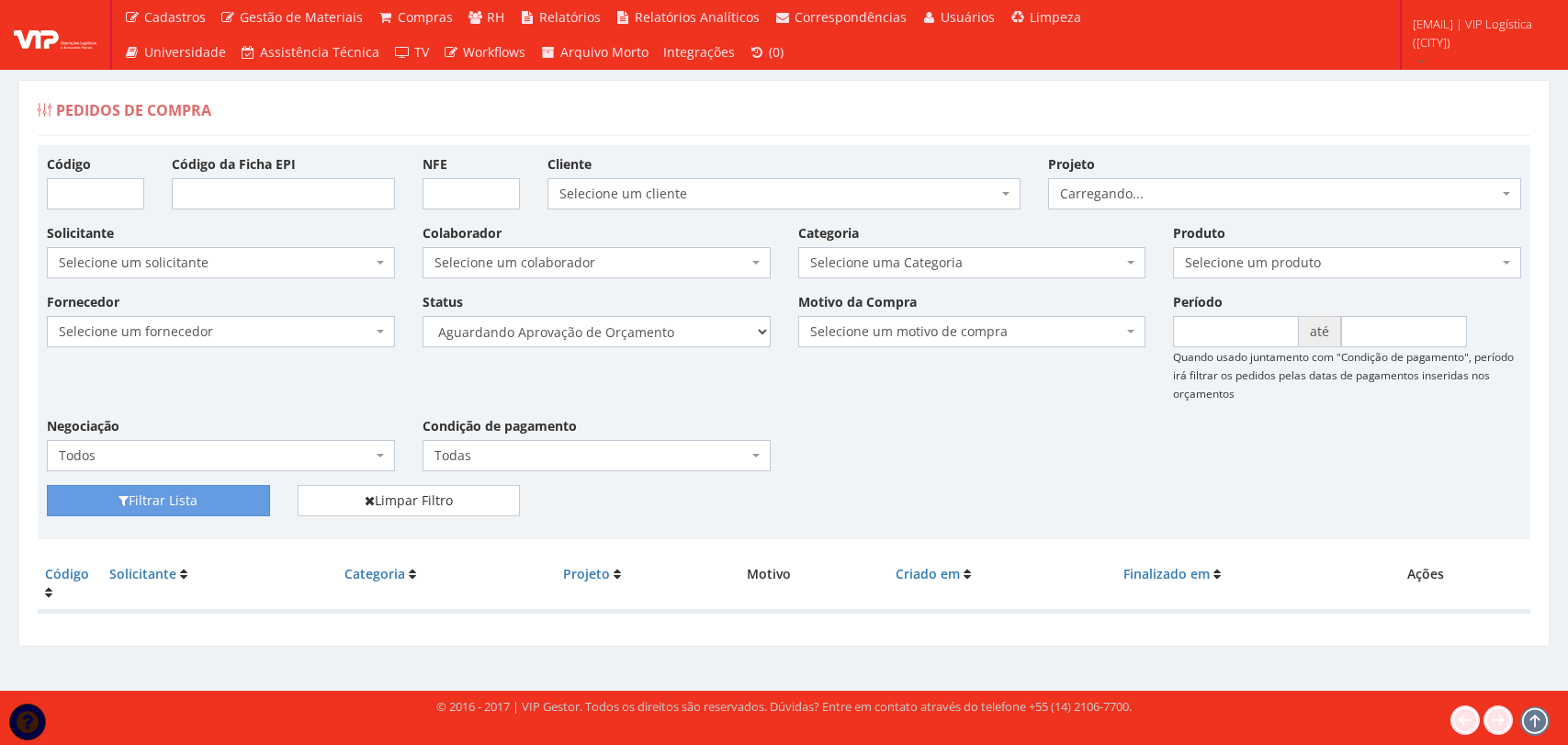 scroll, scrollTop: 0, scrollLeft: 0, axis: both 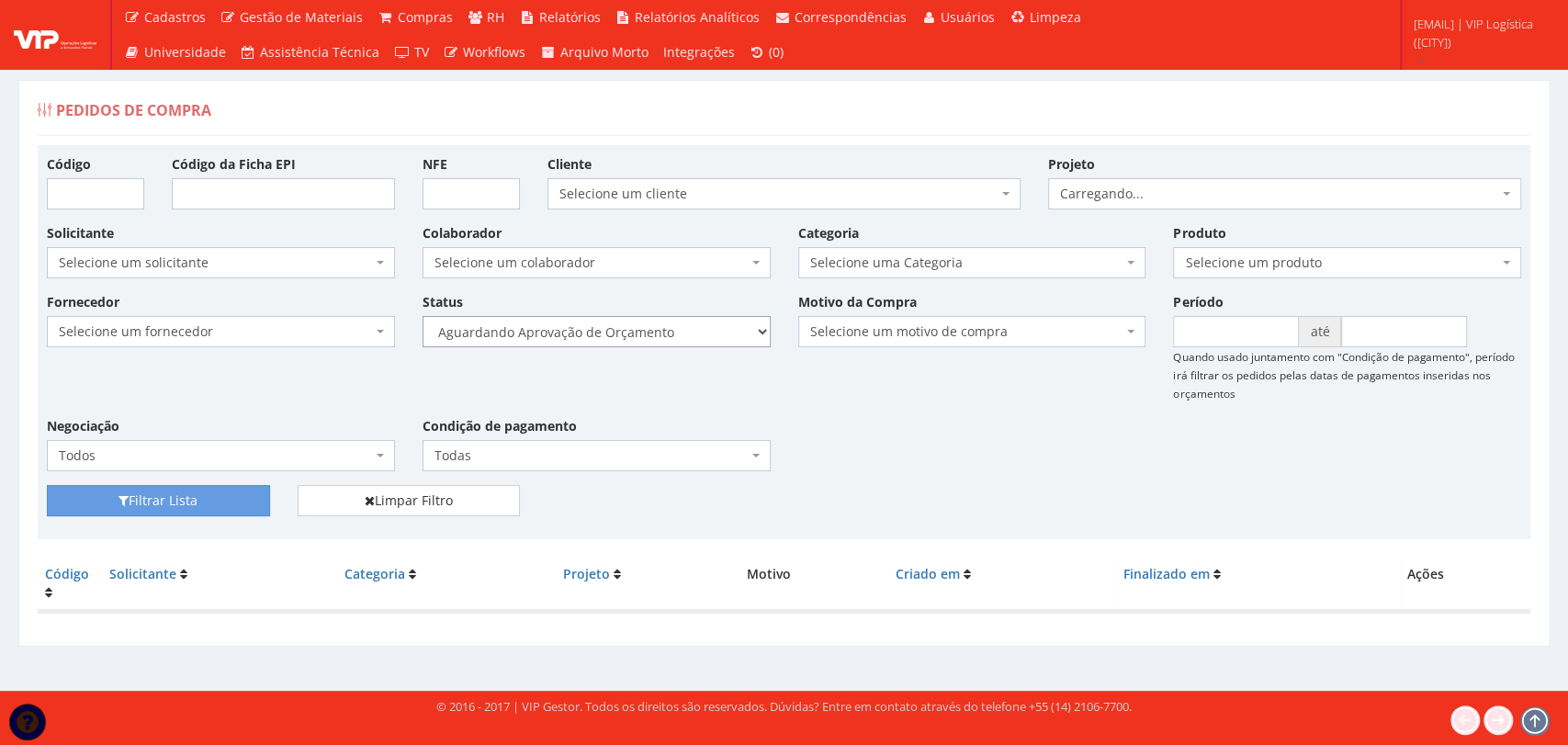 click on "Selecione um status Cancelado Aguardando Aprovação Diretoria Pedido Aprovado Aguardando Aprovação de Orçamento Orçamento Aprovado Compra Efetuada Entrega Efetuada Entrega Registrada" at bounding box center [596, 332] 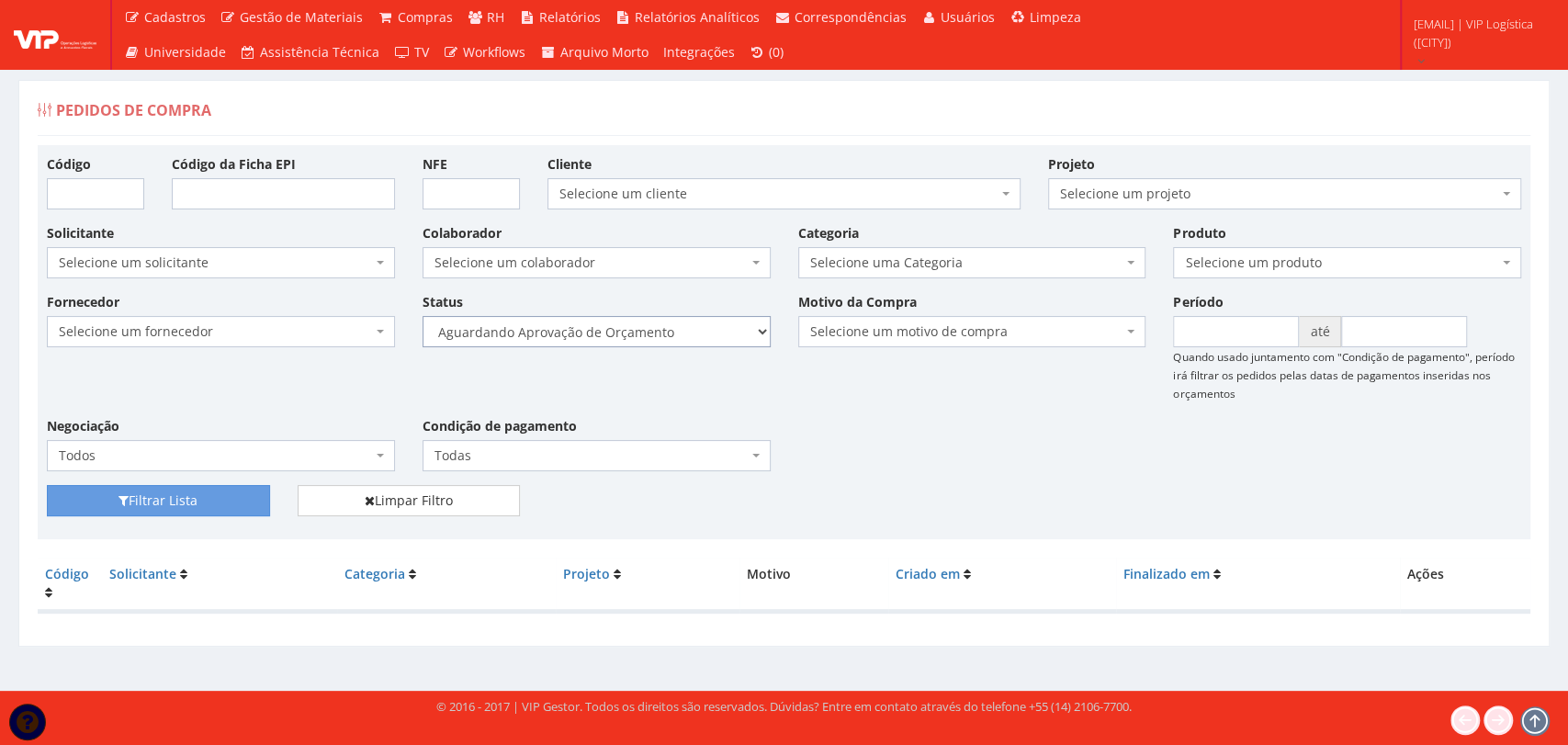 select on "1" 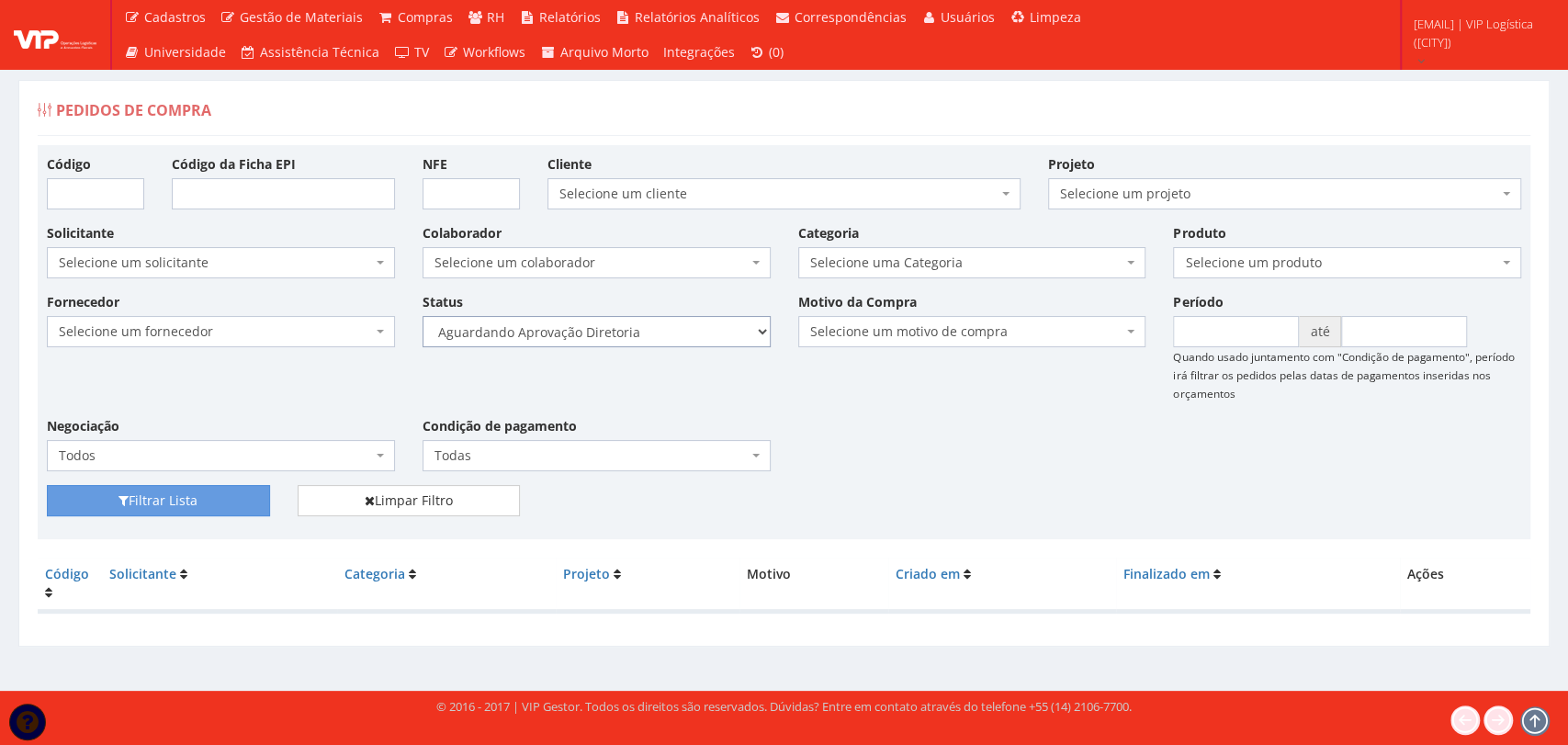 click on "Selecione um status Cancelado Aguardando Aprovação Diretoria Pedido Aprovado Aguardando Aprovação de Orçamento Orçamento Aprovado Compra Efetuada Entrega Efetuada Entrega Registrada" at bounding box center [596, 332] 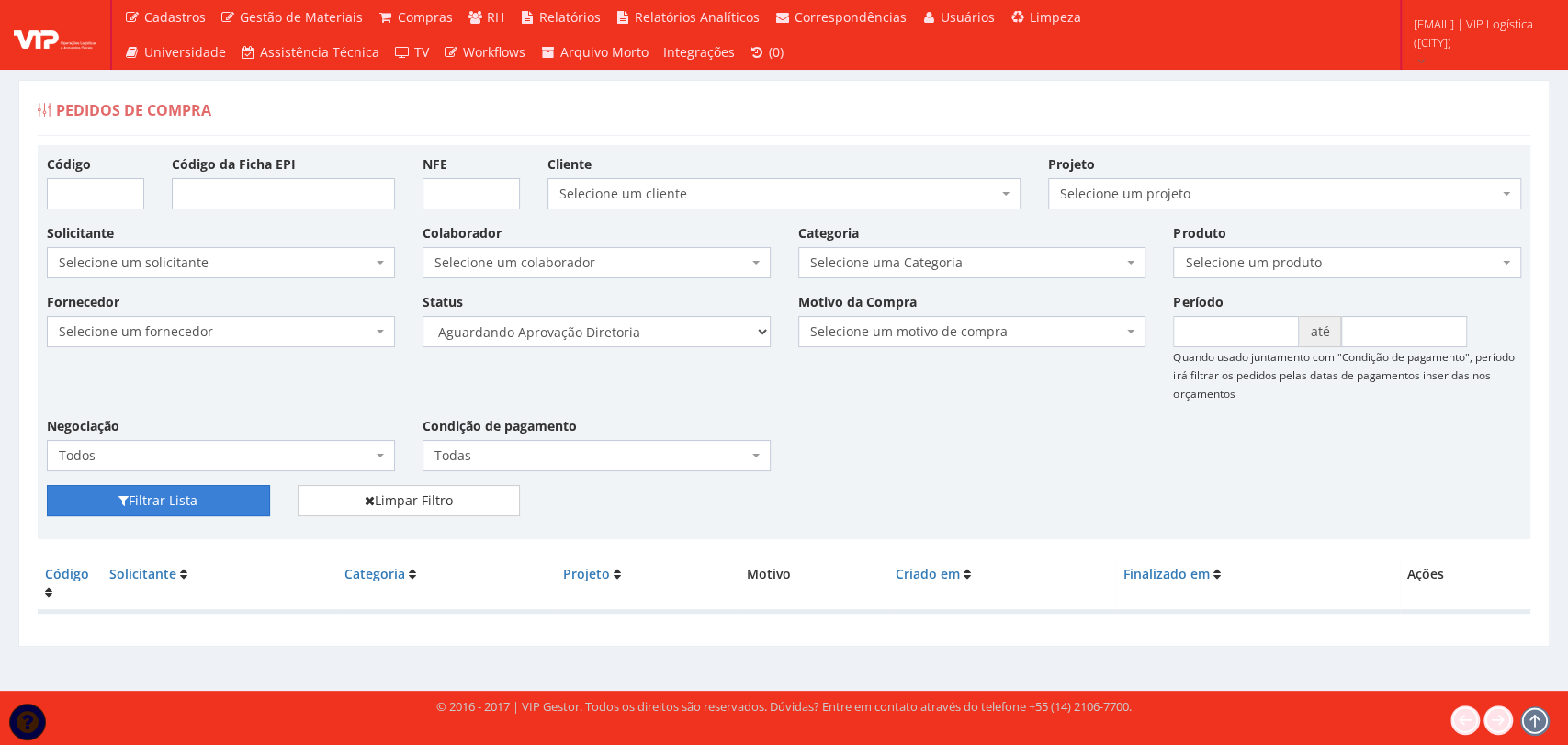 click on "Filtrar Lista" at bounding box center [158, 501] 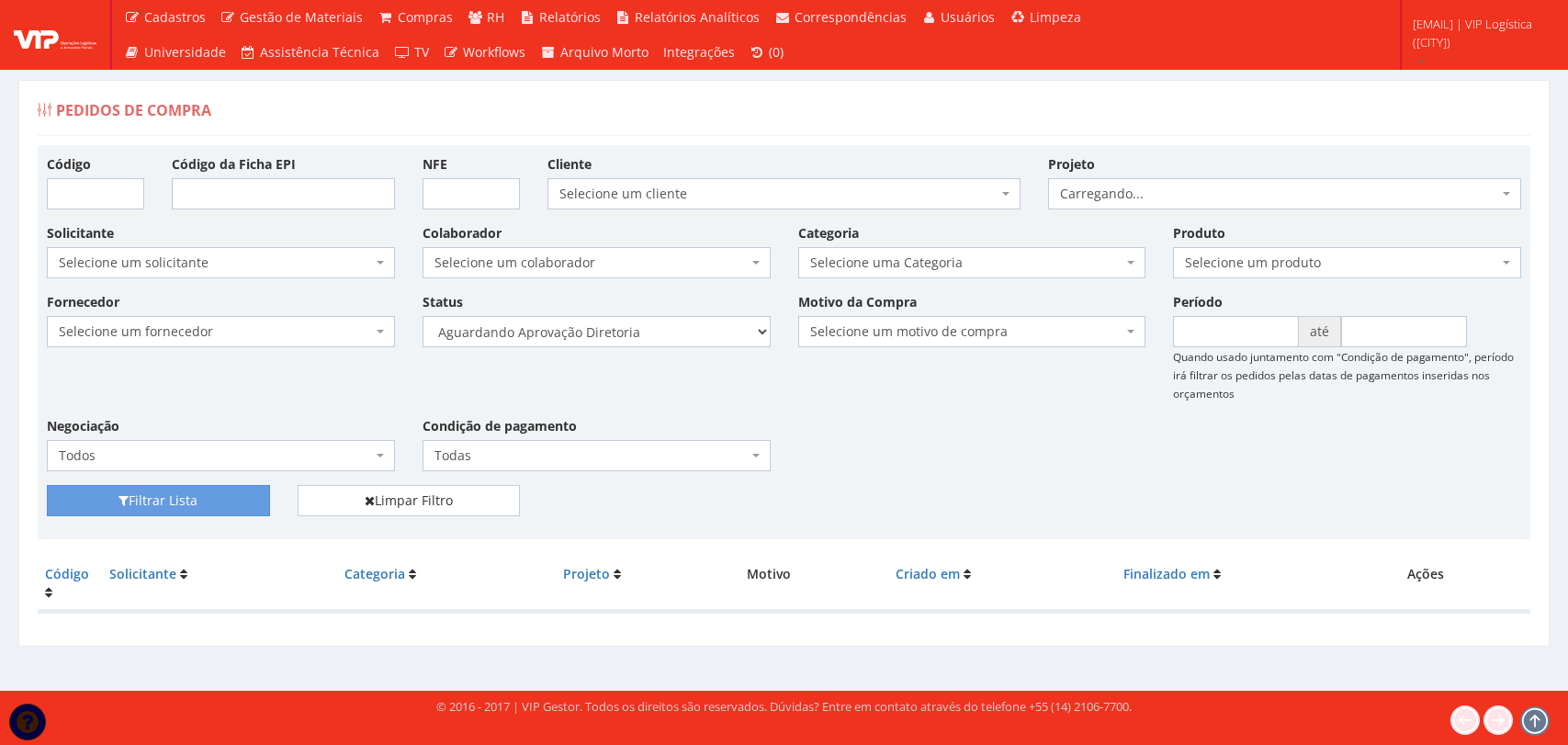 scroll, scrollTop: 0, scrollLeft: 0, axis: both 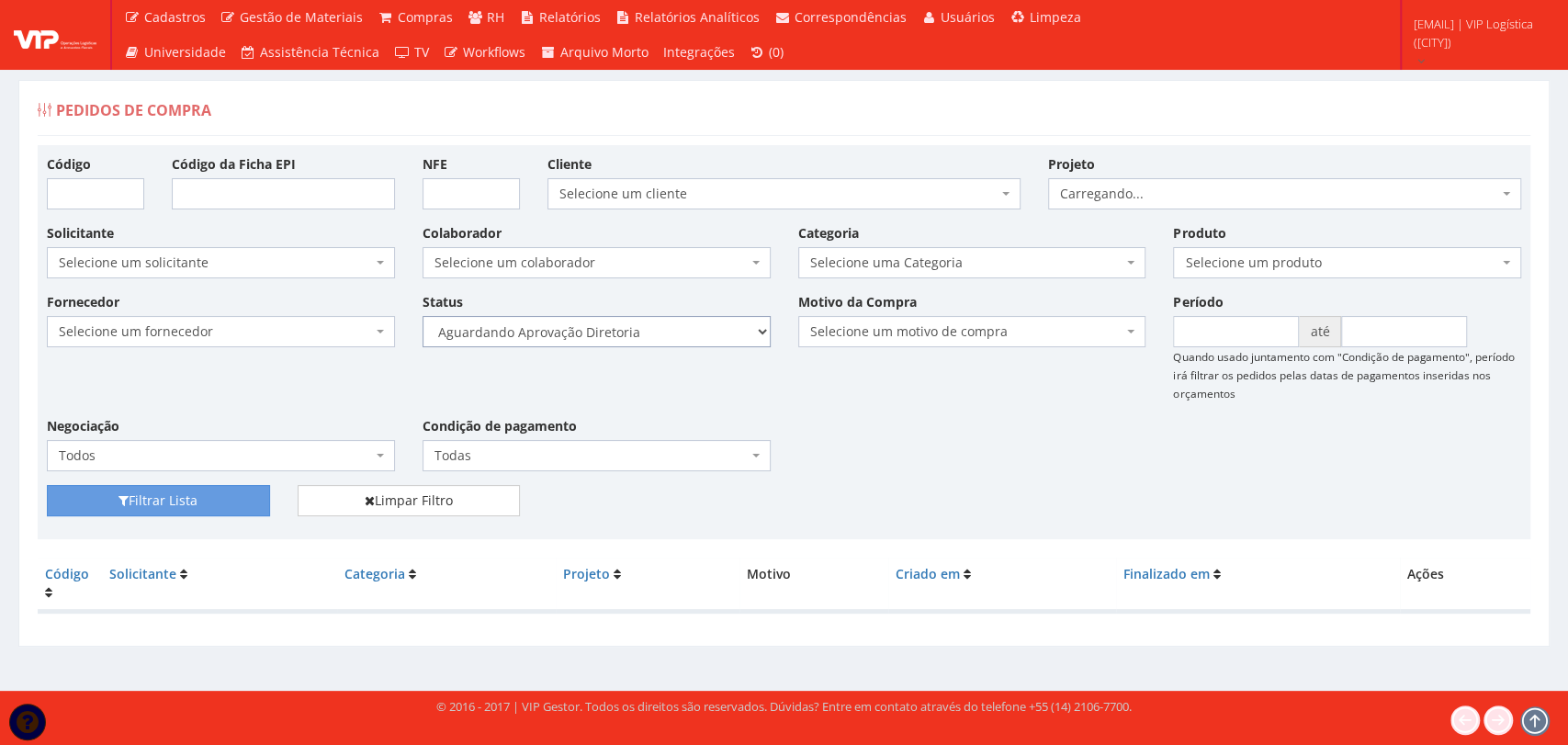 click on "Selecione um status Cancelado Aguardando Aprovação Diretoria Pedido Aprovado Aguardando Aprovação de Orçamento Orçamento Aprovado Compra Efetuada Entrega Efetuada Entrega Registrada" at bounding box center (596, 332) 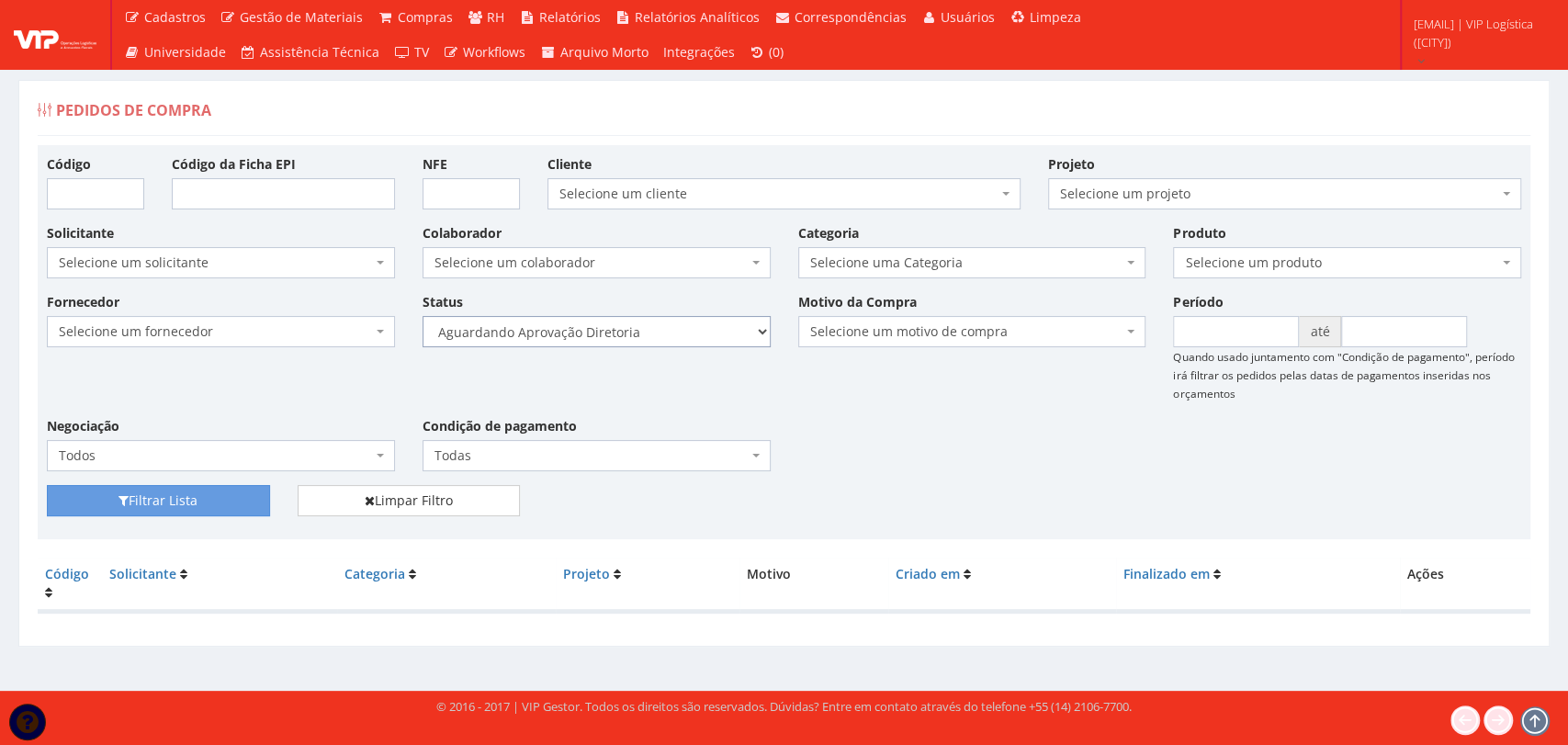 select on "4" 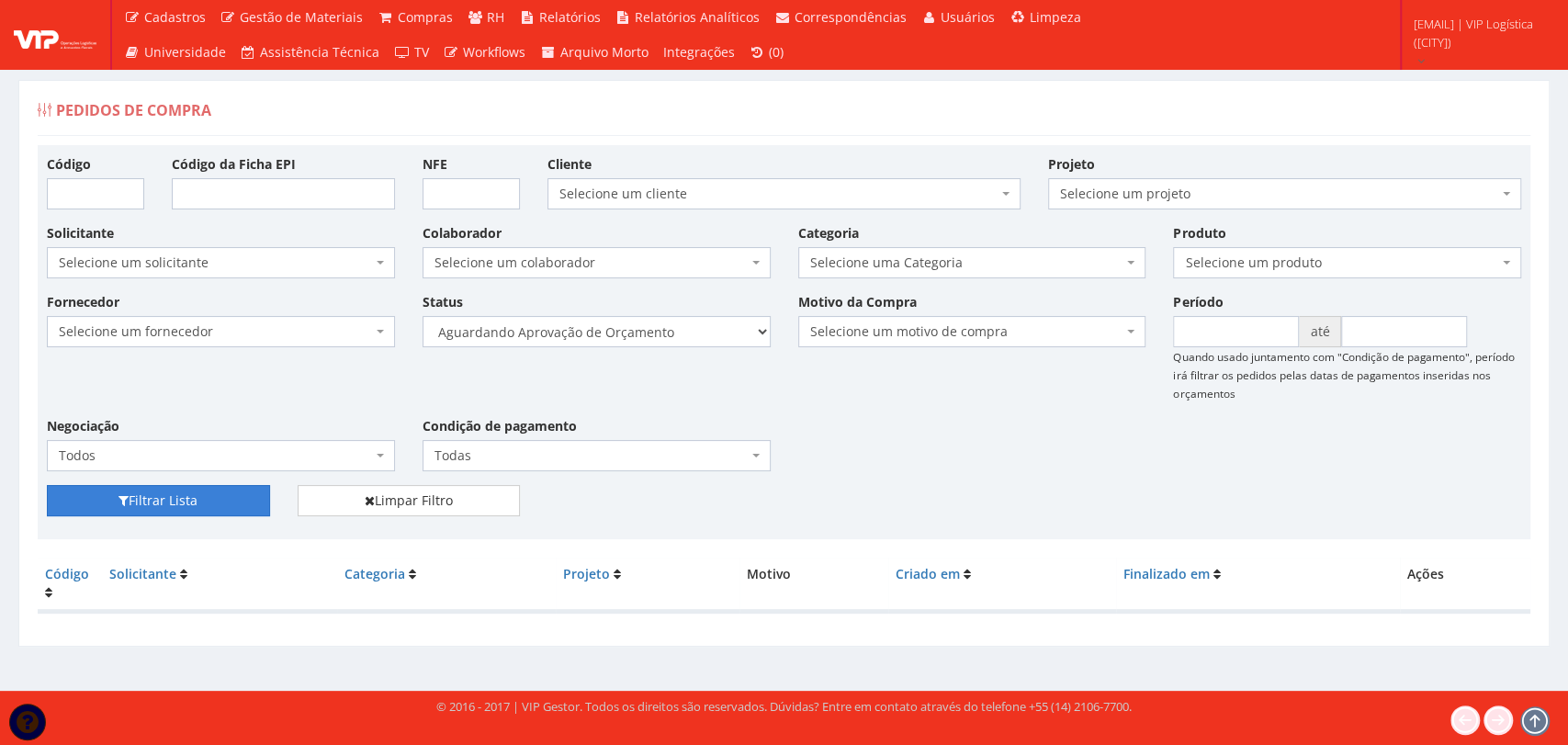 click on "Filtrar Lista" at bounding box center (158, 501) 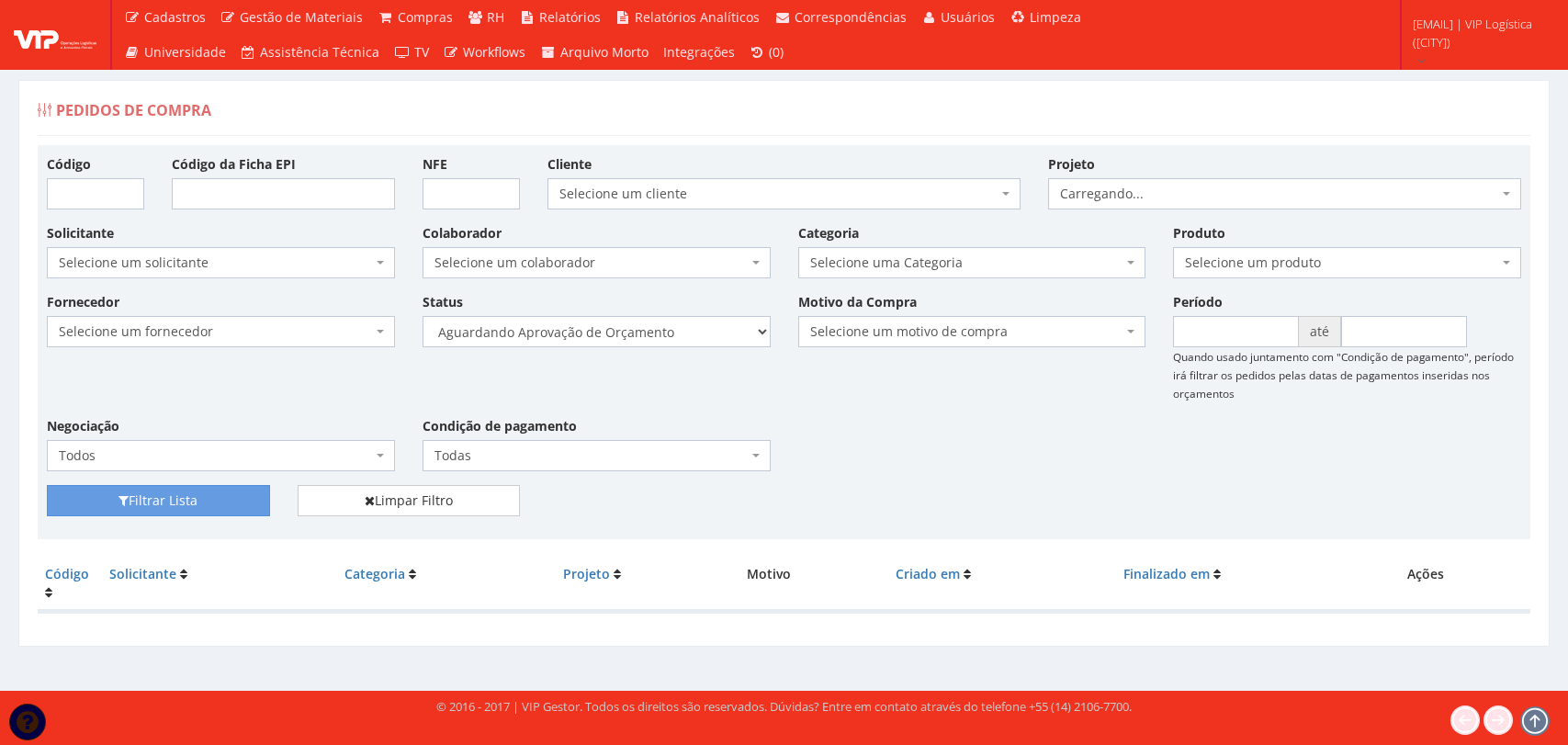 scroll, scrollTop: 0, scrollLeft: 0, axis: both 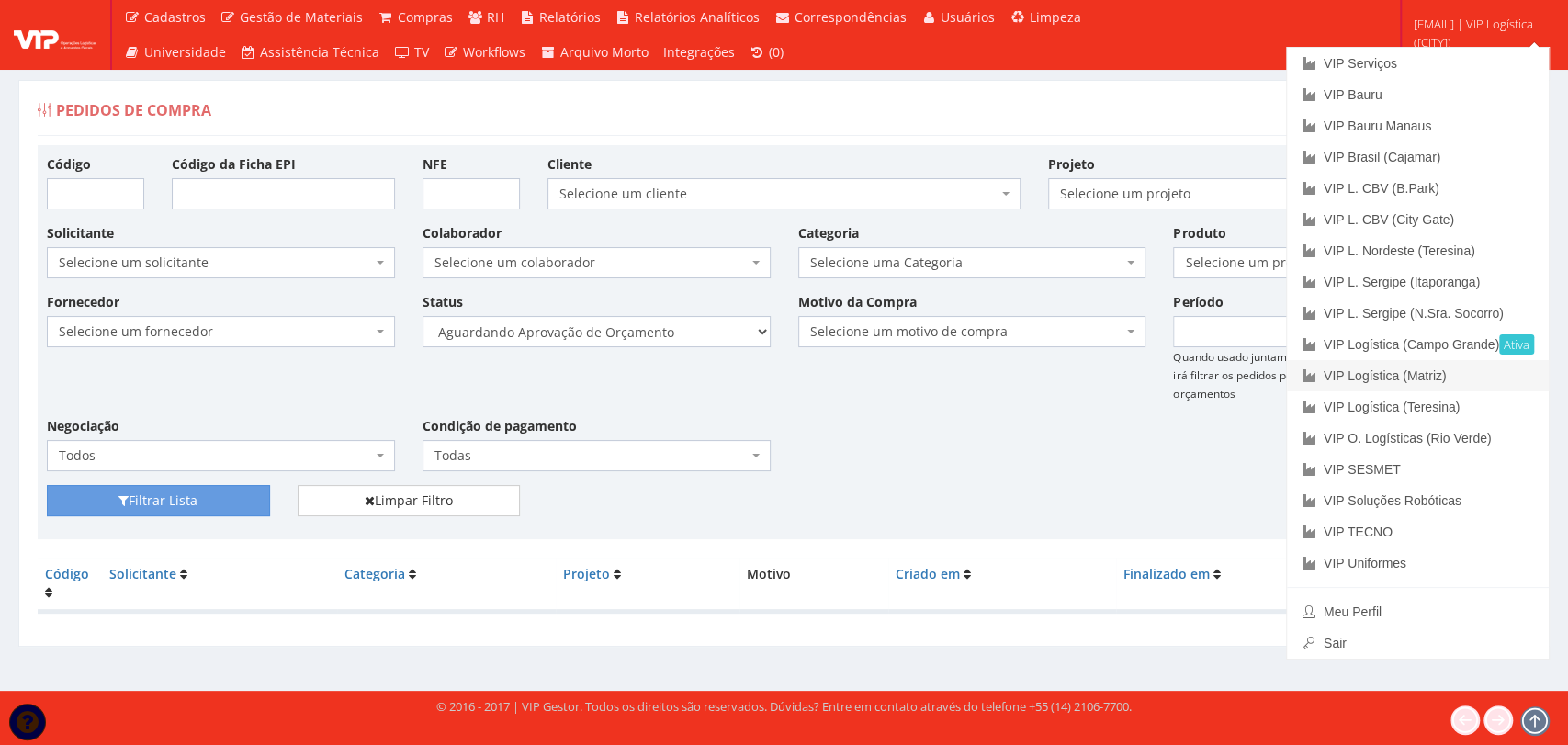 click on "VIP Logística (Matriz)" at bounding box center [1417, 376] 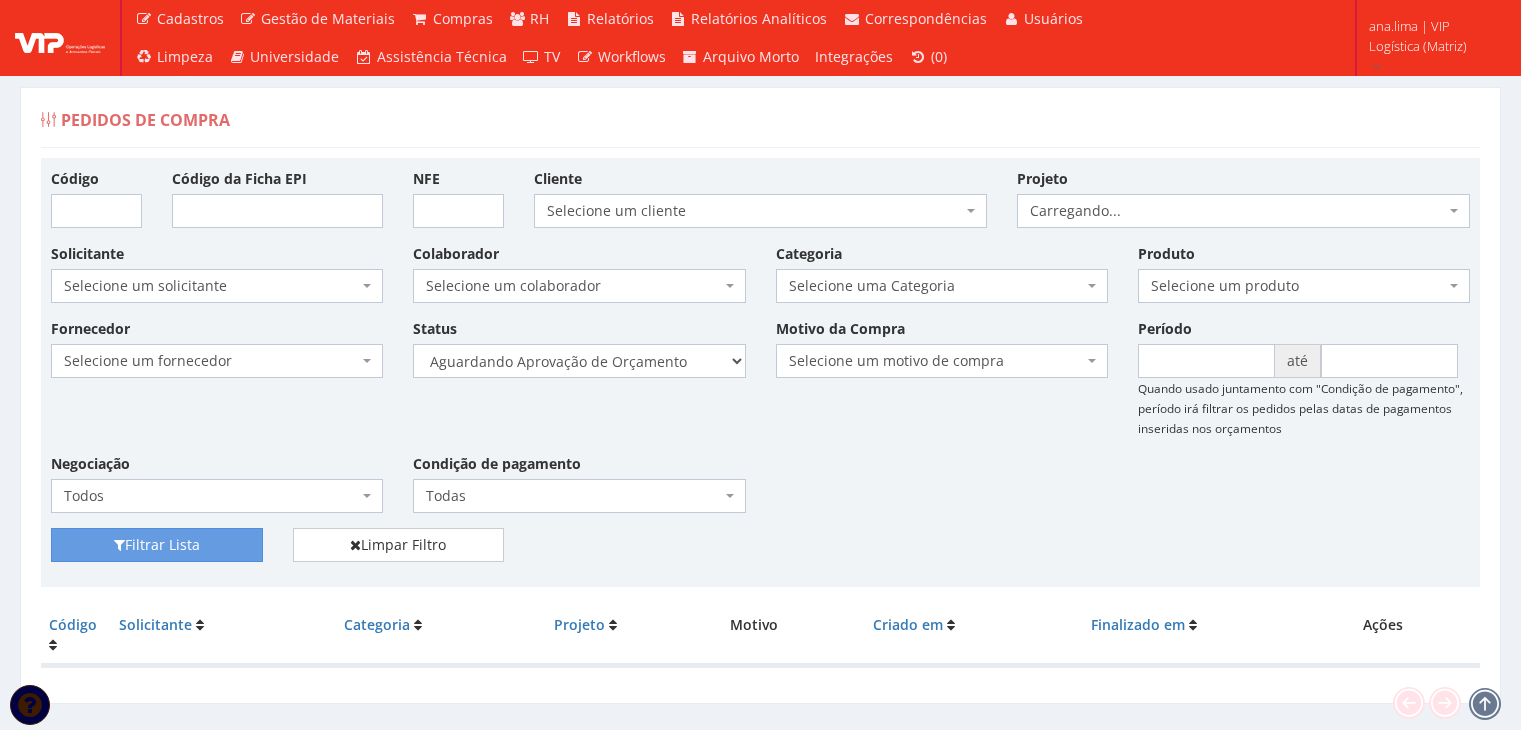scroll, scrollTop: 0, scrollLeft: 0, axis: both 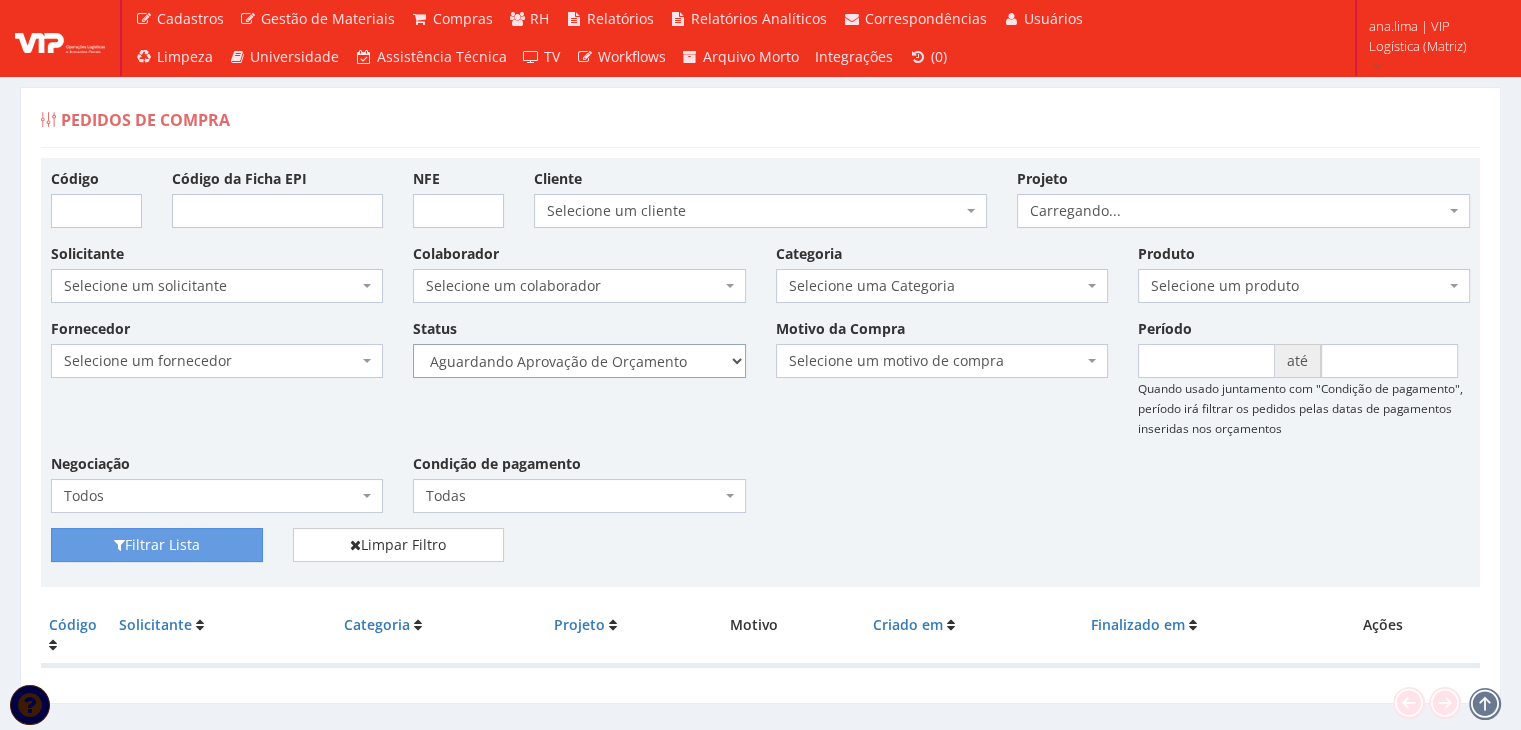 click on "Selecione um status Cancelado Aguardando Aprovação Diretoria Pedido Aprovado Aguardando Aprovação de Orçamento Orçamento Aprovado Compra Efetuada Entrega Efetuada Entrega Registrada" at bounding box center (579, 361) 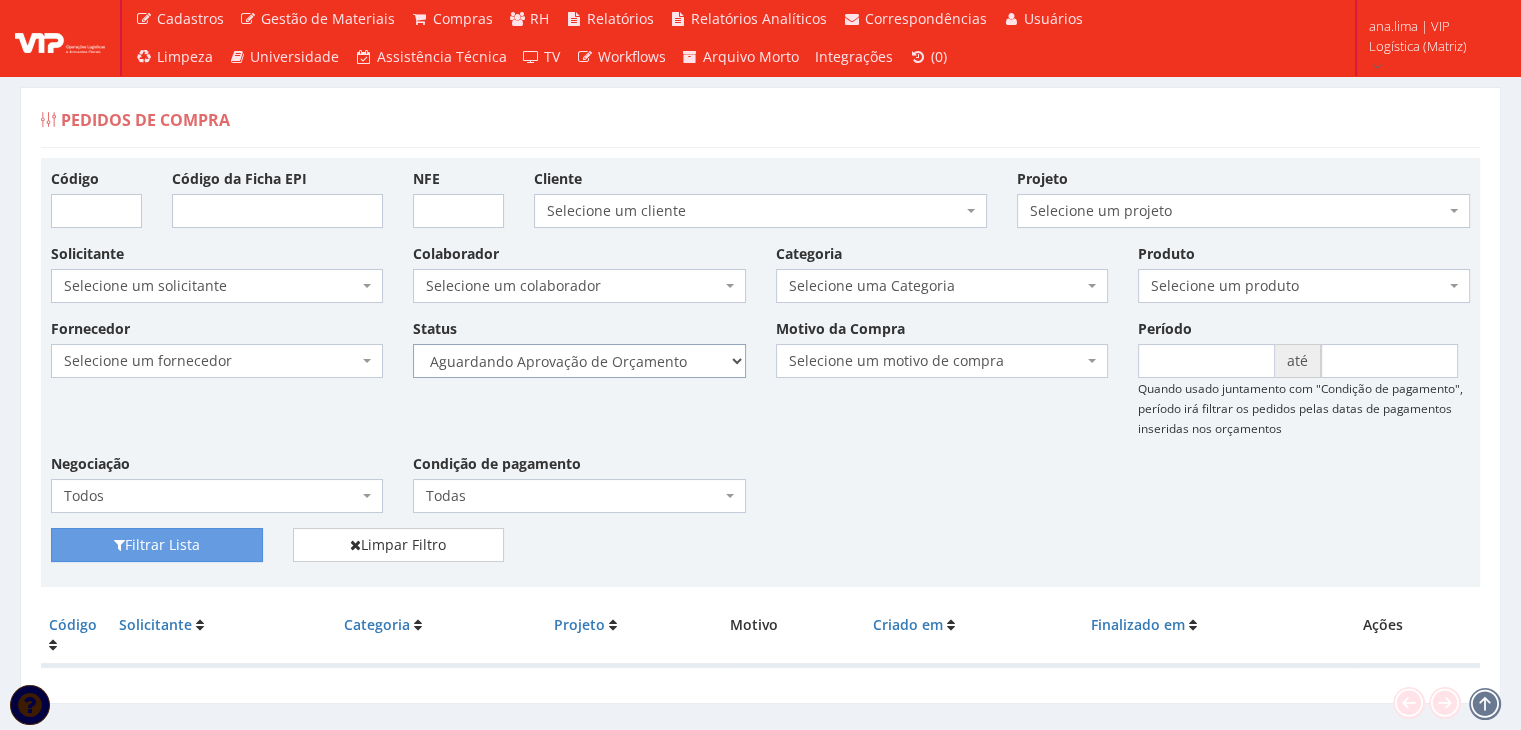 select on "1" 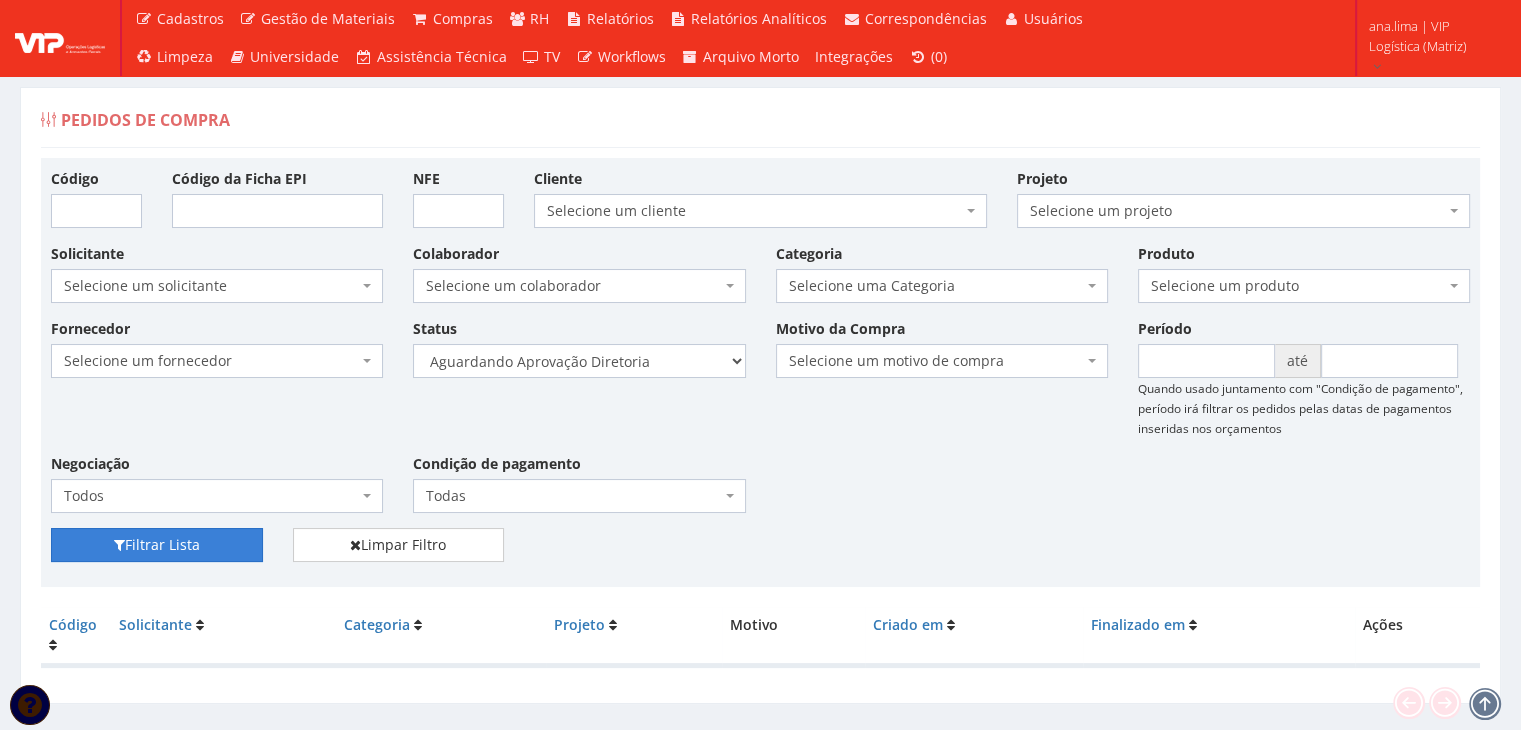 drag, startPoint x: 224, startPoint y: 534, endPoint x: 339, endPoint y: 500, distance: 119.92081 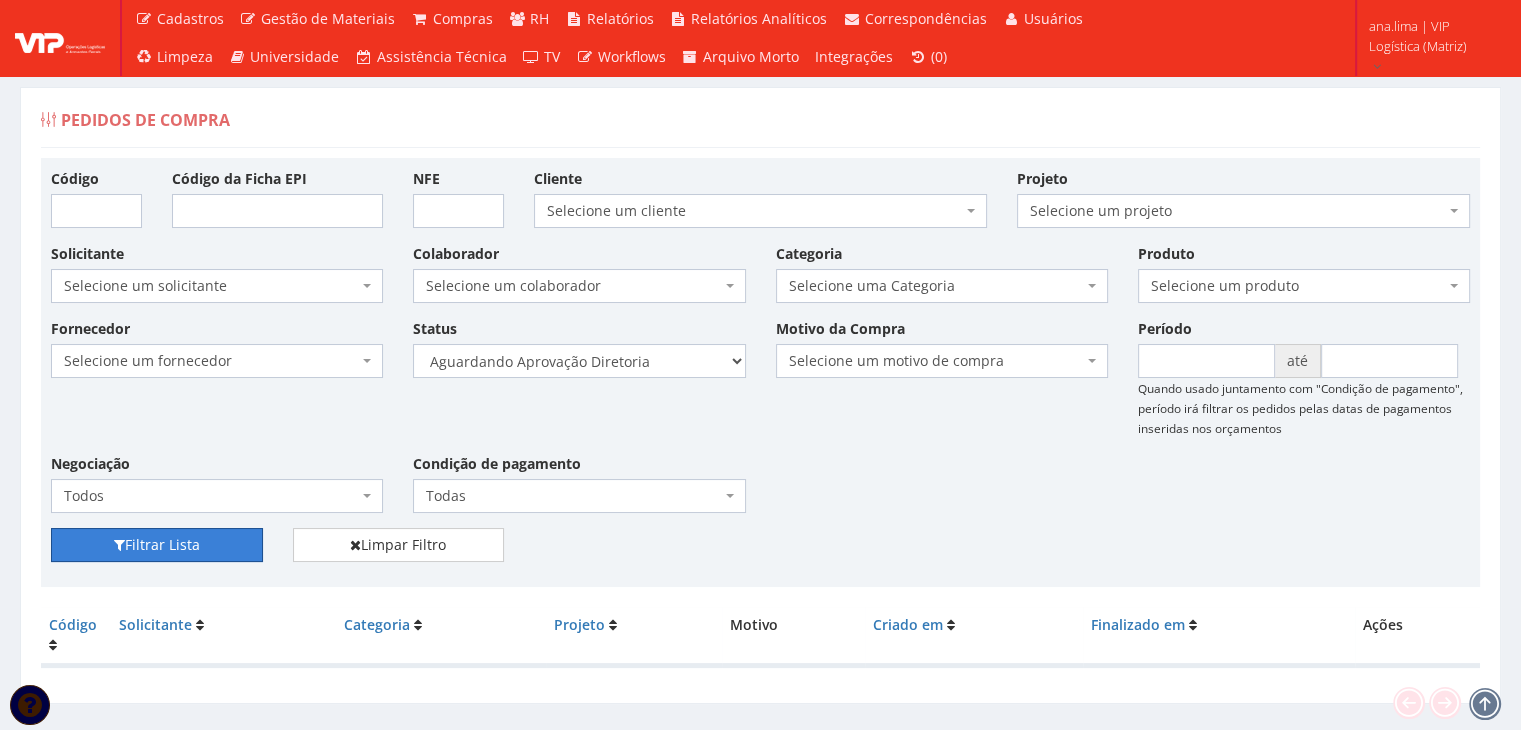 click on "Filtrar Lista" at bounding box center (157, 545) 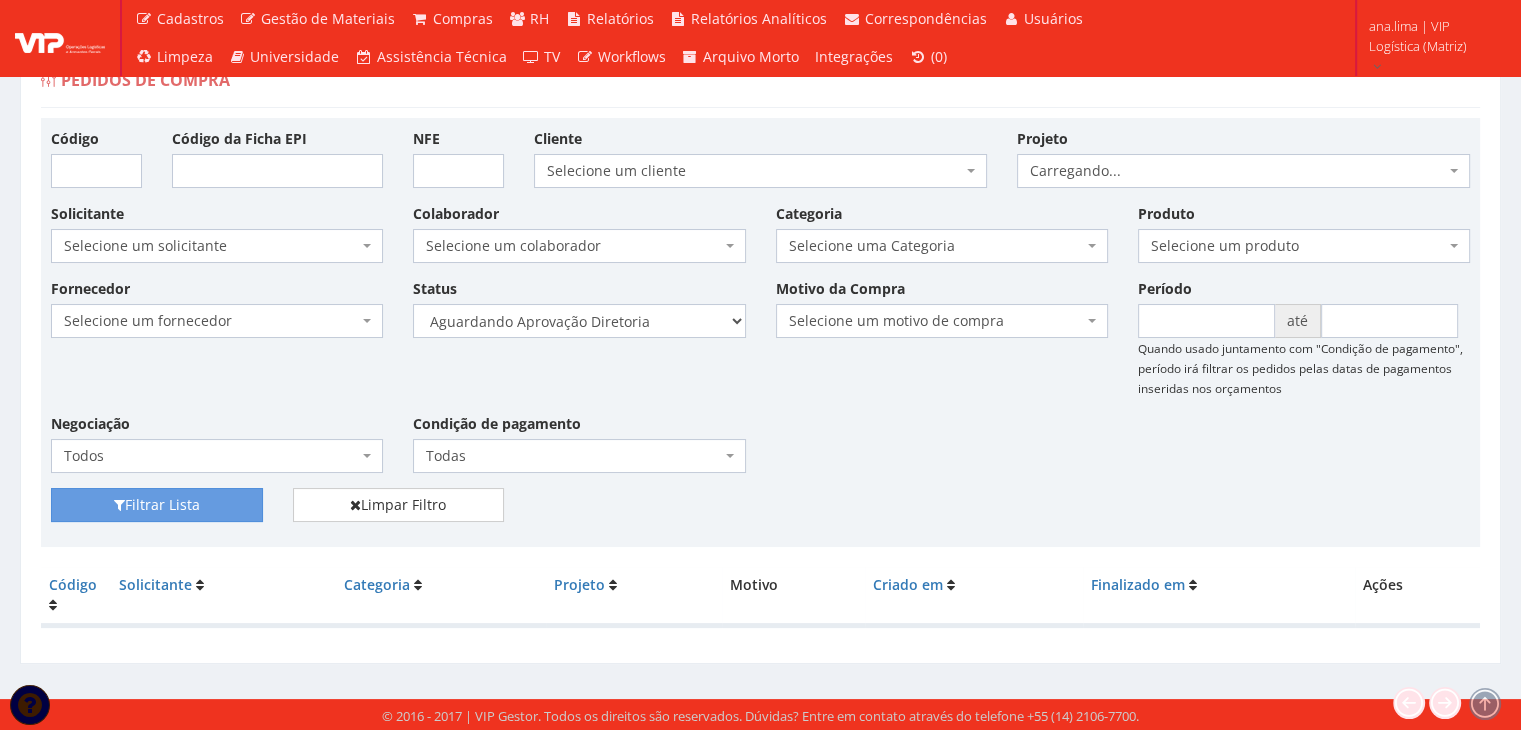 scroll, scrollTop: 40, scrollLeft: 0, axis: vertical 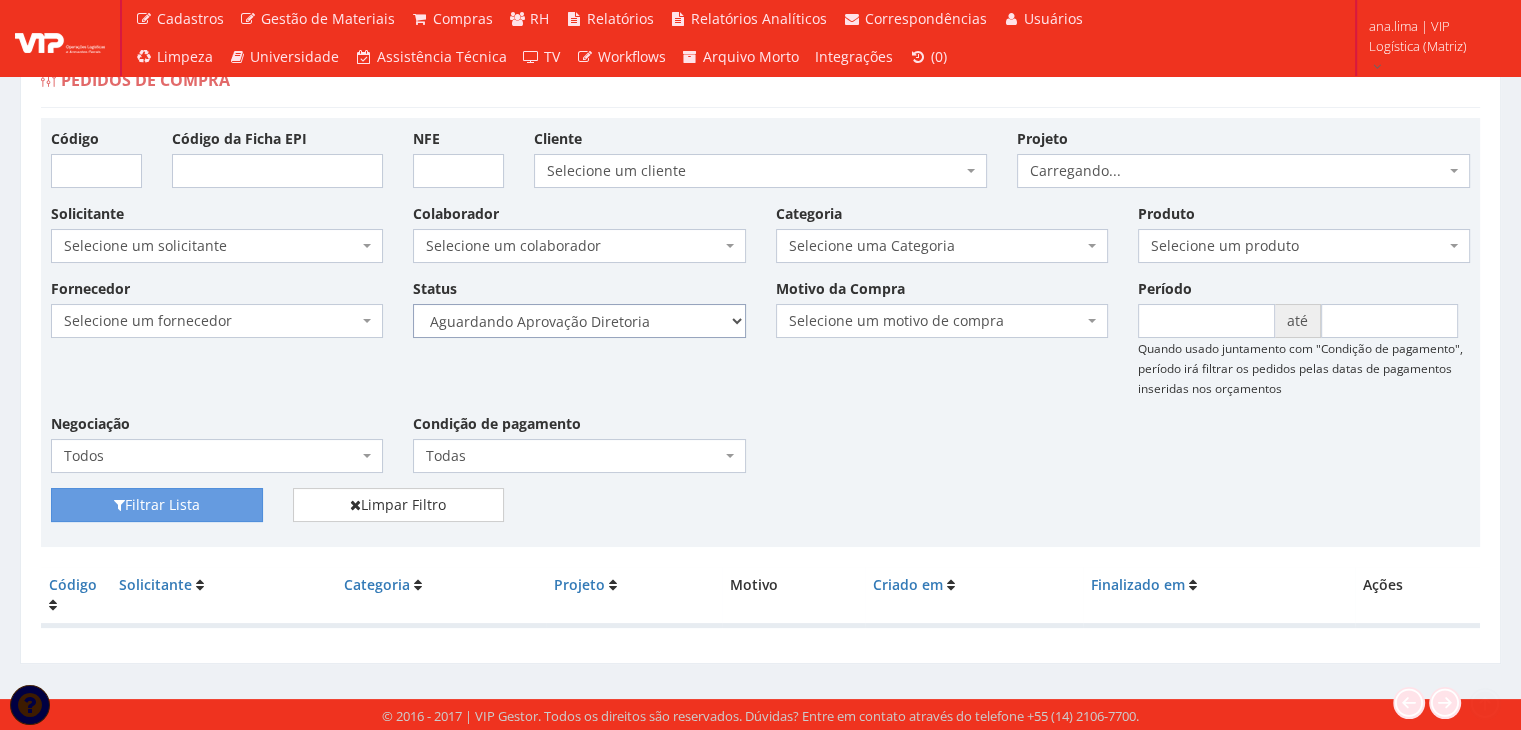 click on "Selecione um status Cancelado Aguardando Aprovação Diretoria Pedido Aprovado Aguardando Aprovação de Orçamento Orçamento Aprovado Compra Efetuada Entrega Efetuada Entrega Registrada" at bounding box center (579, 321) 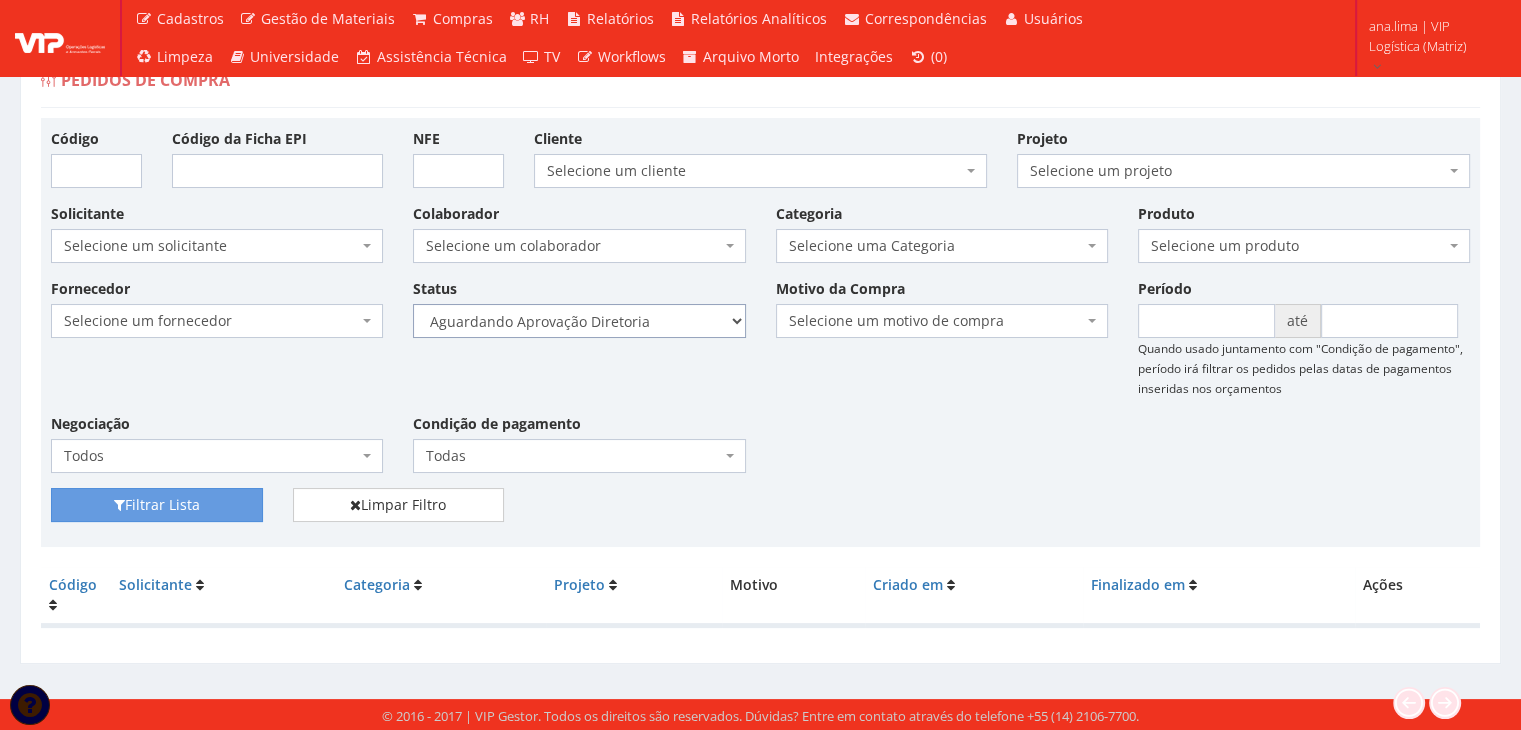 click on "Selecione um status Cancelado Aguardando Aprovação Diretoria Pedido Aprovado Aguardando Aprovação de Orçamento Orçamento Aprovado Compra Efetuada Entrega Efetuada Entrega Registrada" at bounding box center (579, 321) 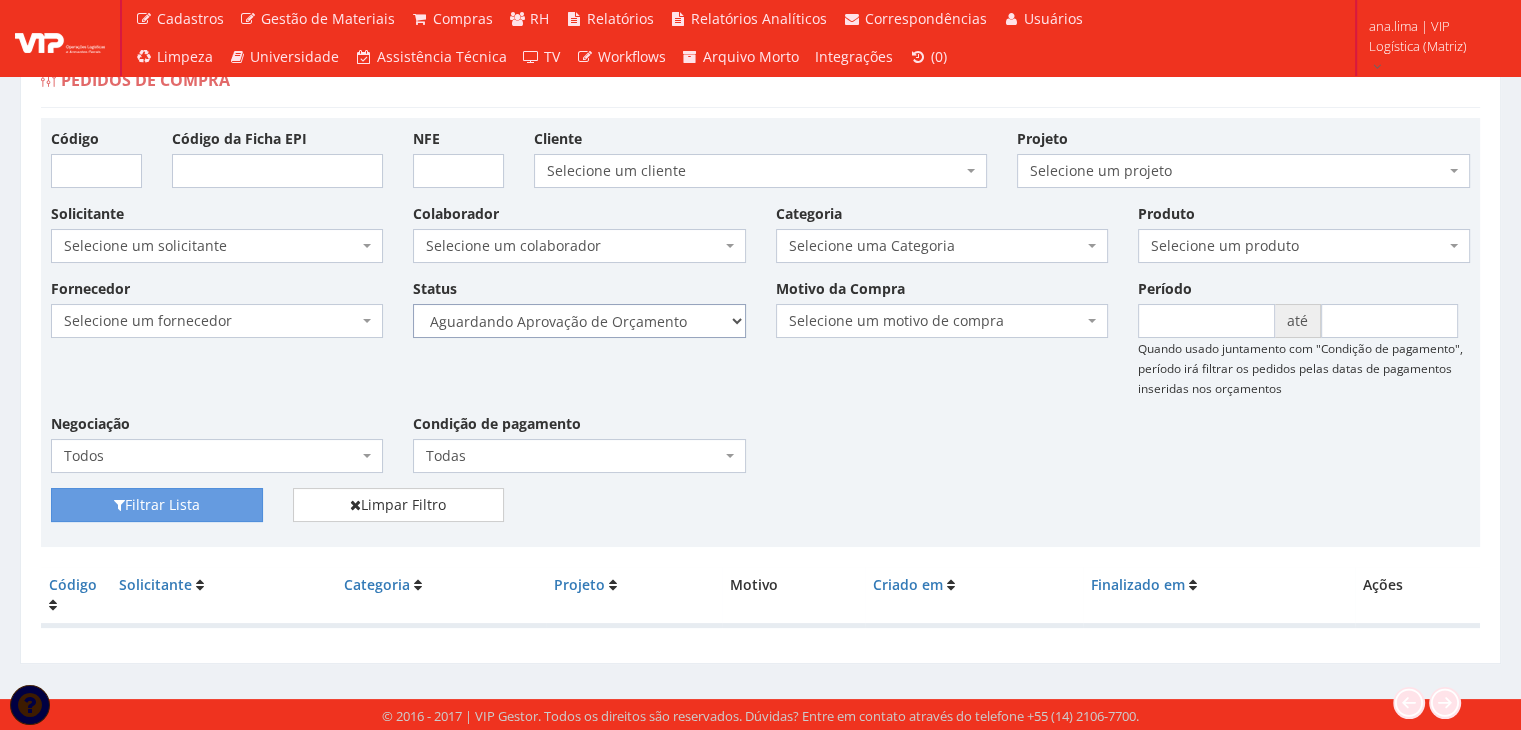 click on "Selecione um status Cancelado Aguardando Aprovação Diretoria Pedido Aprovado Aguardando Aprovação de Orçamento Orçamento Aprovado Compra Efetuada Entrega Efetuada Entrega Registrada" at bounding box center (579, 321) 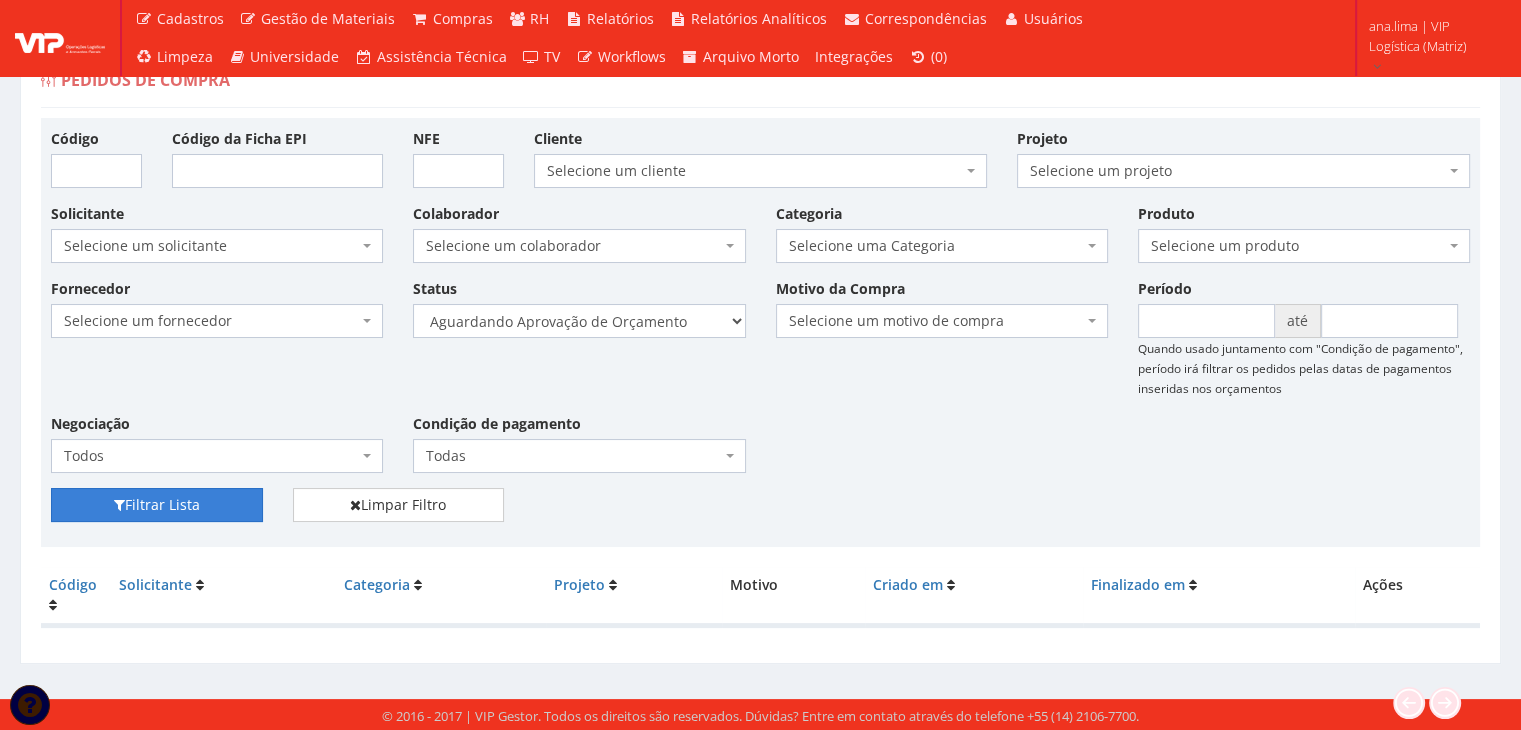 click on "Filtrar Lista" at bounding box center (157, 505) 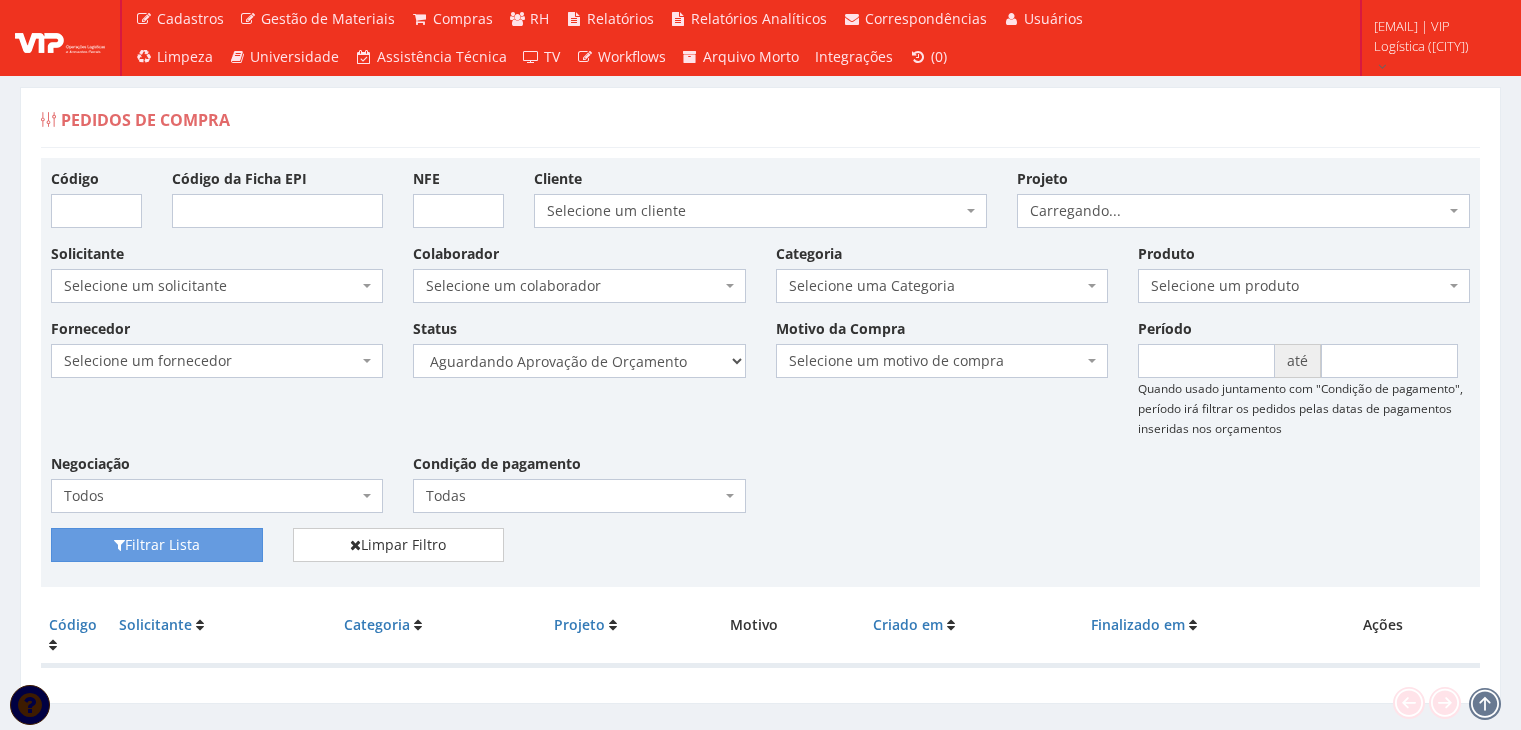 scroll, scrollTop: 0, scrollLeft: 0, axis: both 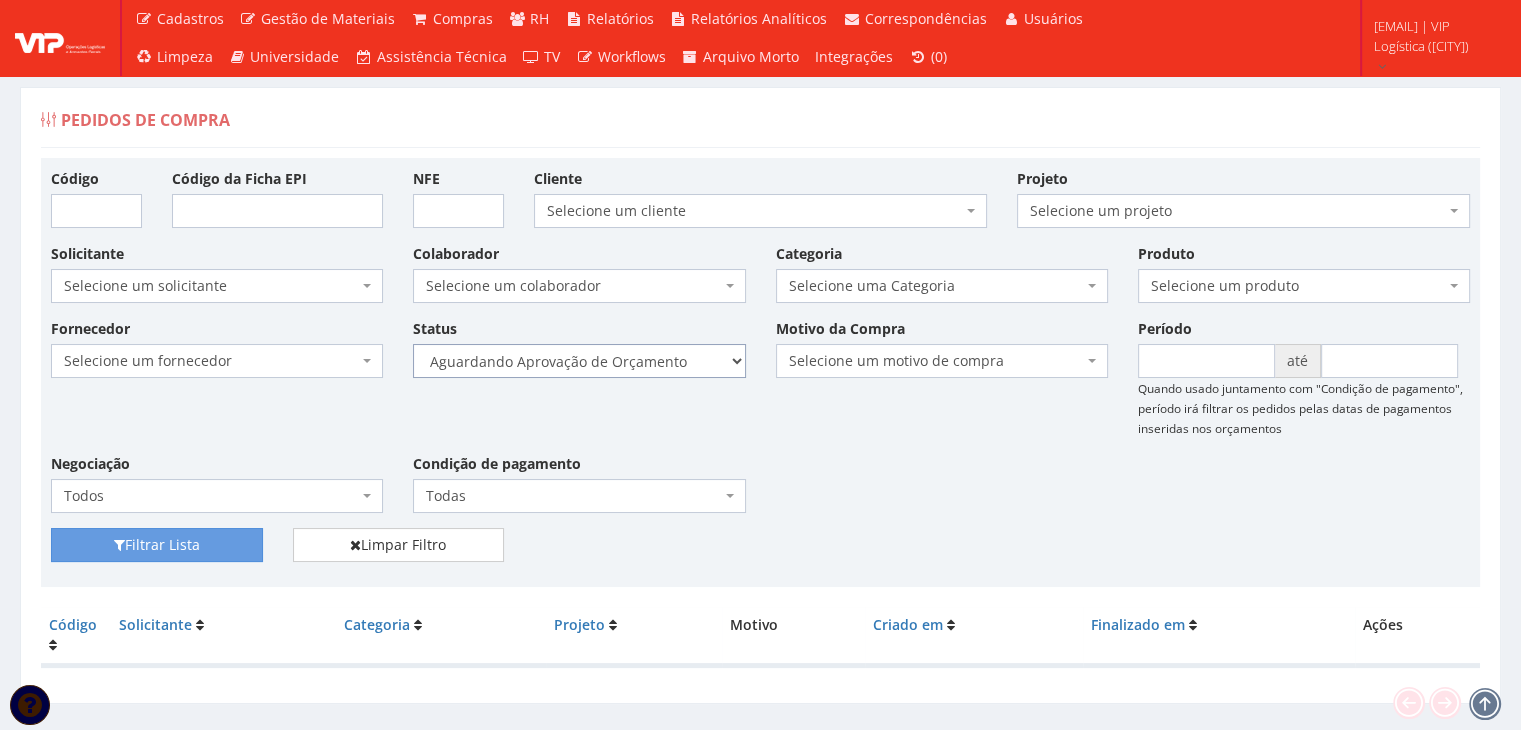 click on "Selecione um status Cancelado Aguardando Aprovação Diretoria Pedido Aprovado Aguardando Aprovação de Orçamento Orçamento Aprovado Compra Efetuada Entrega Efetuada Entrega Registrada" at bounding box center [579, 361] 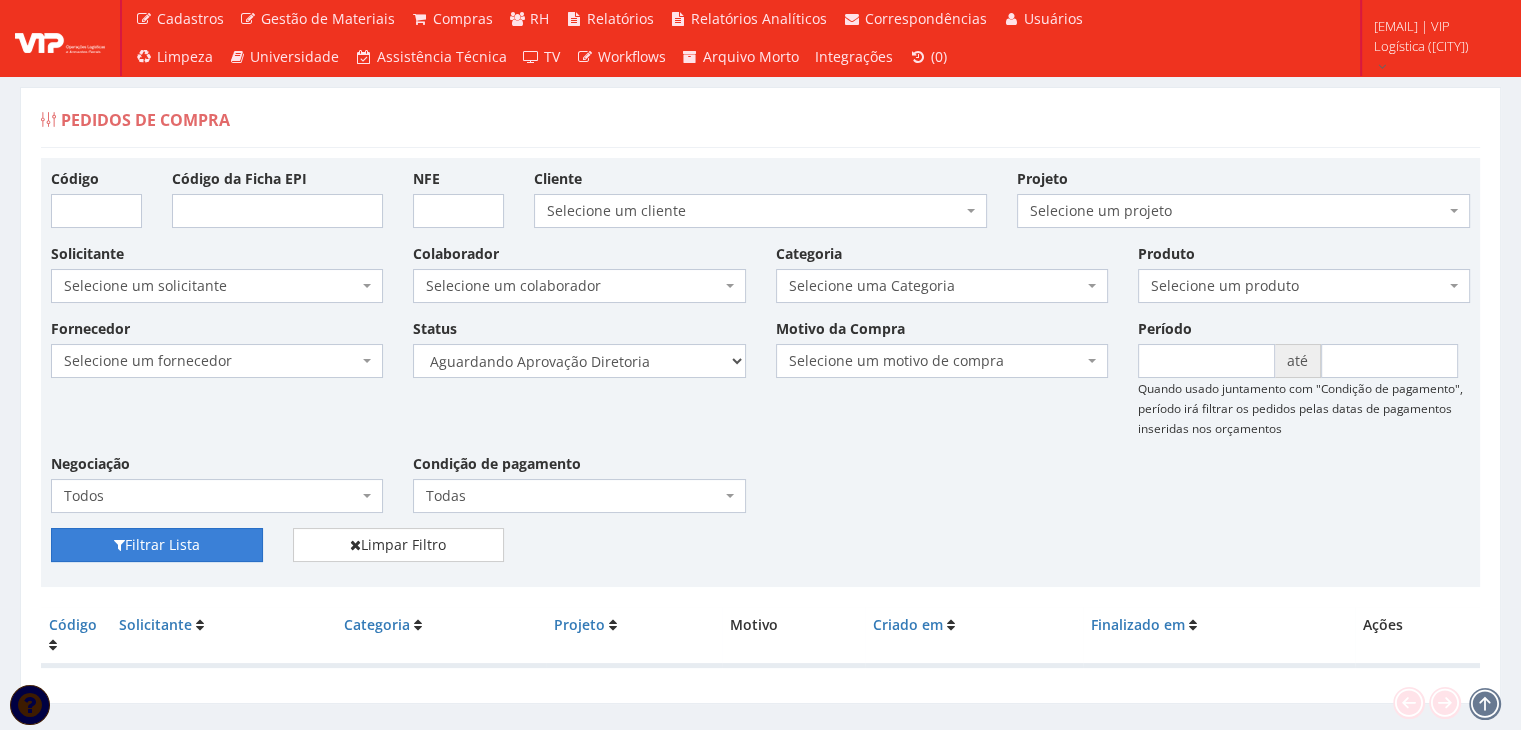 click on "Filtrar Lista" at bounding box center (157, 545) 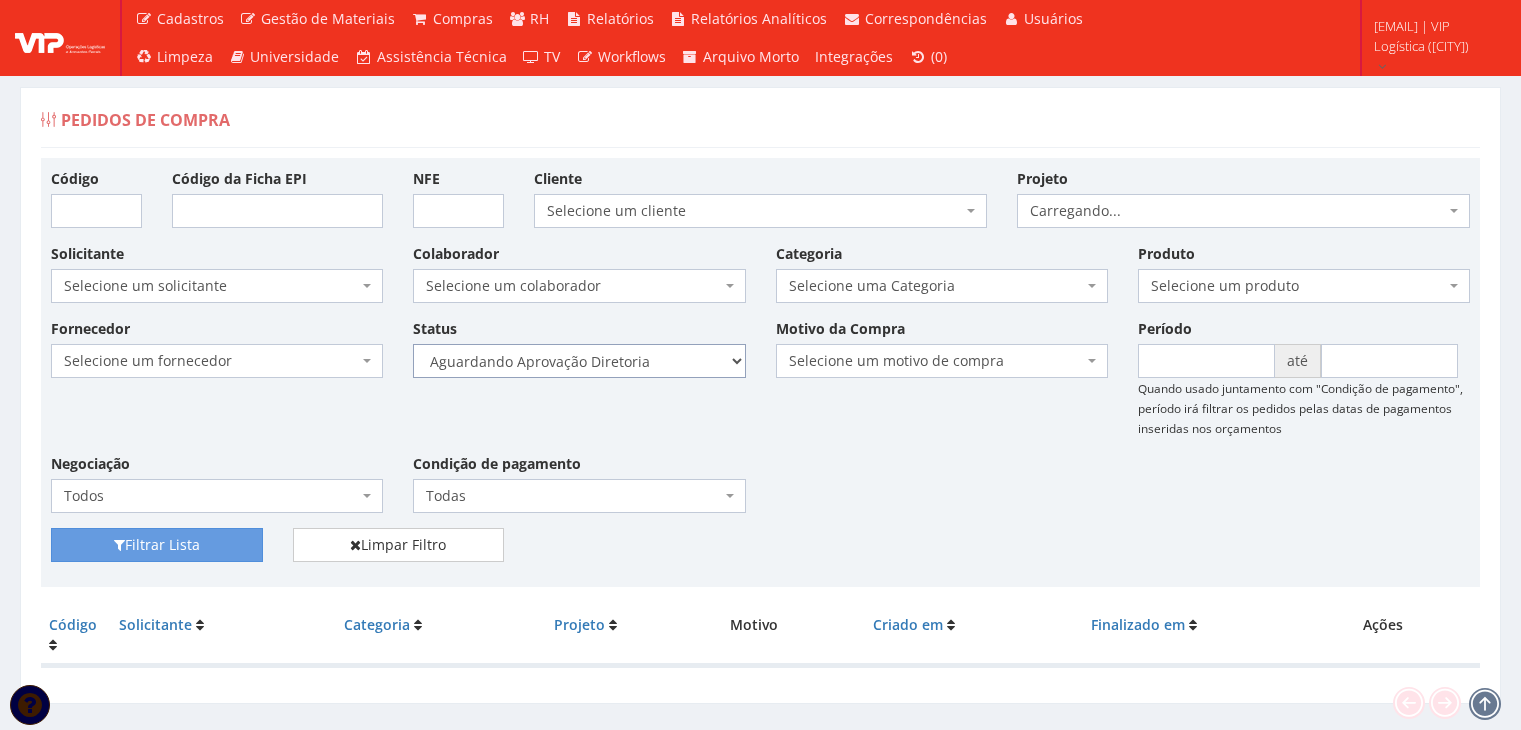 scroll, scrollTop: 0, scrollLeft: 0, axis: both 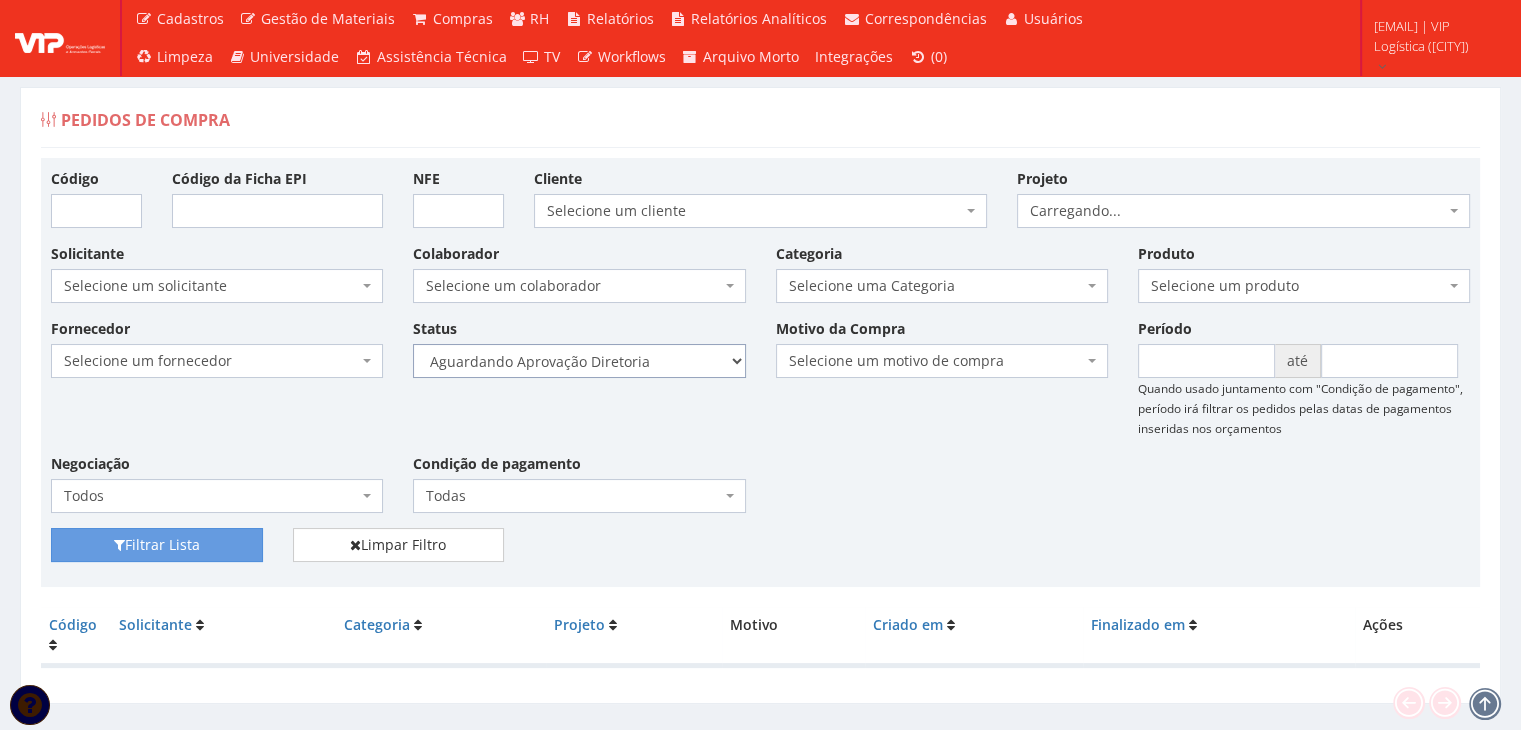 drag, startPoint x: 0, startPoint y: 0, endPoint x: 640, endPoint y: 374, distance: 741.2665 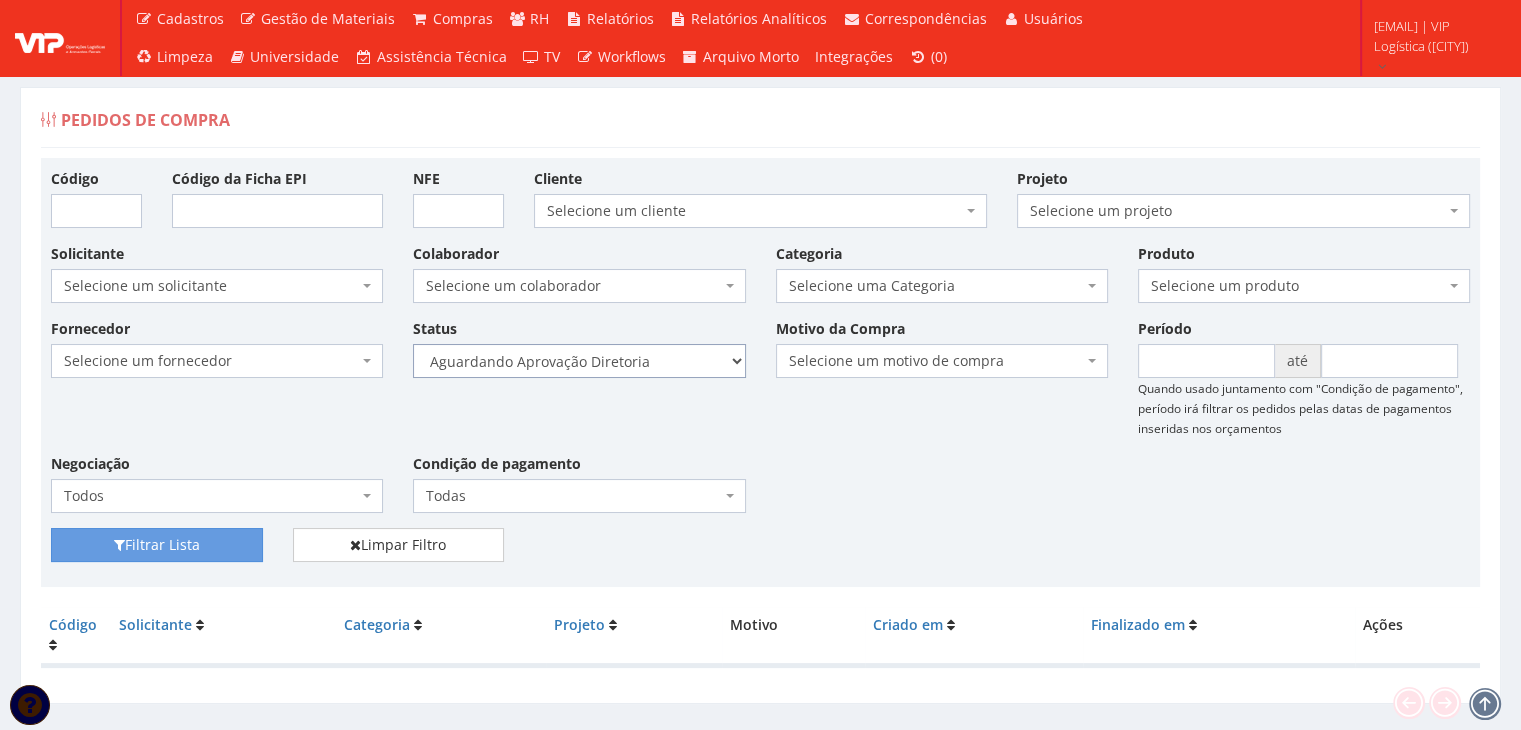 select on "4" 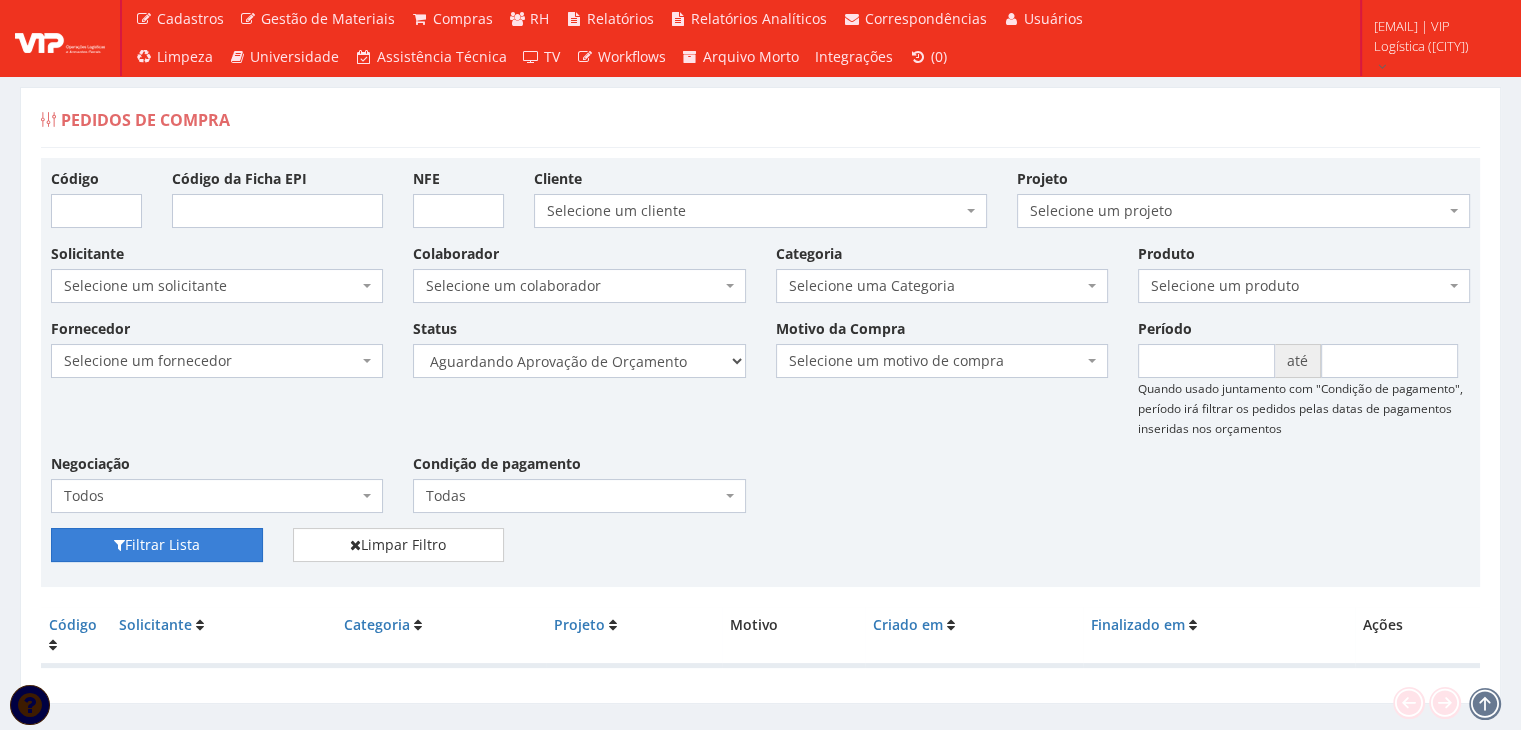 click on "Filtrar Lista" at bounding box center (157, 545) 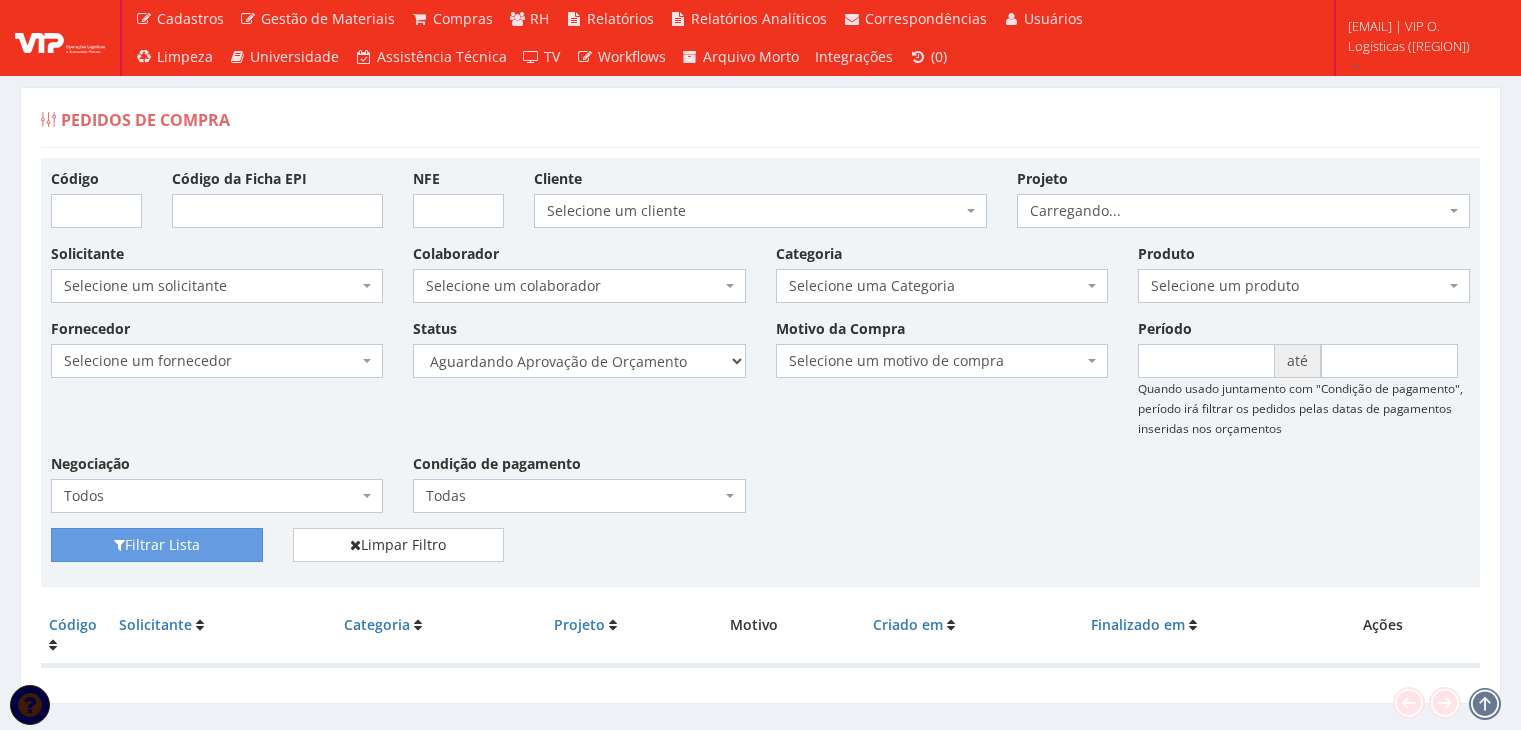 scroll, scrollTop: 0, scrollLeft: 0, axis: both 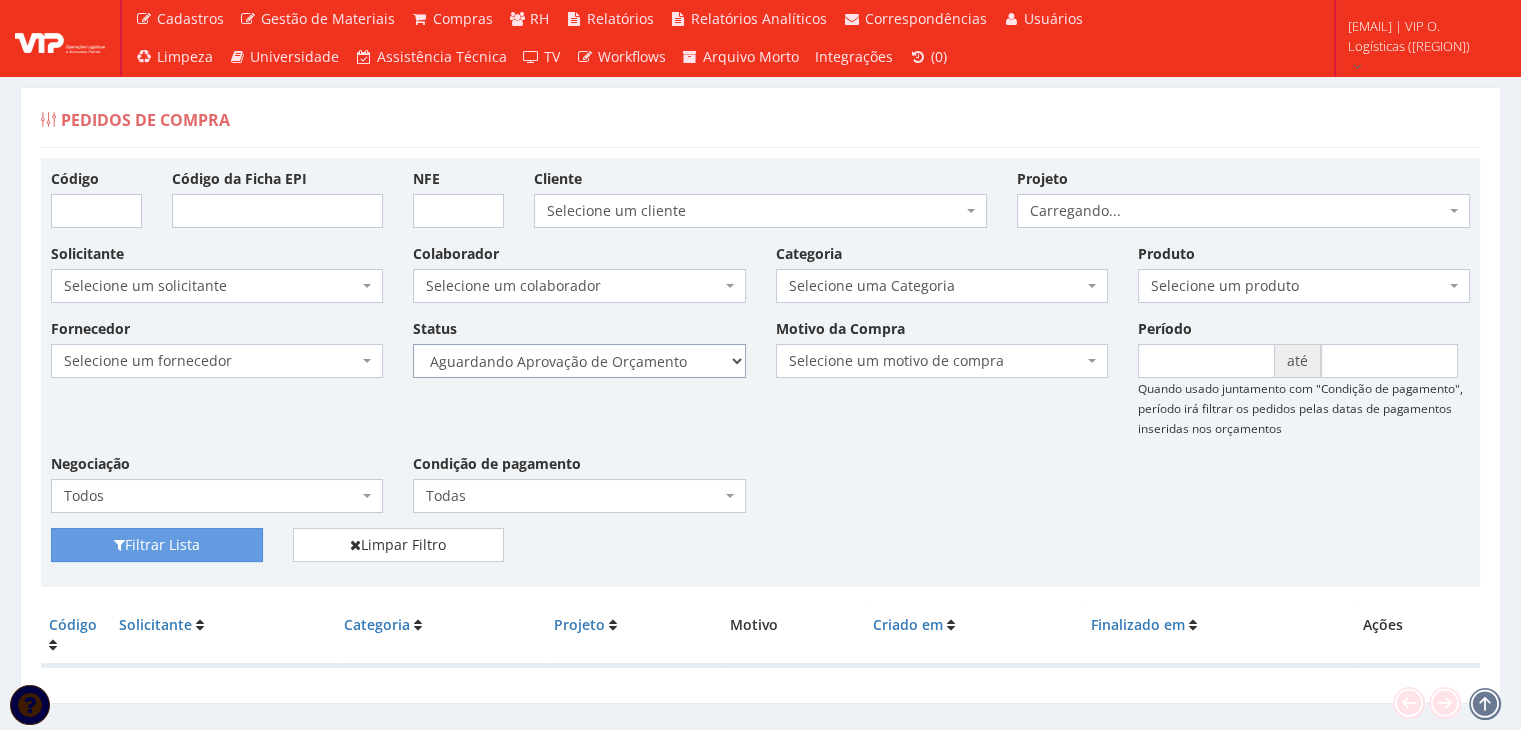 click on "Selecione um status Cancelado Aguardando Aprovação Diretoria Pedido Aprovado Aguardando Aprovação de Orçamento Orçamento Aprovado Compra Efetuada Entrega Efetuada Entrega Registrada" at bounding box center [579, 361] 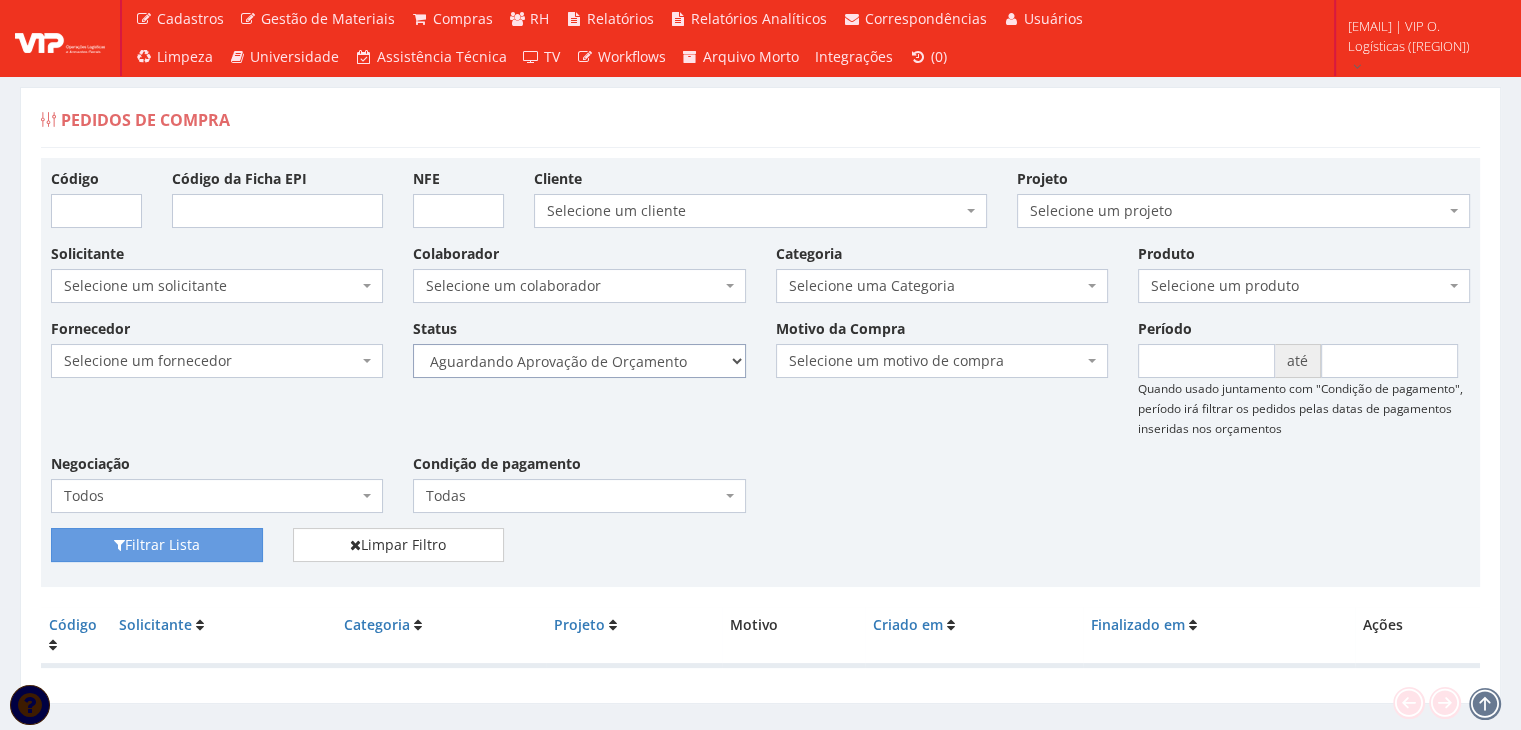 select on "1" 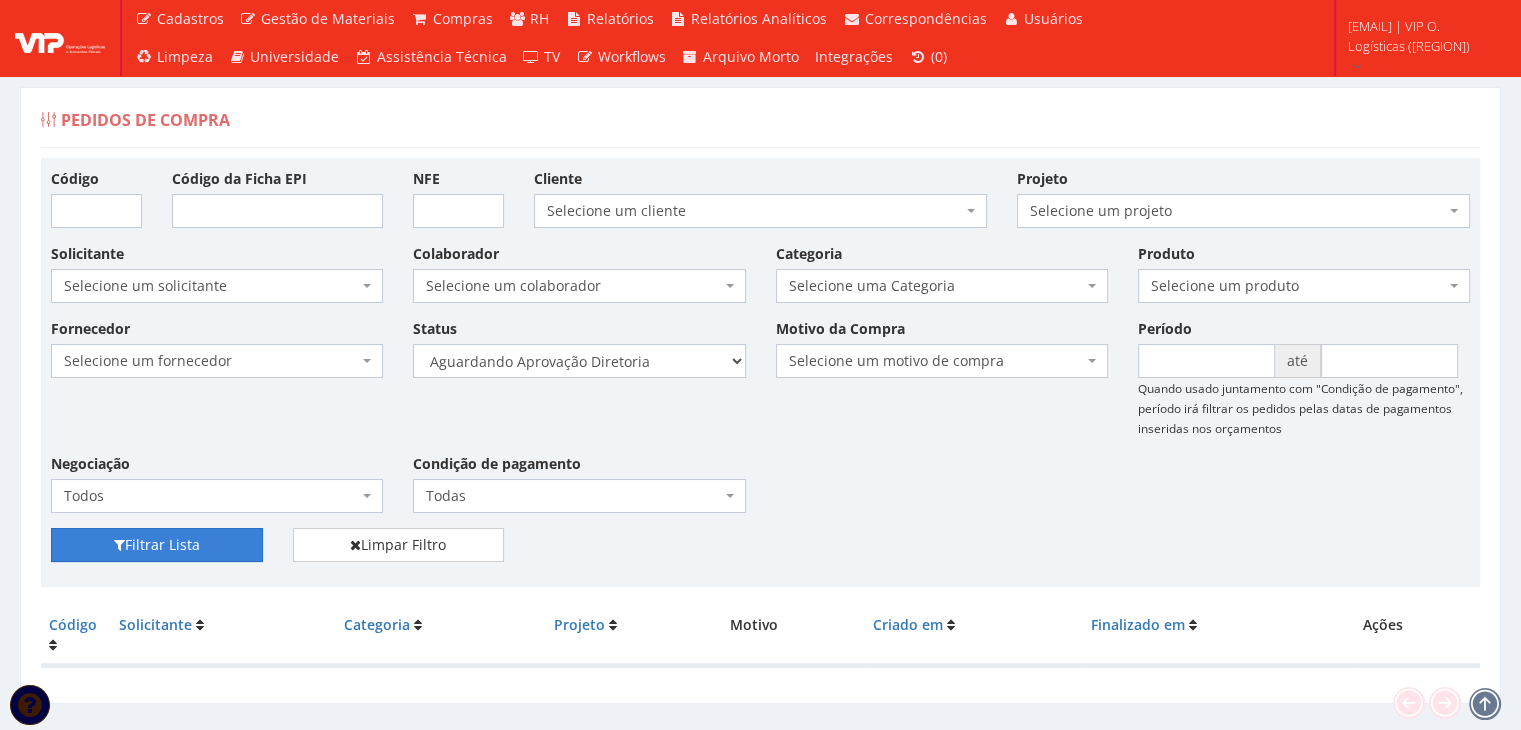 click on "Filtrar Lista" at bounding box center [157, 545] 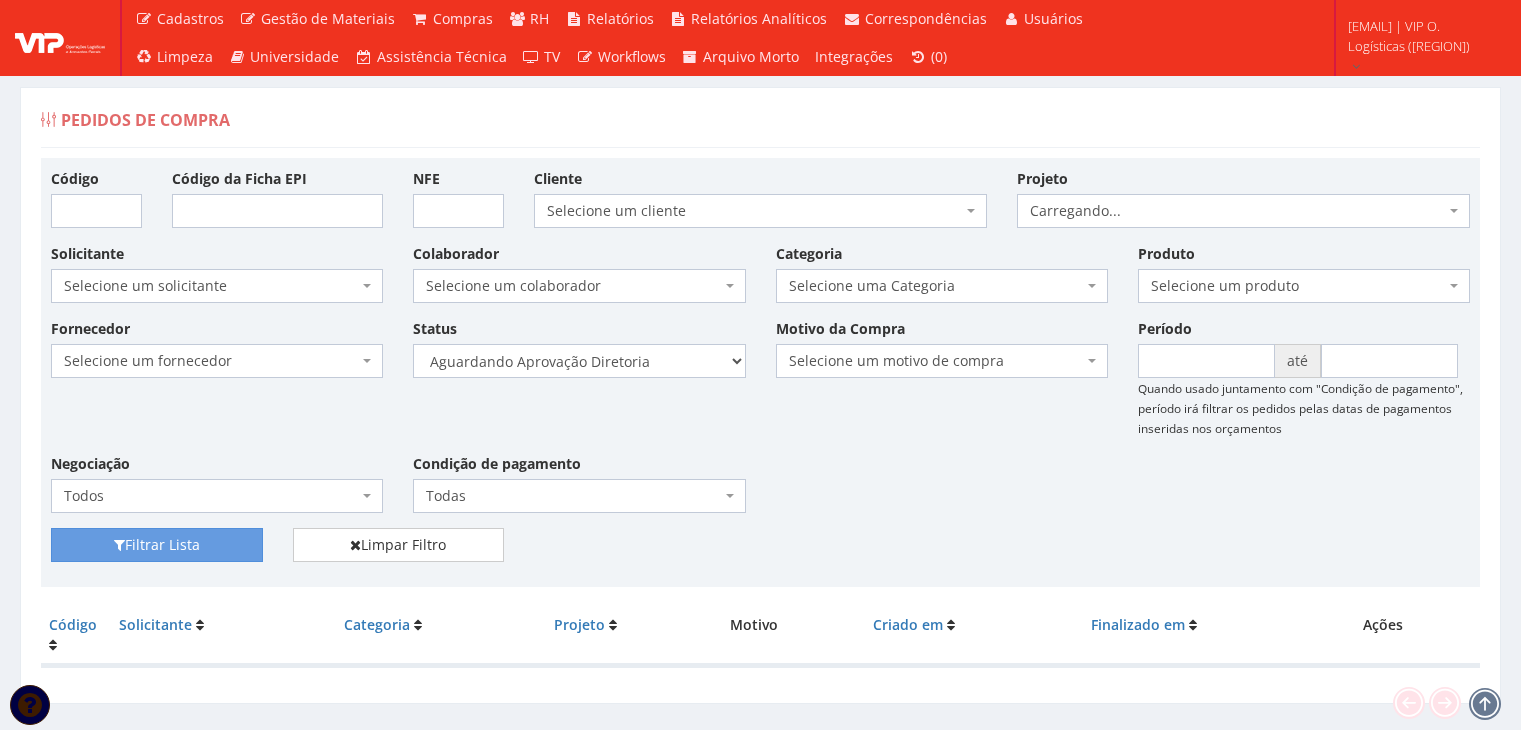 scroll, scrollTop: 0, scrollLeft: 0, axis: both 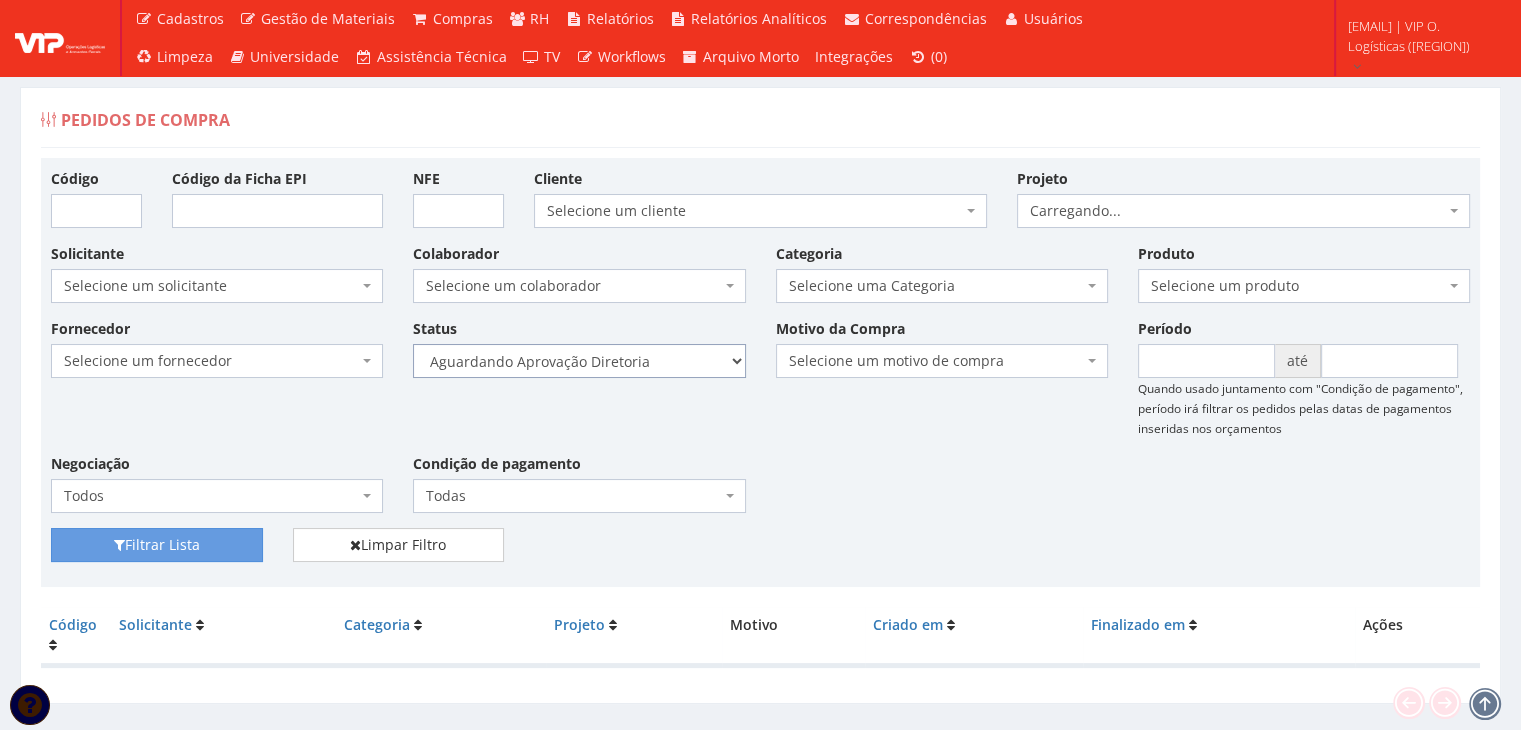 click on "Selecione um status Cancelado Aguardando Aprovação Diretoria Pedido Aprovado Aguardando Aprovação de Orçamento Orçamento Aprovado Compra Efetuada Entrega Efetuada Entrega Registrada" at bounding box center [579, 361] 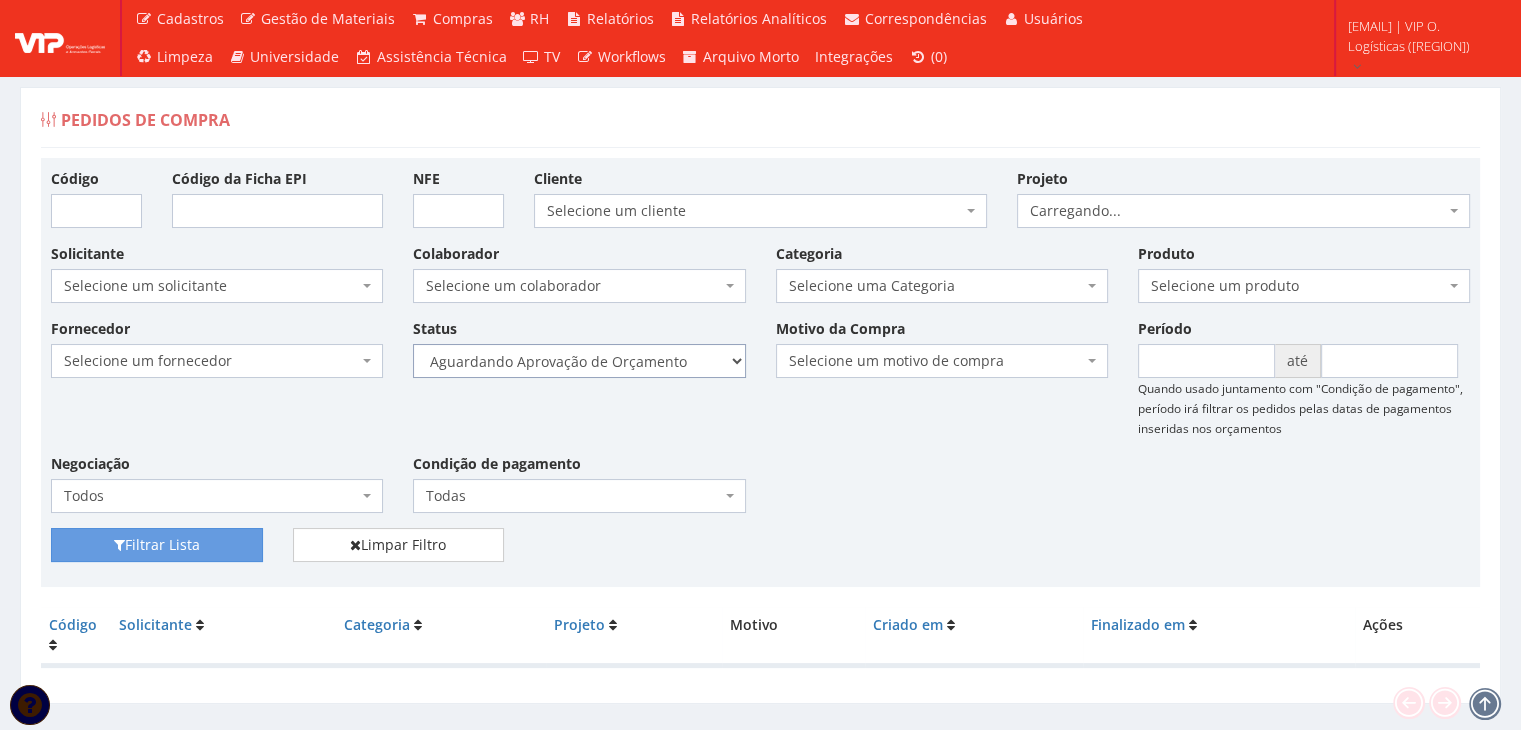 click on "Selecione um status Cancelado Aguardando Aprovação Diretoria Pedido Aprovado Aguardando Aprovação de Orçamento Orçamento Aprovado Compra Efetuada Entrega Efetuada Entrega Registrada" at bounding box center [579, 361] 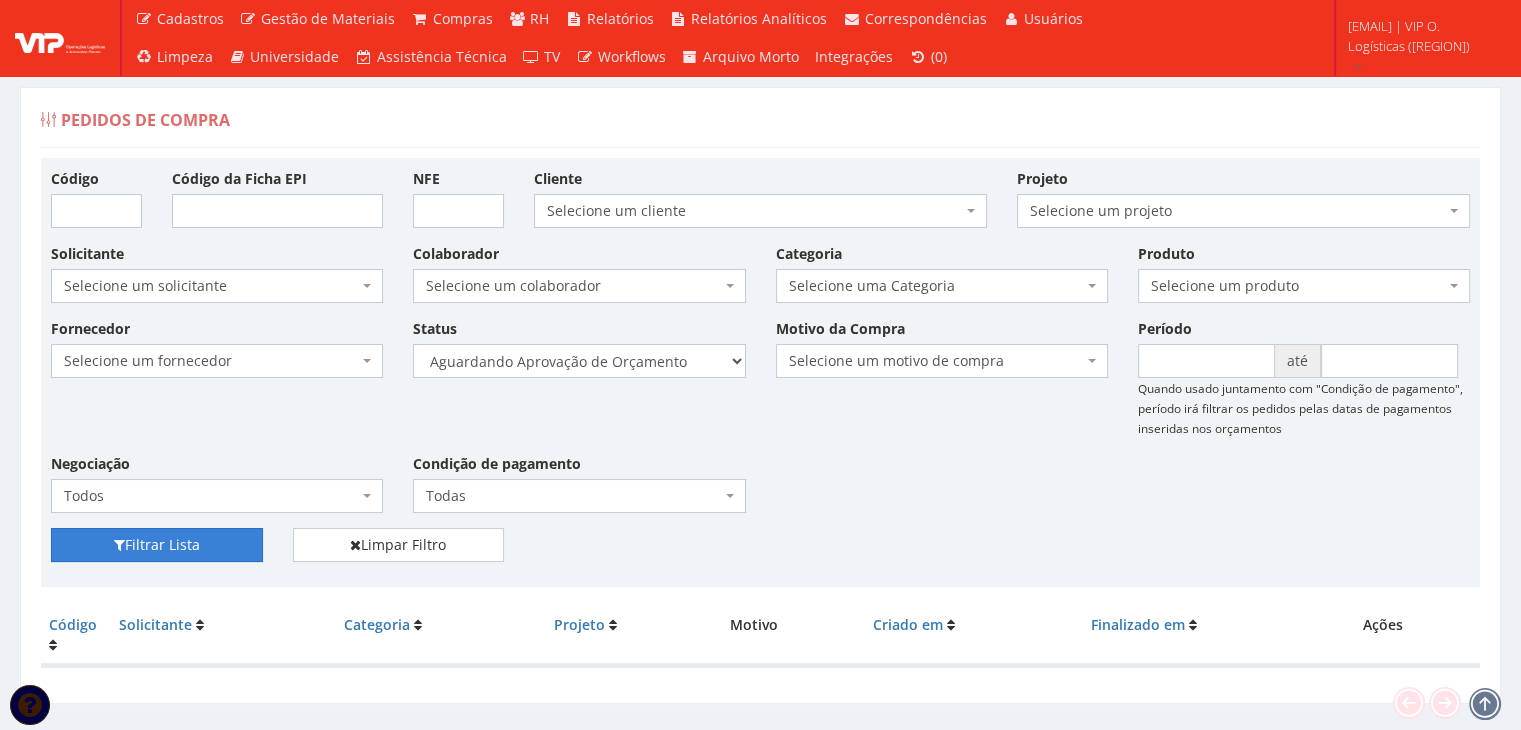 click on "Filtrar Lista" at bounding box center [157, 545] 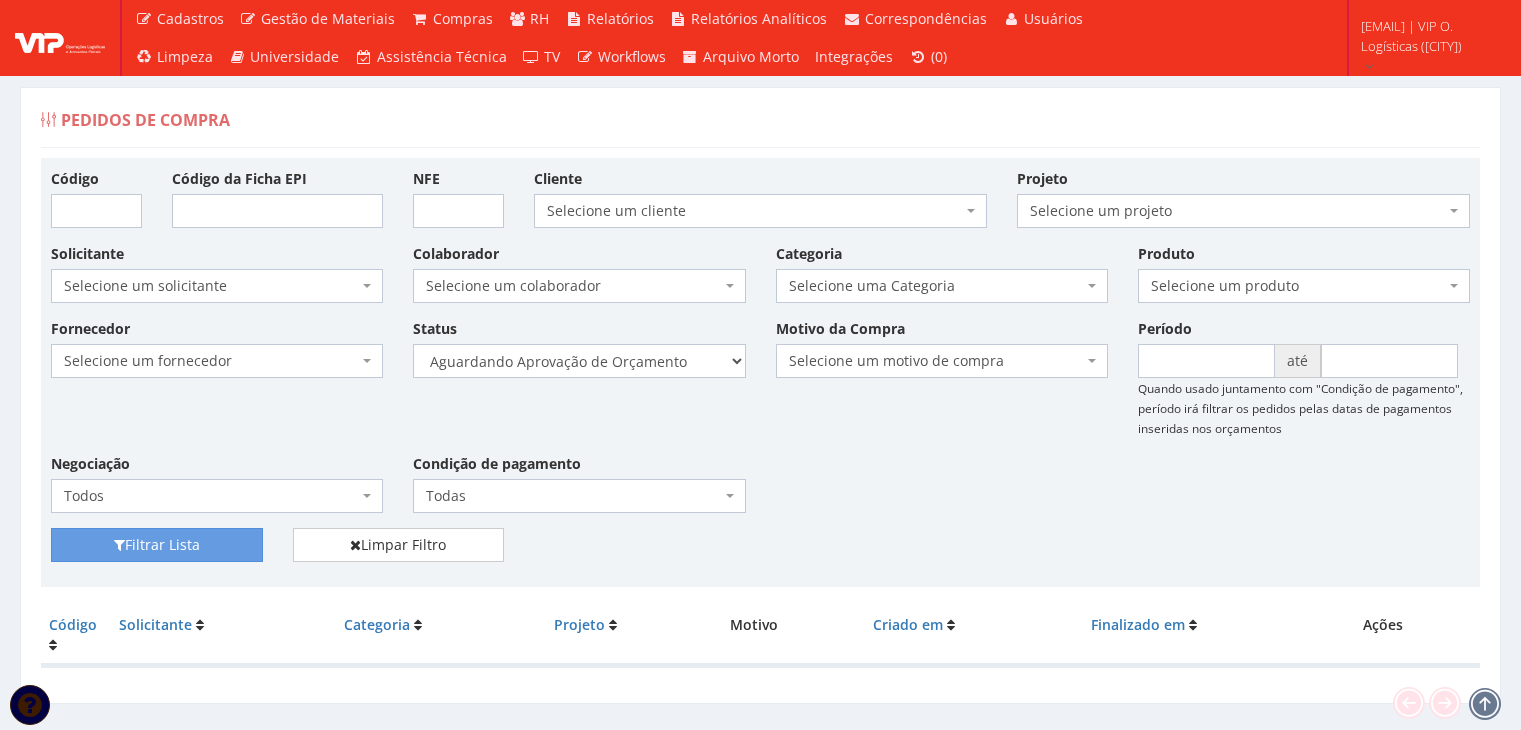 scroll, scrollTop: 0, scrollLeft: 0, axis: both 